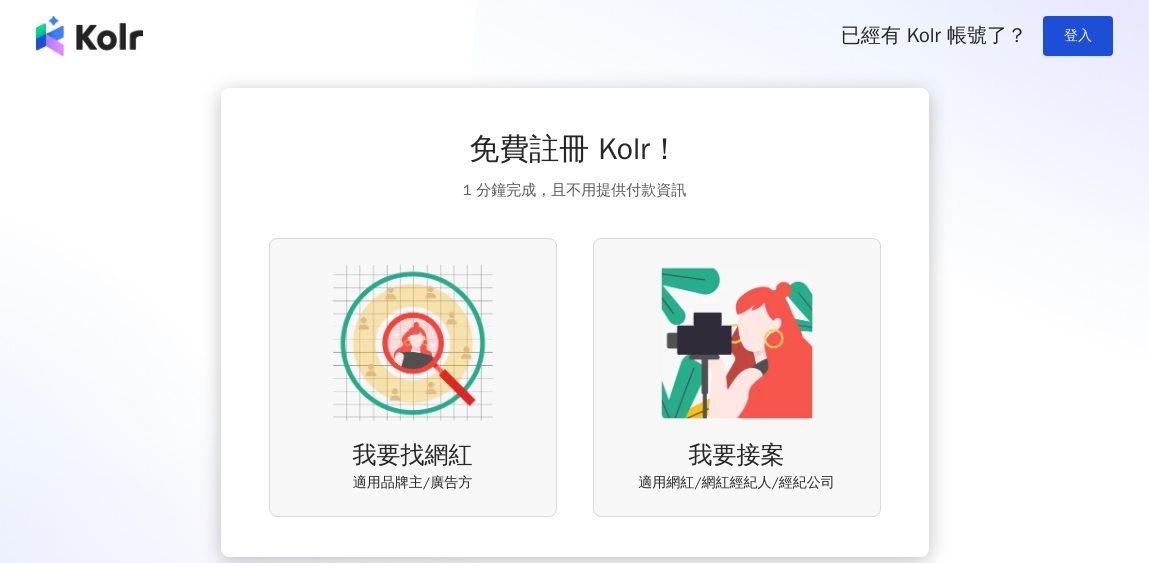 scroll, scrollTop: 0, scrollLeft: 0, axis: both 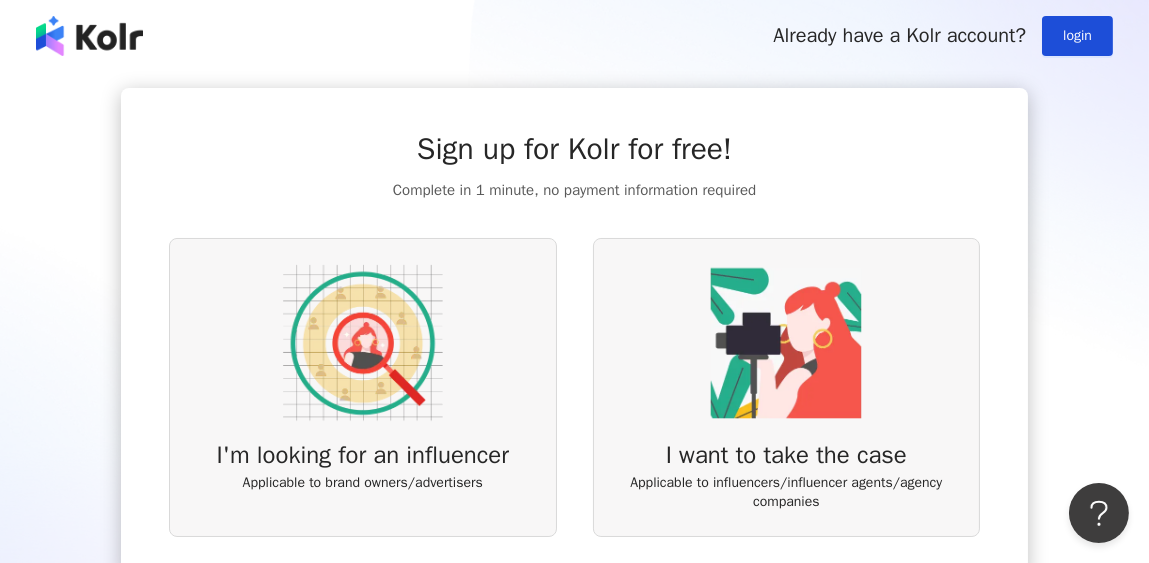 click at bounding box center (786, 343) 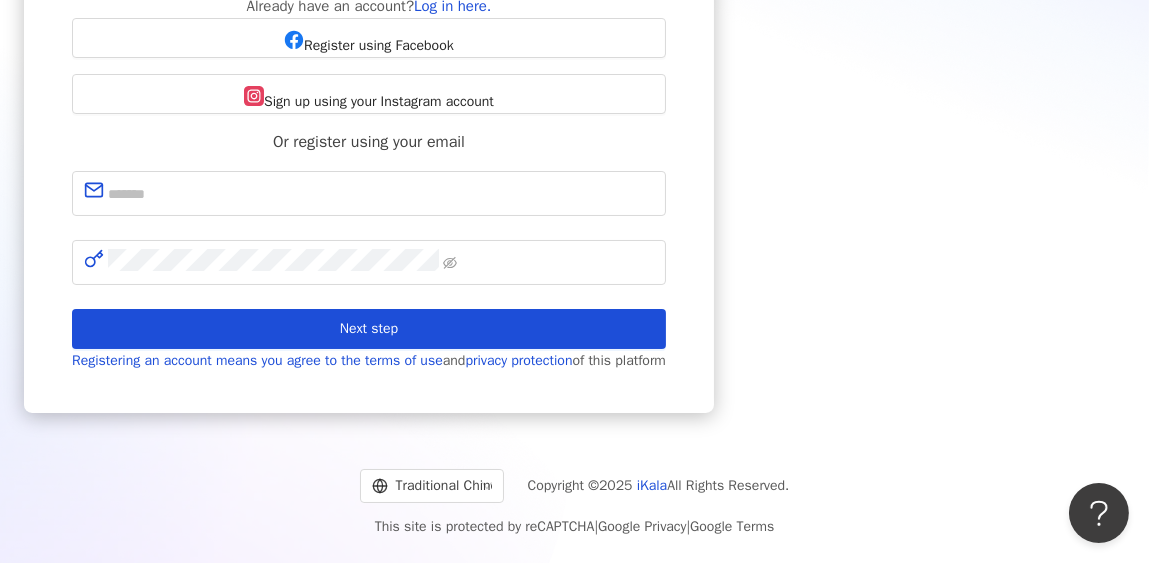 scroll, scrollTop: 245, scrollLeft: 0, axis: vertical 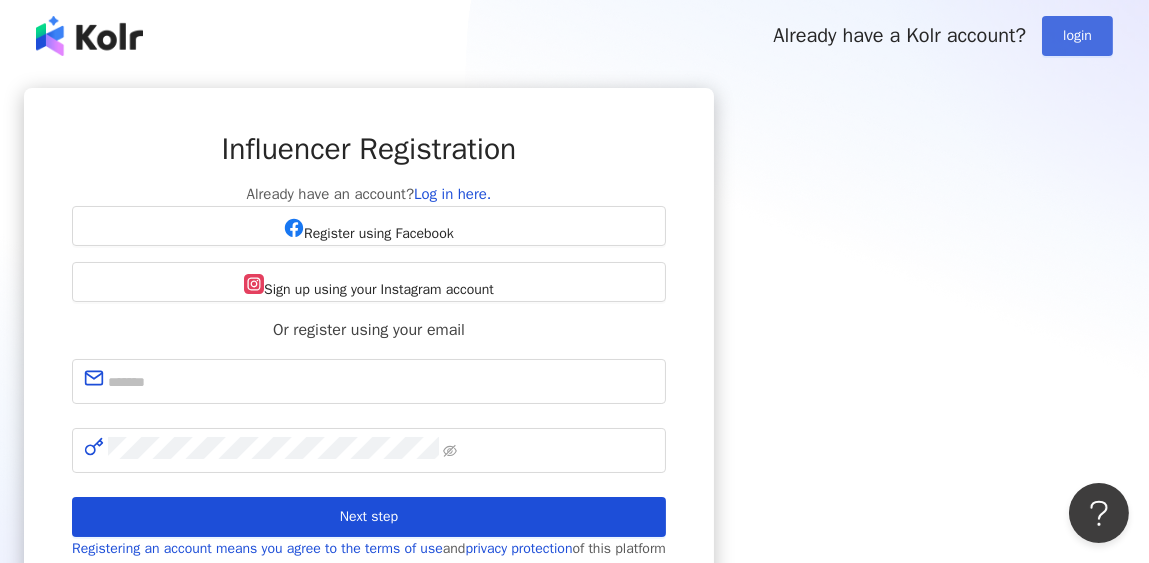 click on "login" at bounding box center [1077, 35] 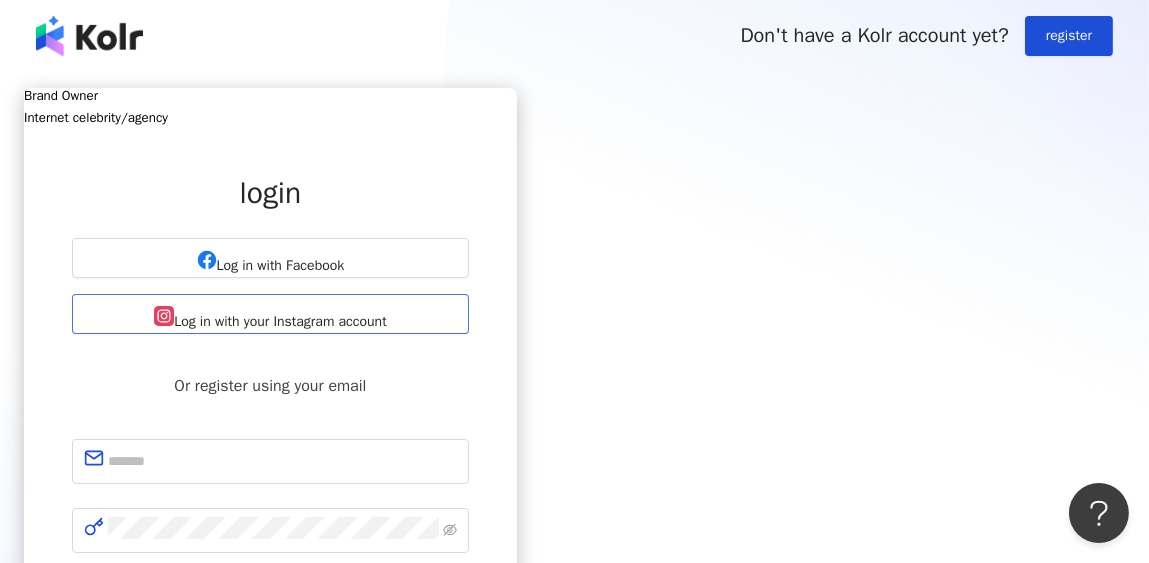 click on "Log in with your Instagram account" at bounding box center (280, 321) 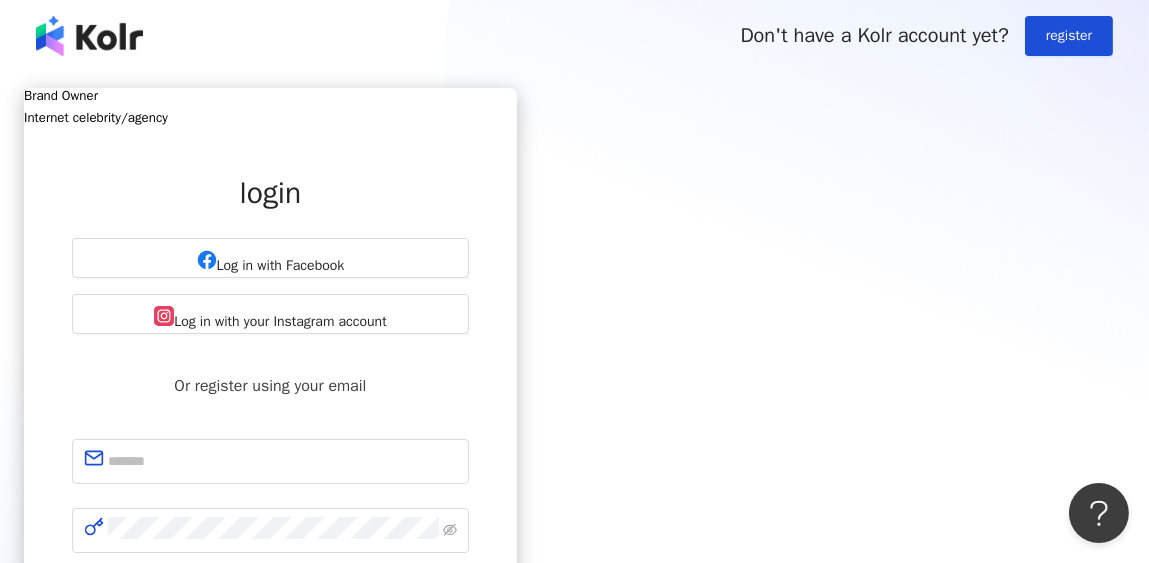 click on "Internet celebrity/agency" at bounding box center (96, 117) 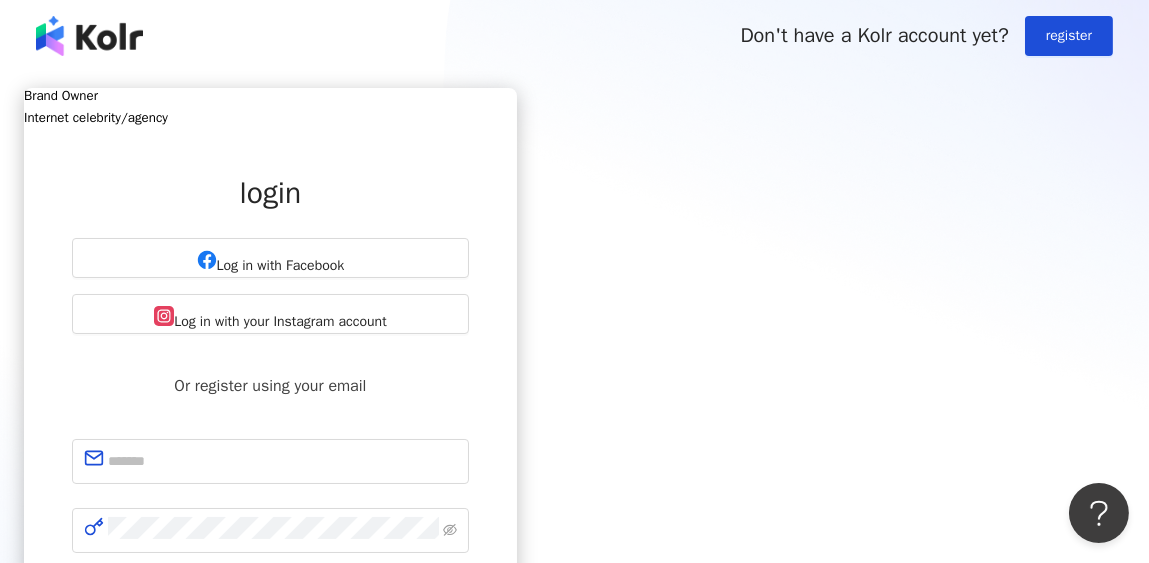 click on "Brand Owner" at bounding box center (61, 95) 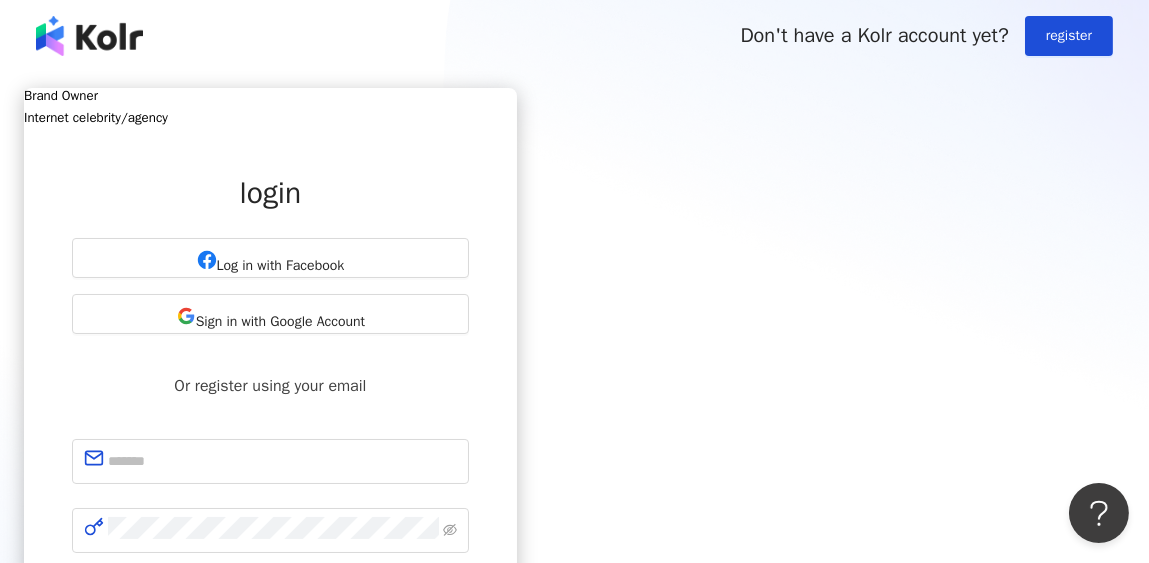 click on "Internet celebrity/agency" at bounding box center [270, 117] 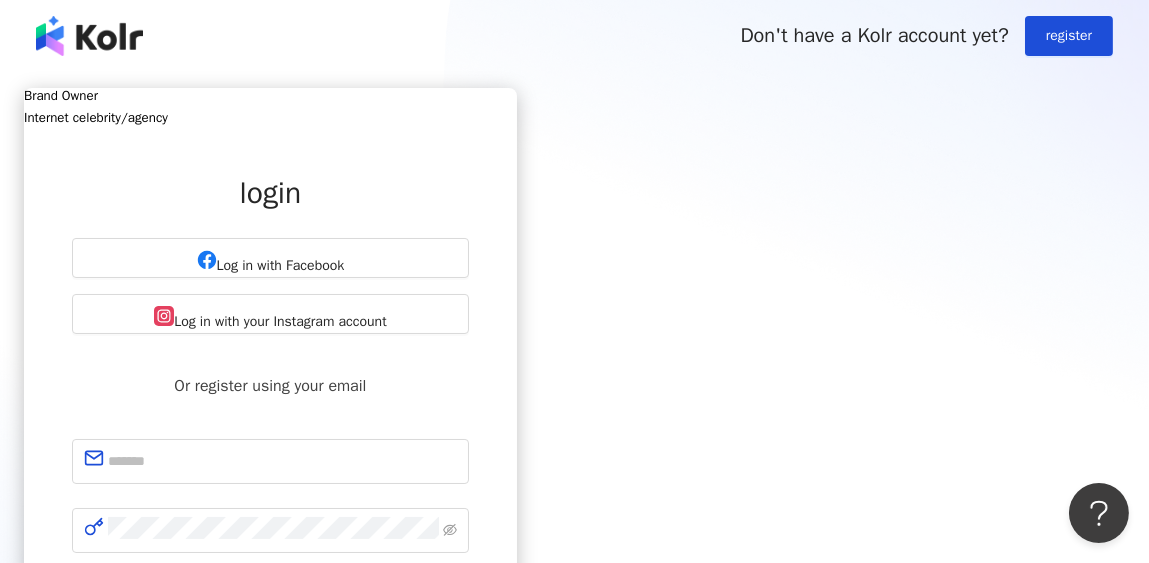 click on "Brand Owner" at bounding box center (61, 95) 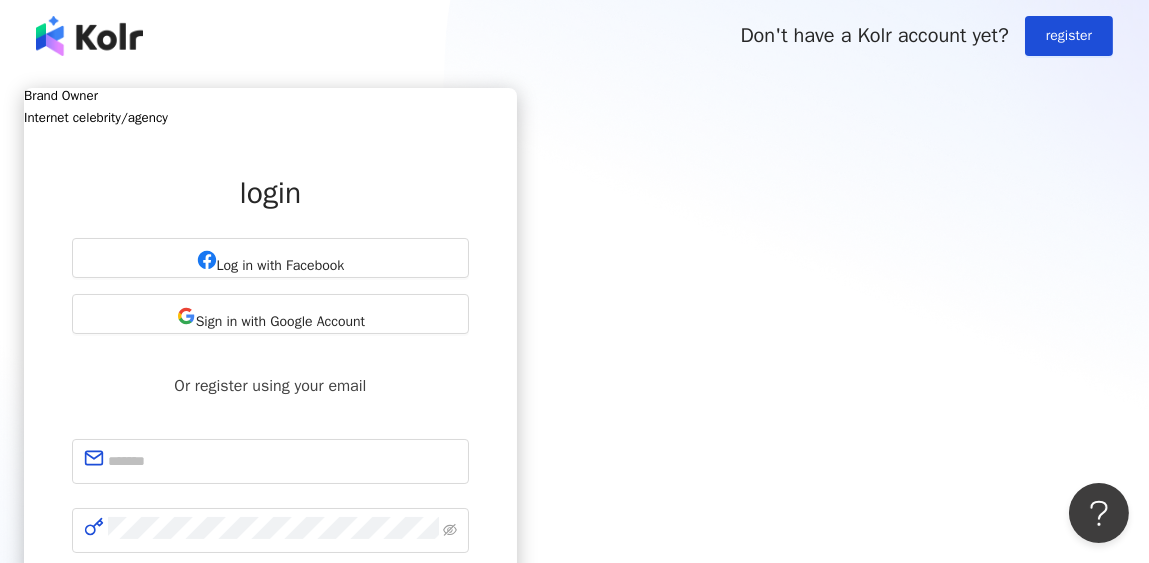 click on "Internet celebrity/agency" at bounding box center [96, 117] 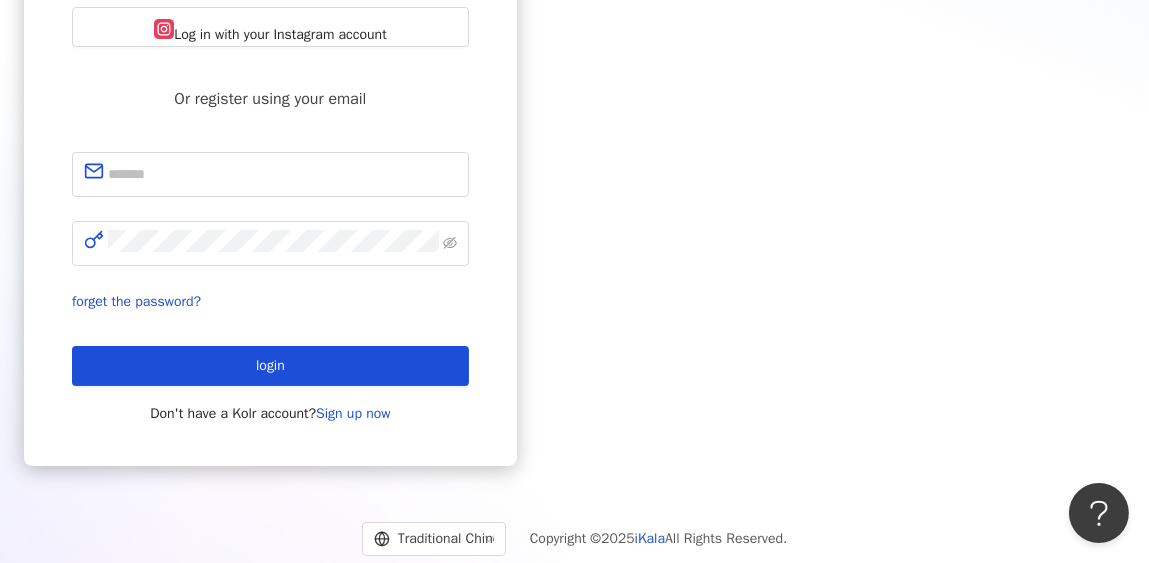 scroll, scrollTop: 290, scrollLeft: 0, axis: vertical 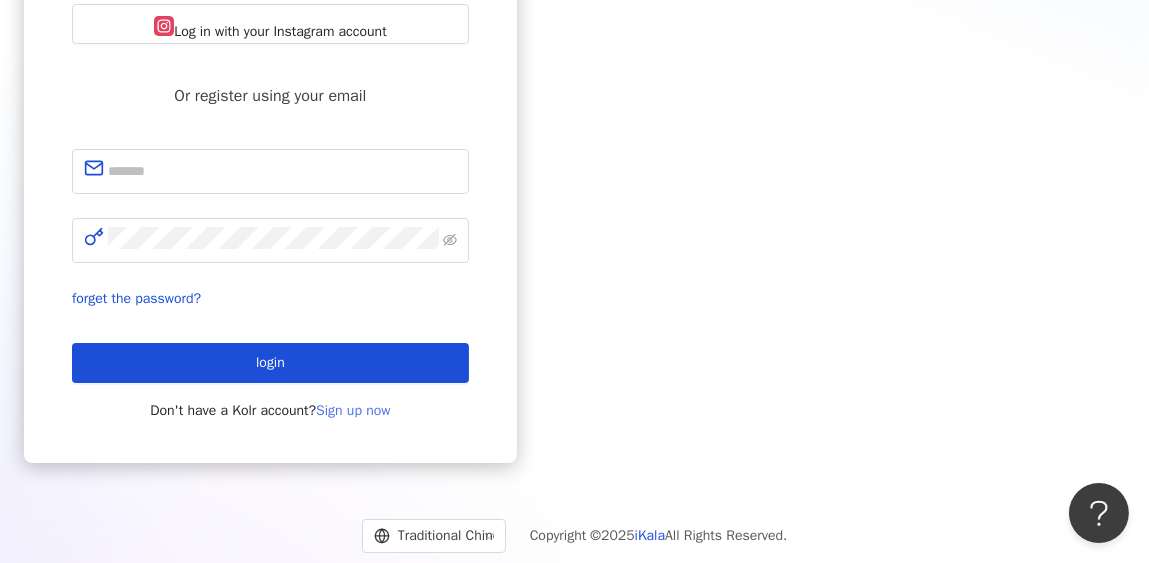 click on "Sign up now" at bounding box center (353, 410) 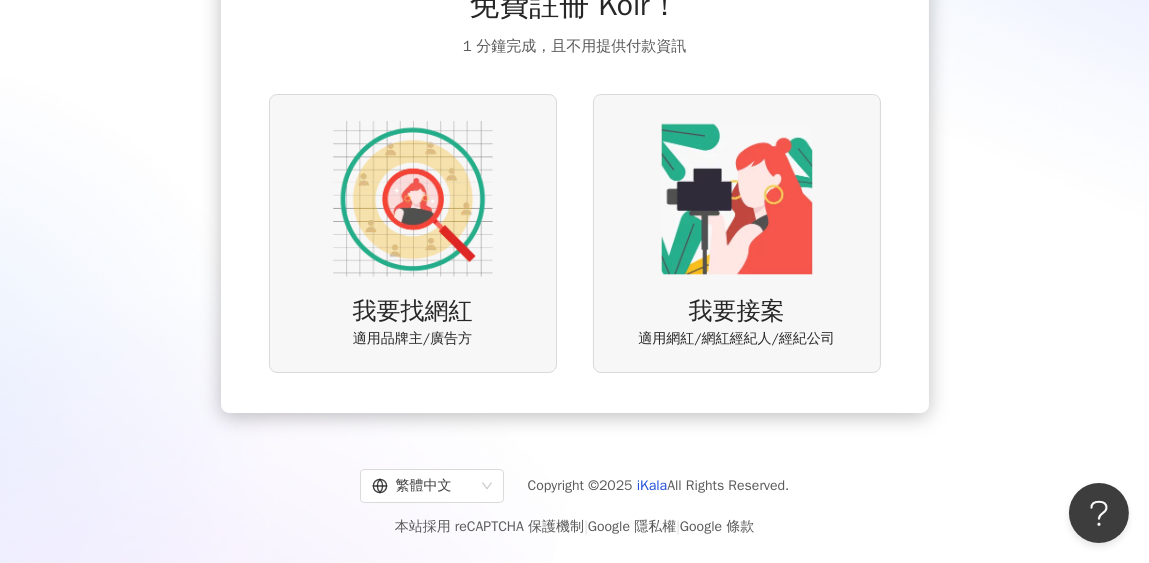 scroll, scrollTop: 0, scrollLeft: 0, axis: both 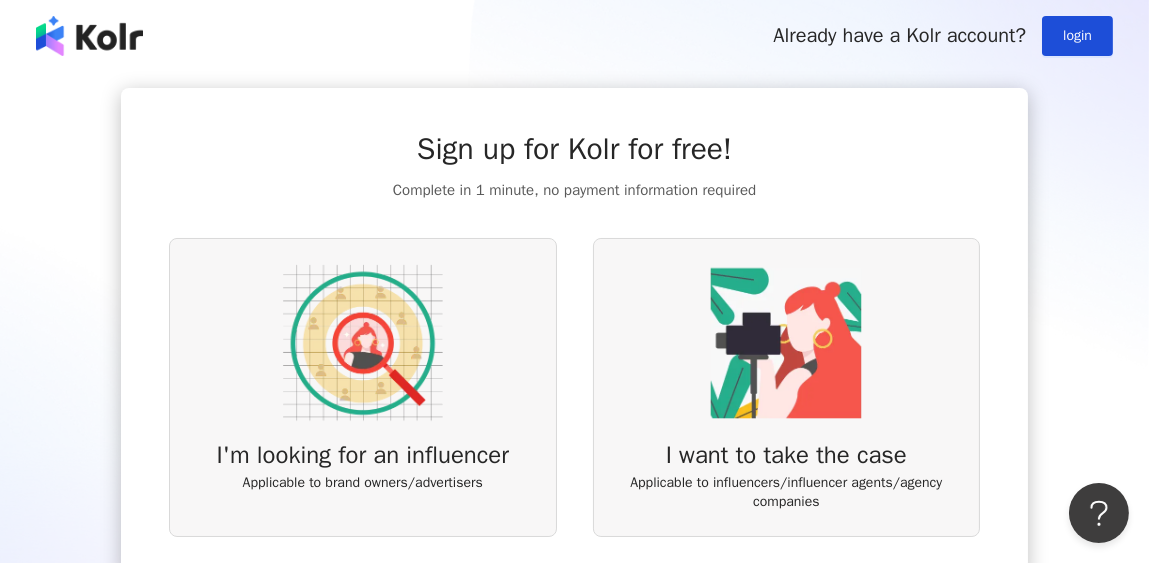 click at bounding box center (363, 343) 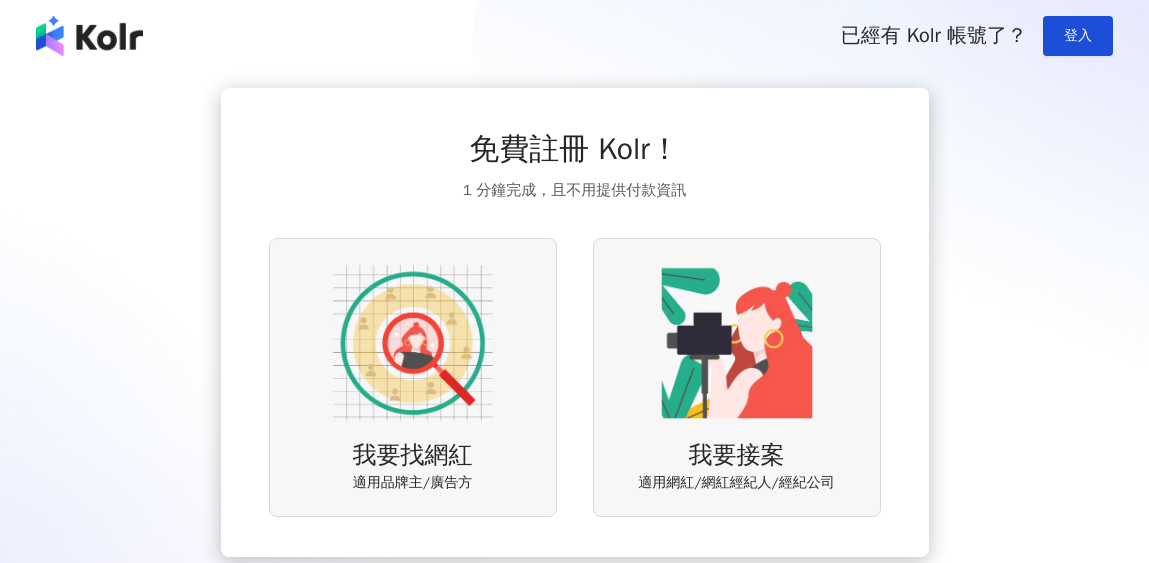 scroll, scrollTop: 0, scrollLeft: 0, axis: both 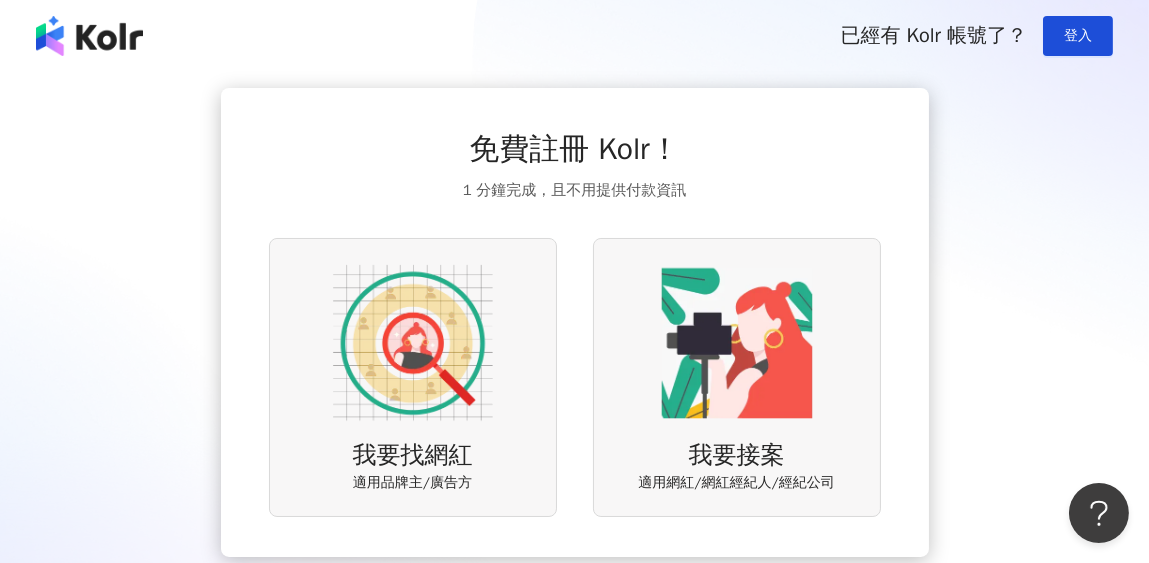 click at bounding box center (413, 343) 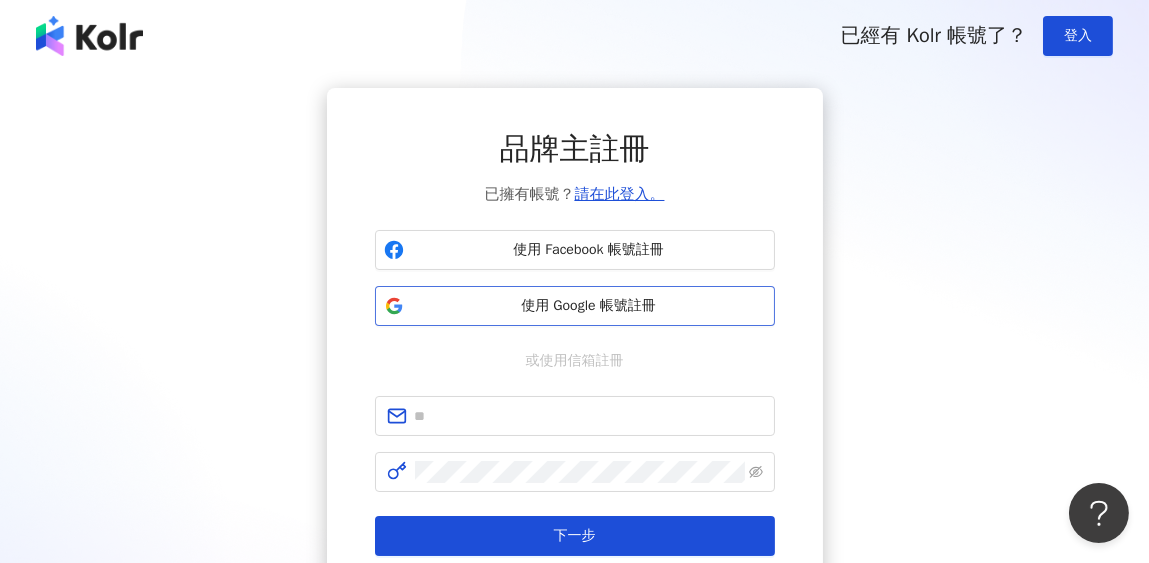 click on "使用 Google 帳號註冊" at bounding box center [589, 306] 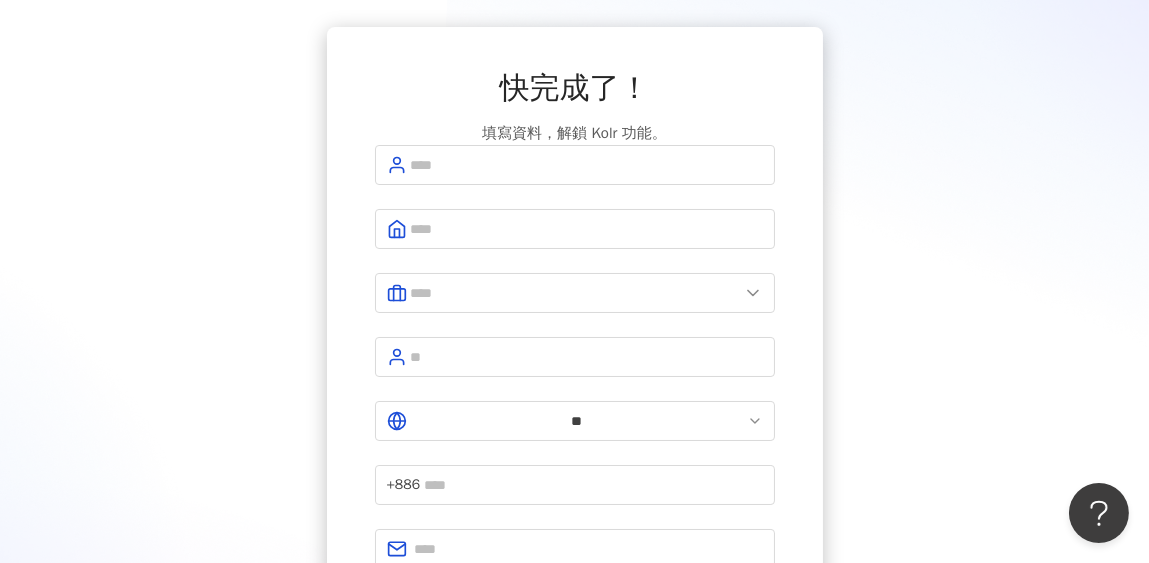 scroll, scrollTop: 0, scrollLeft: 0, axis: both 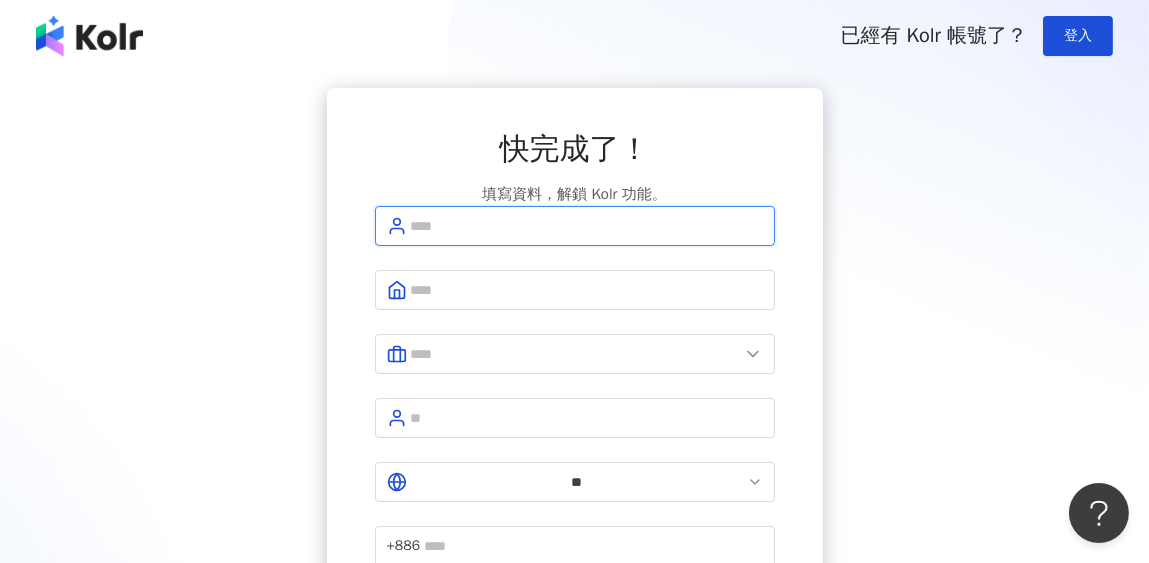 click at bounding box center [587, 226] 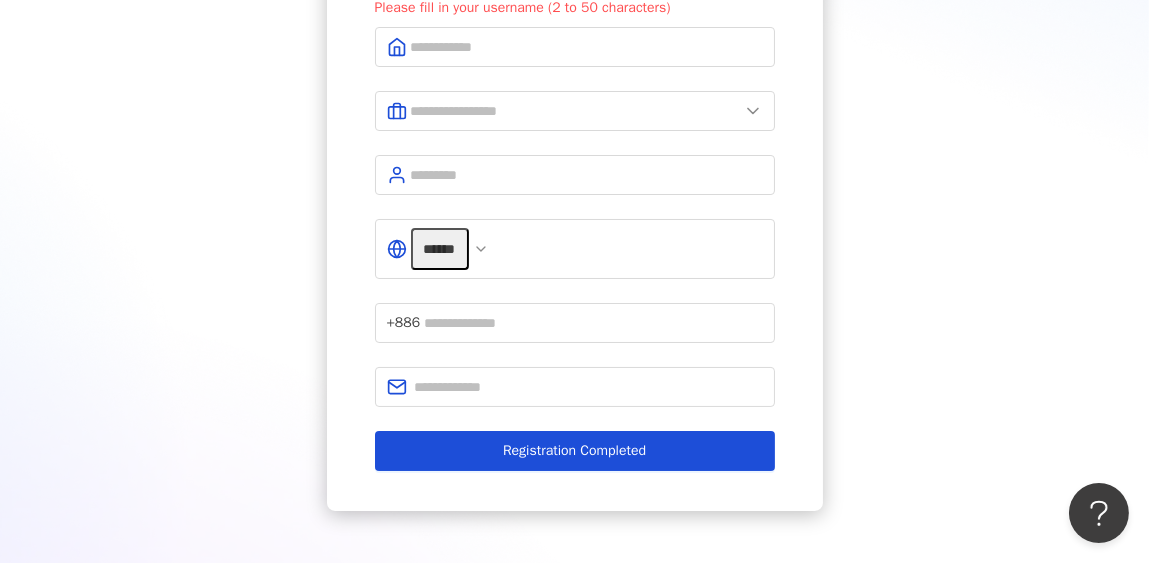 scroll, scrollTop: 277, scrollLeft: 0, axis: vertical 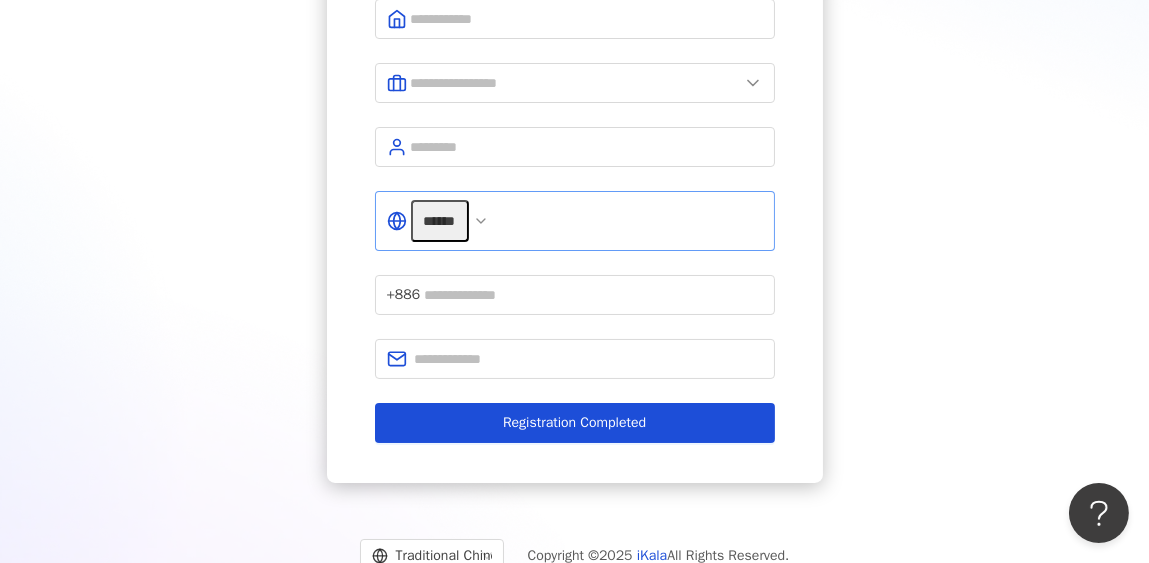 click 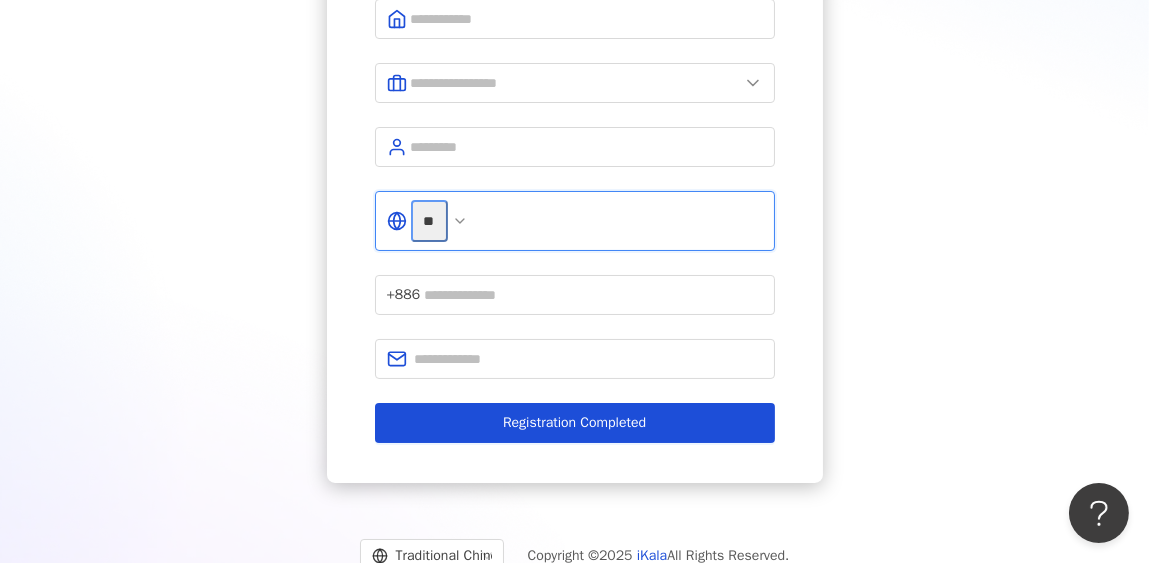 click on "**" at bounding box center [429, 221] 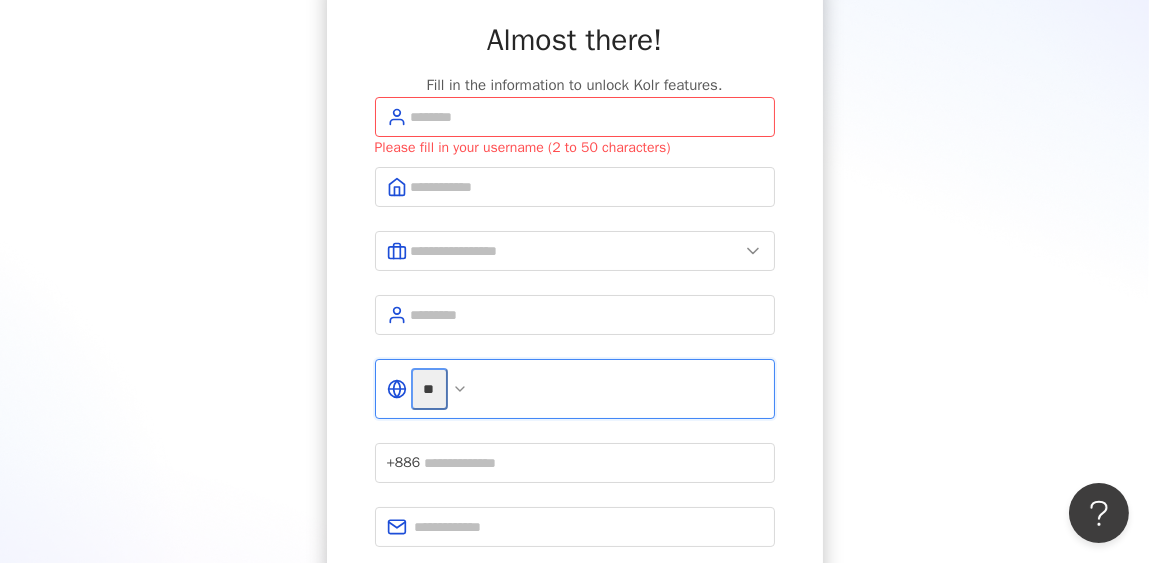 scroll, scrollTop: 81, scrollLeft: 0, axis: vertical 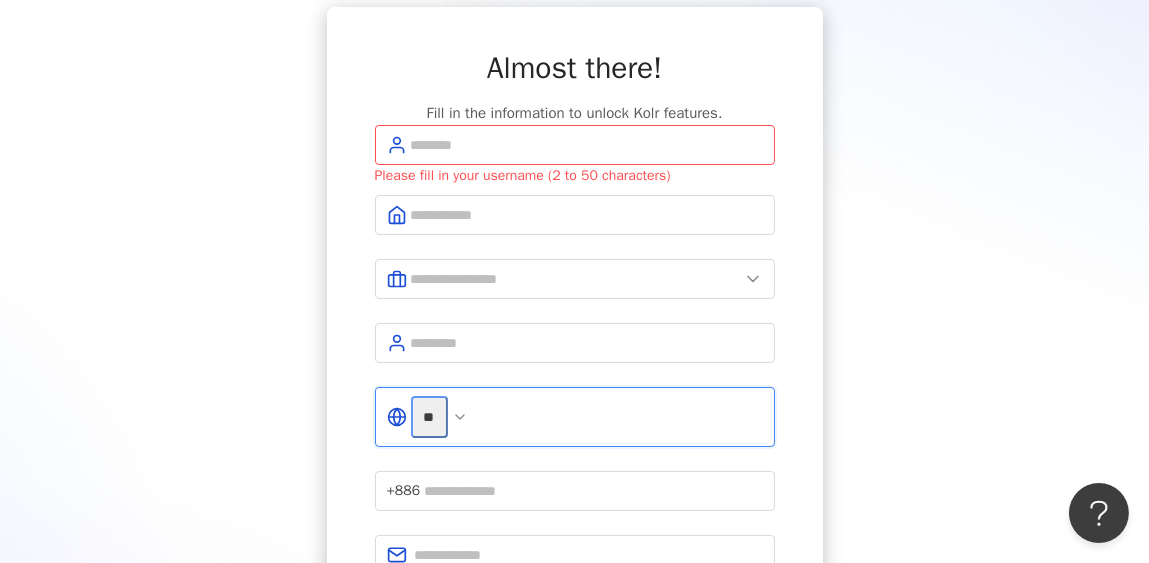 click on "**" at bounding box center (429, 417) 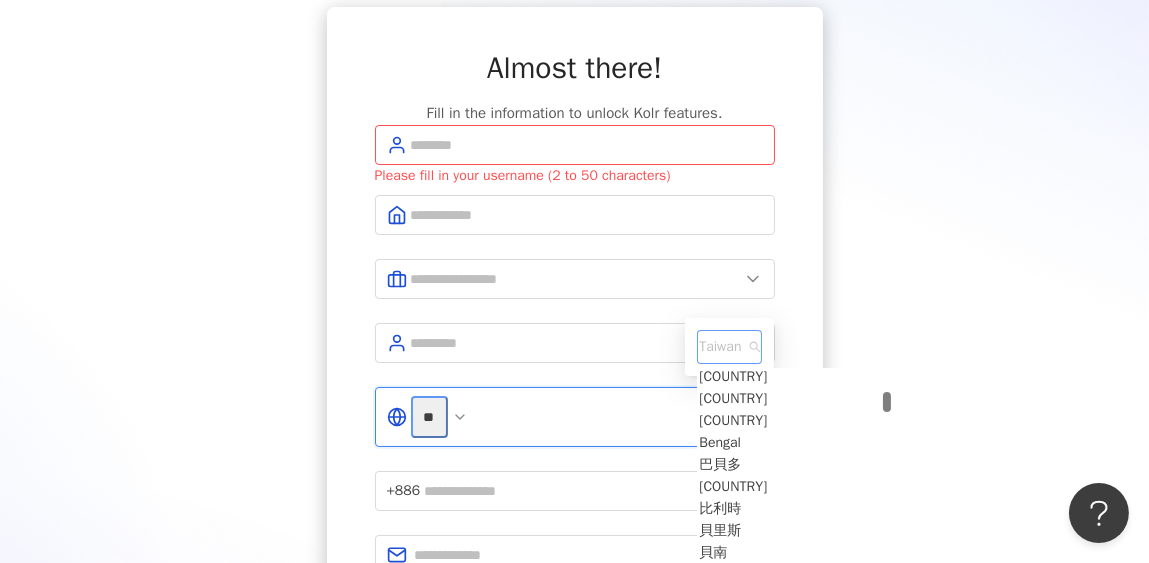 scroll, scrollTop: 958, scrollLeft: 0, axis: vertical 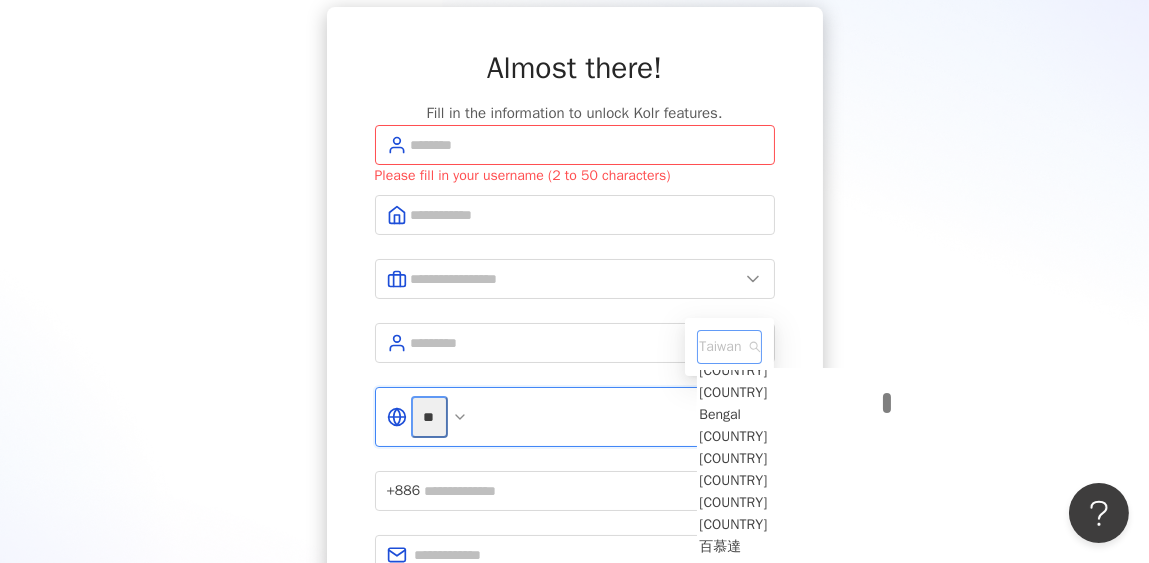 drag, startPoint x: 477, startPoint y: 114, endPoint x: 477, endPoint y: 137, distance: 23 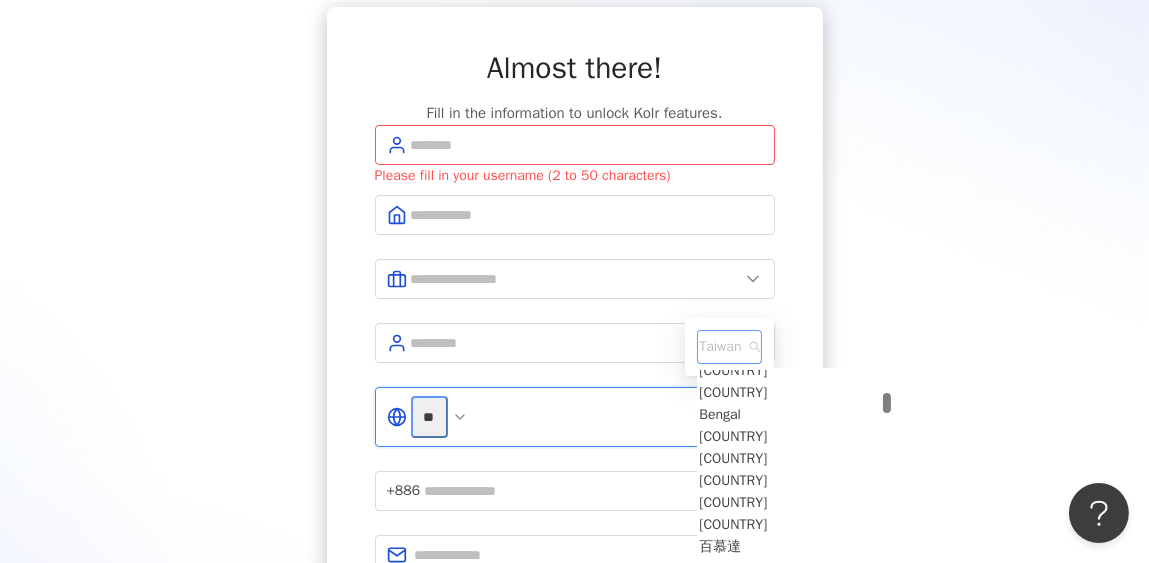 click at bounding box center (887, 403) 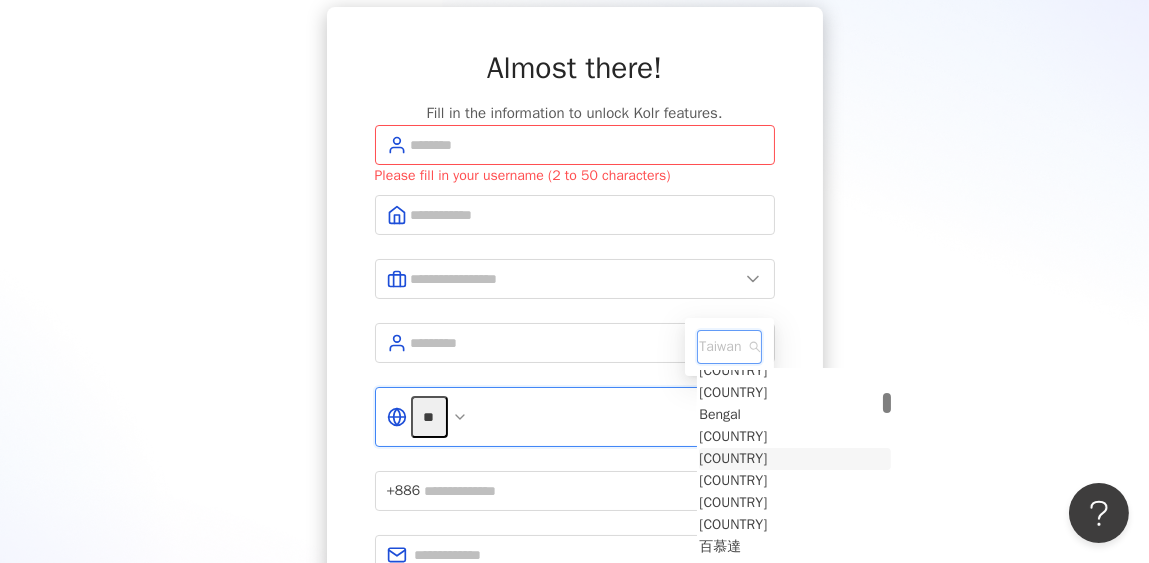 click on "Belarus" at bounding box center [733, 458] 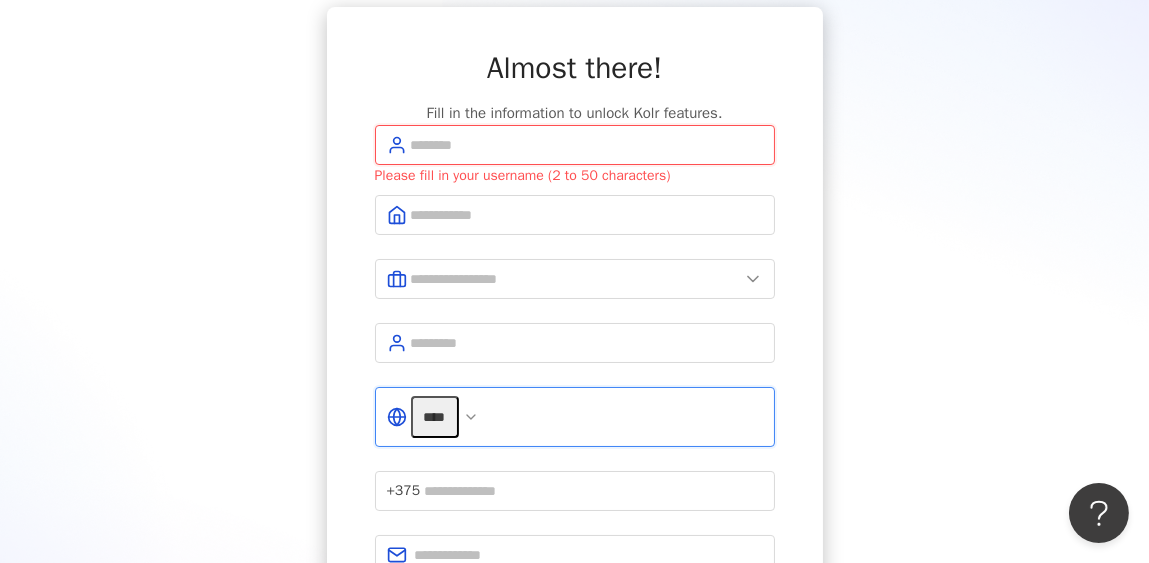 click at bounding box center (587, 145) 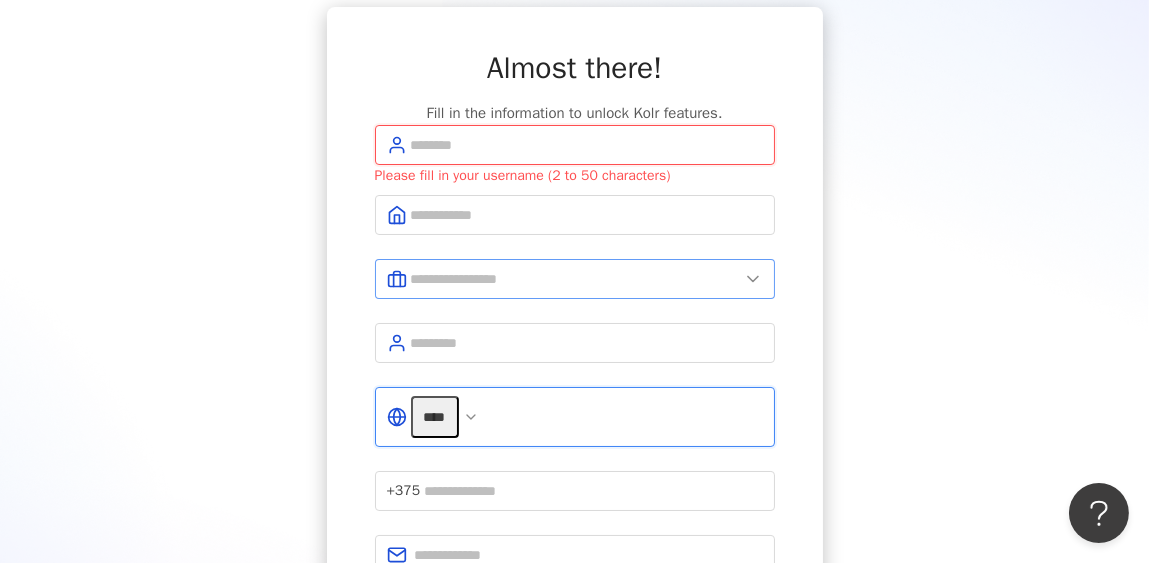 type on "**********" 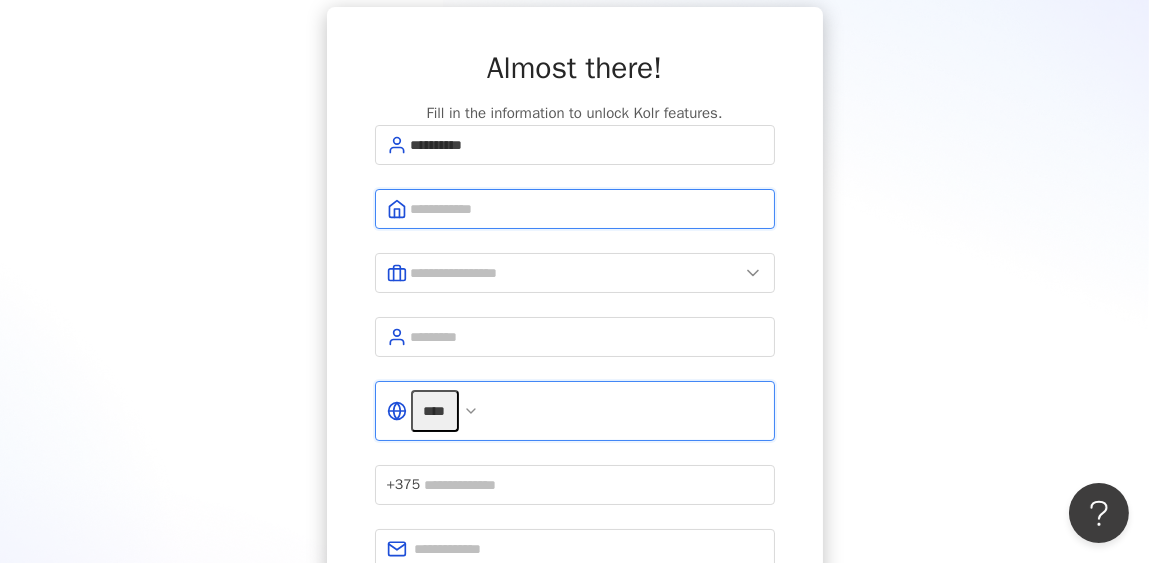 click at bounding box center (587, 209) 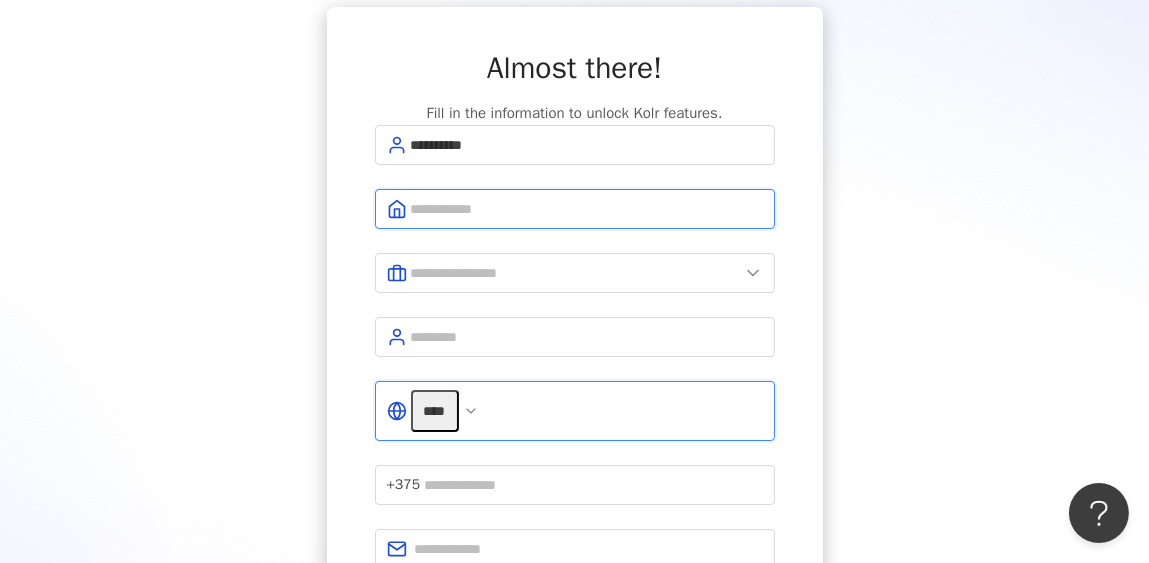 type on "**********" 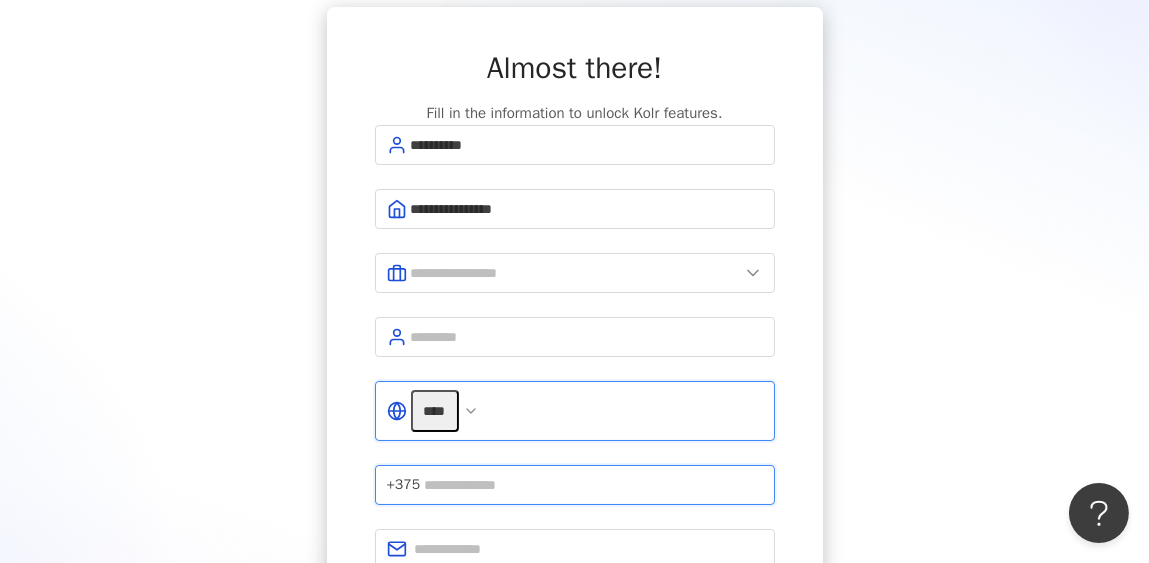 type on "**********" 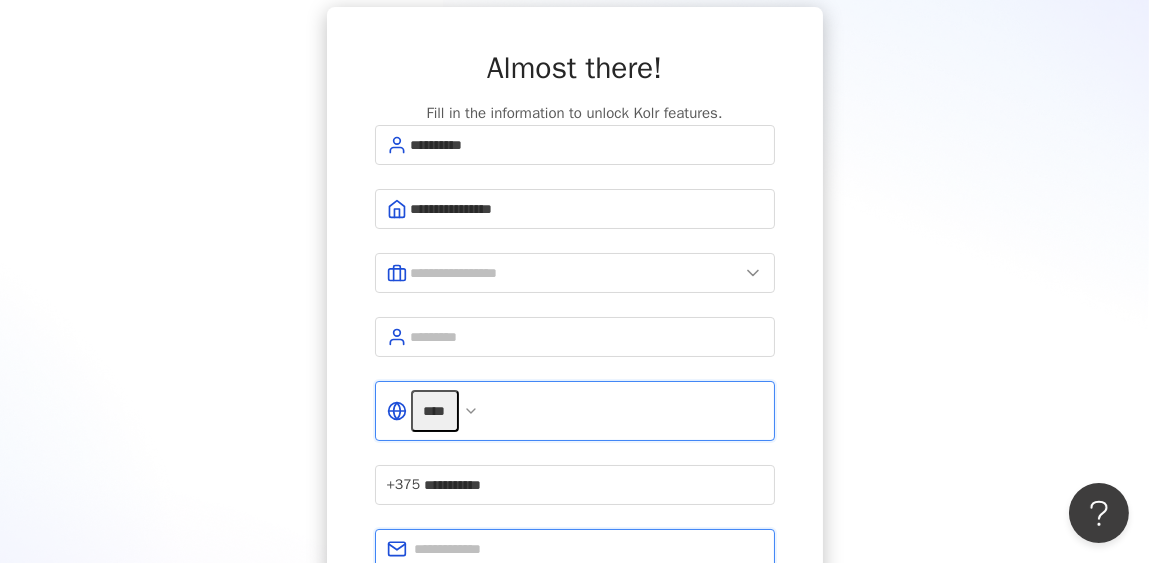 type on "**********" 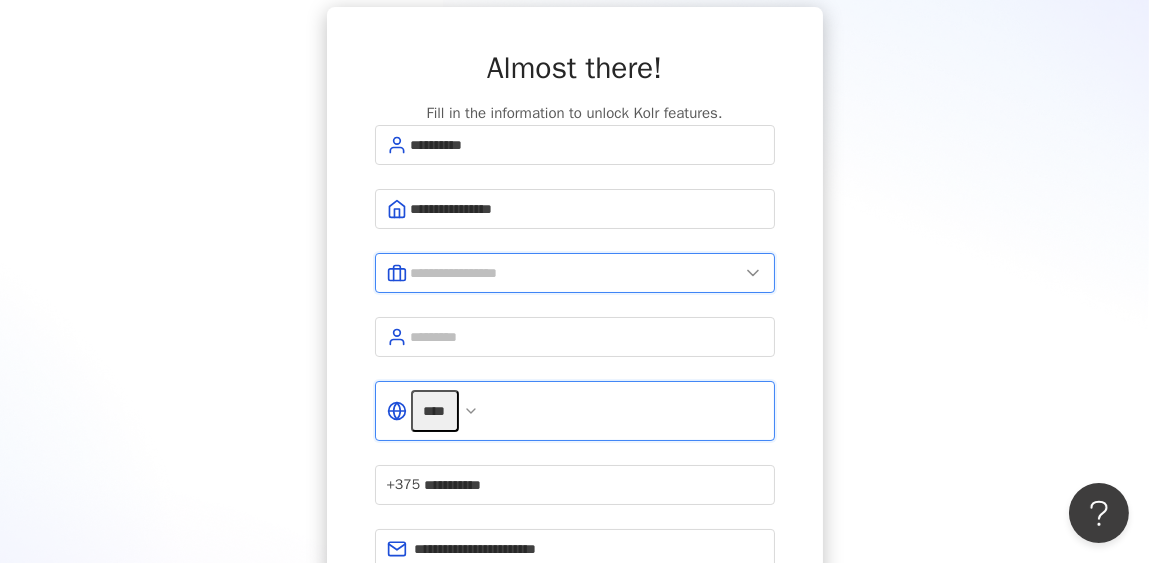 click at bounding box center [575, 273] 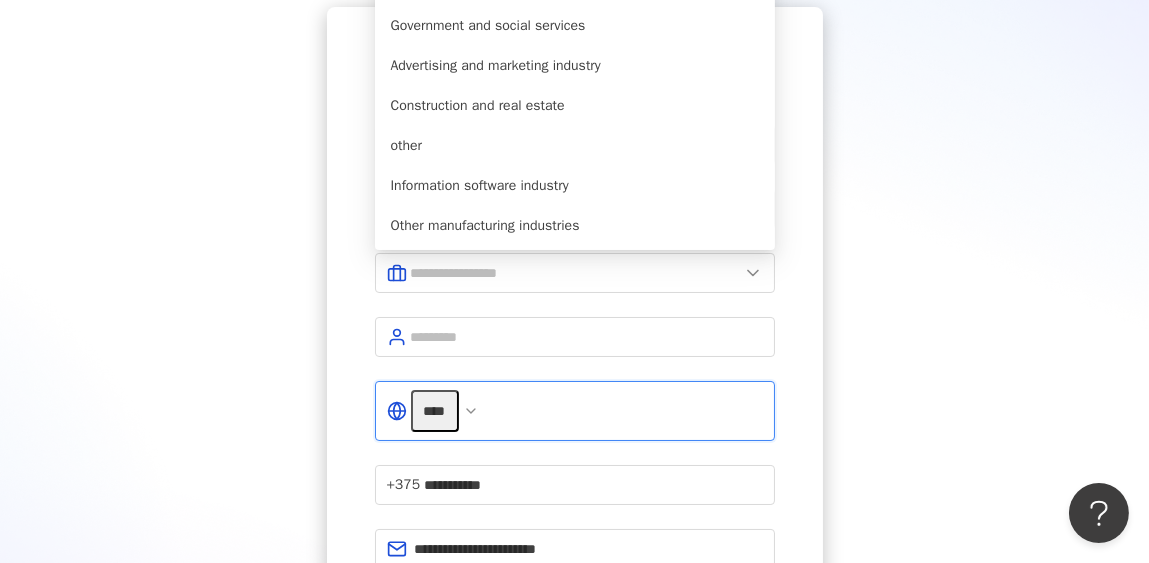 scroll, scrollTop: 382, scrollLeft: 0, axis: vertical 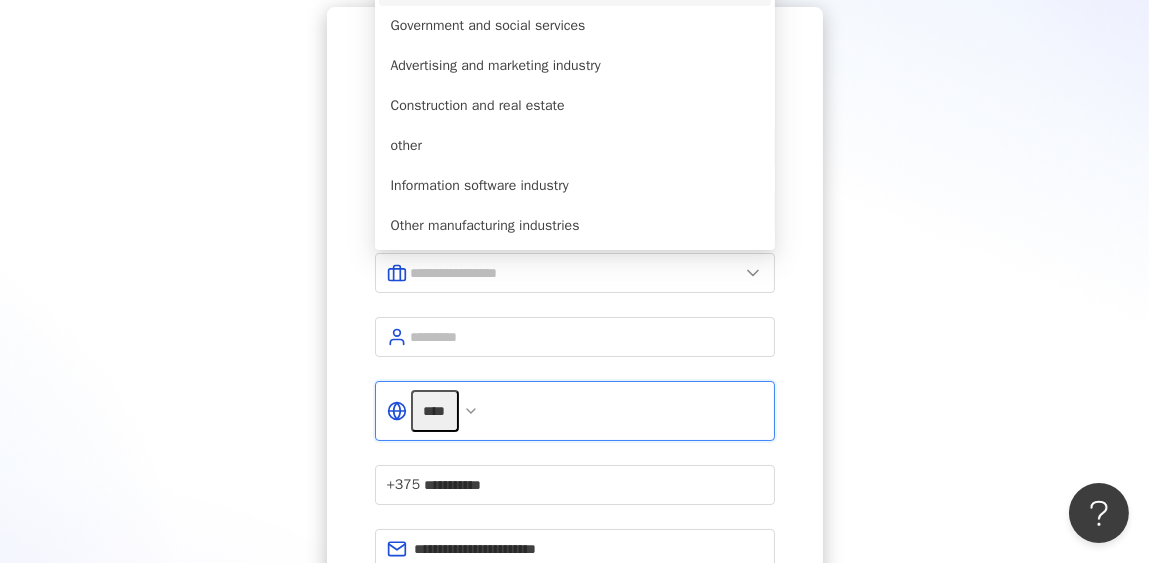 click on "Education" at bounding box center (421, -15) 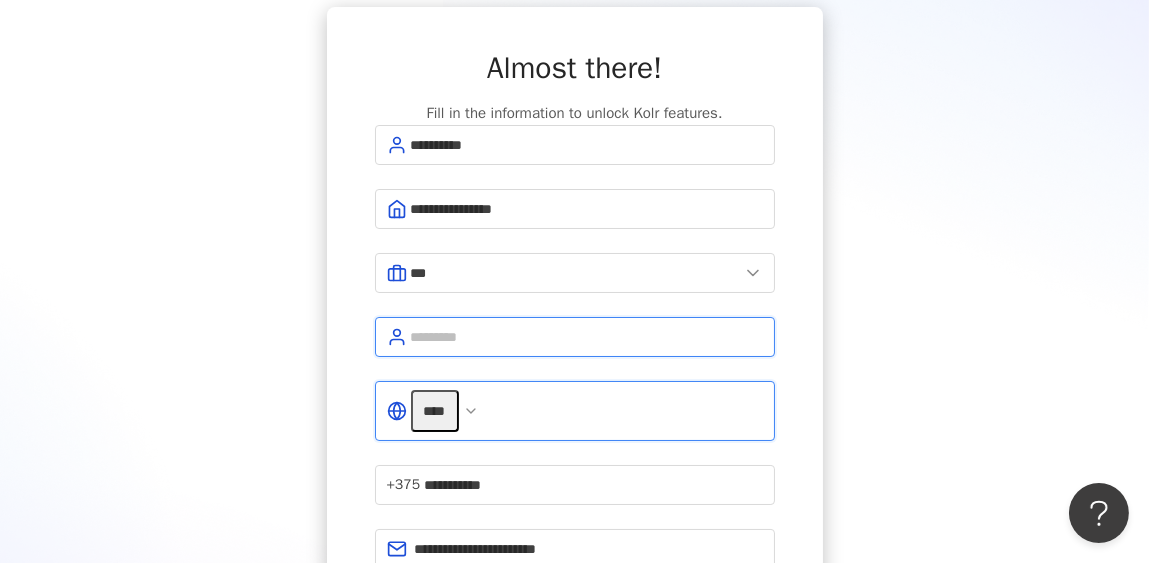 click at bounding box center [587, 337] 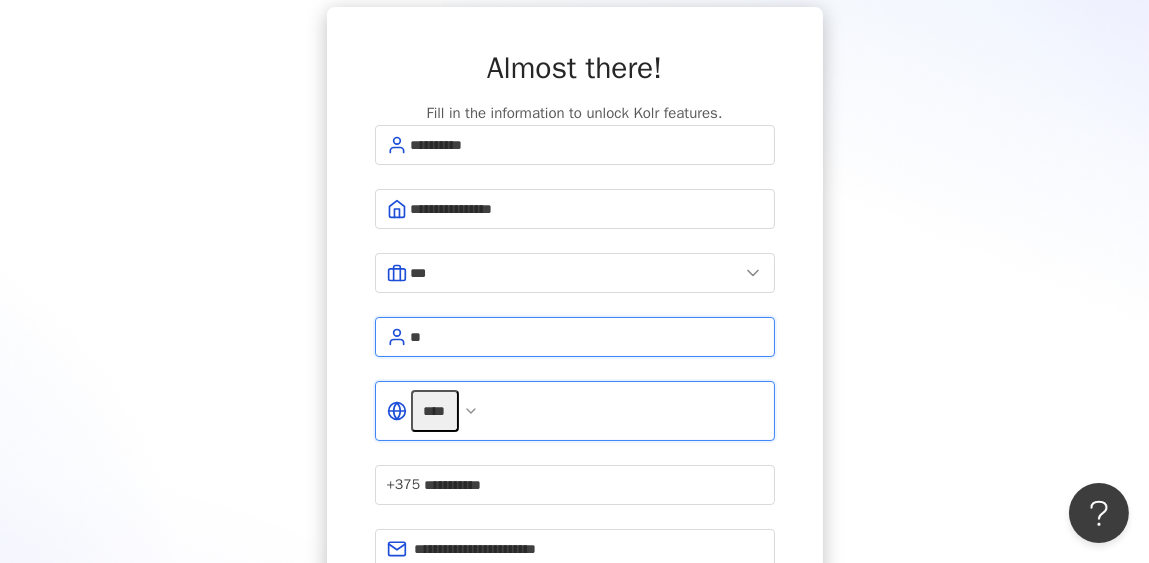 type on "*" 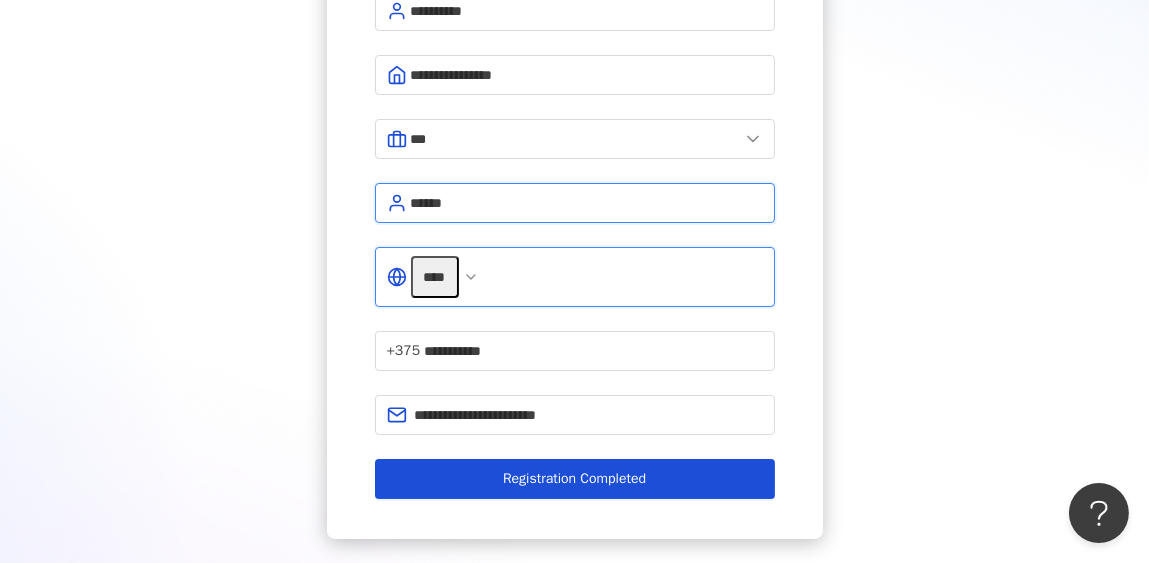 scroll, scrollTop: 222, scrollLeft: 0, axis: vertical 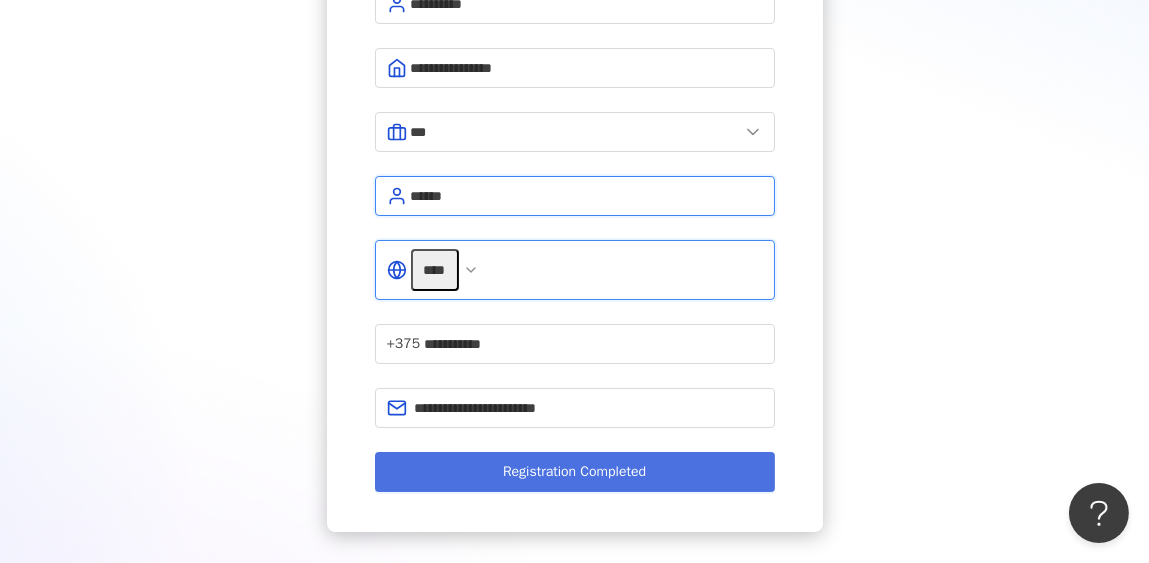 type on "*****" 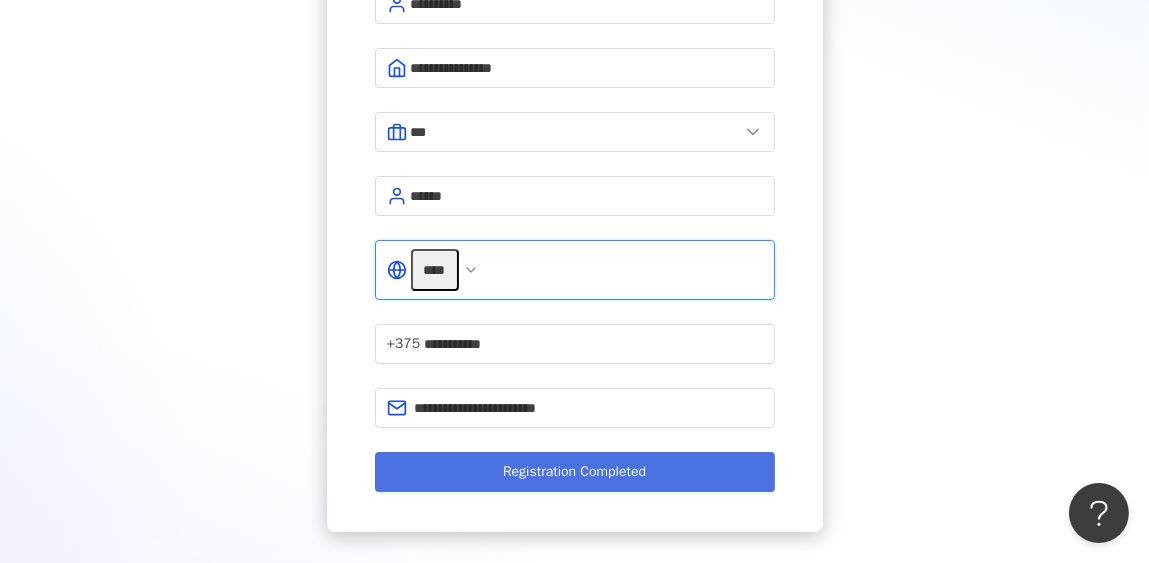 click on "Registration Completed" at bounding box center (574, 471) 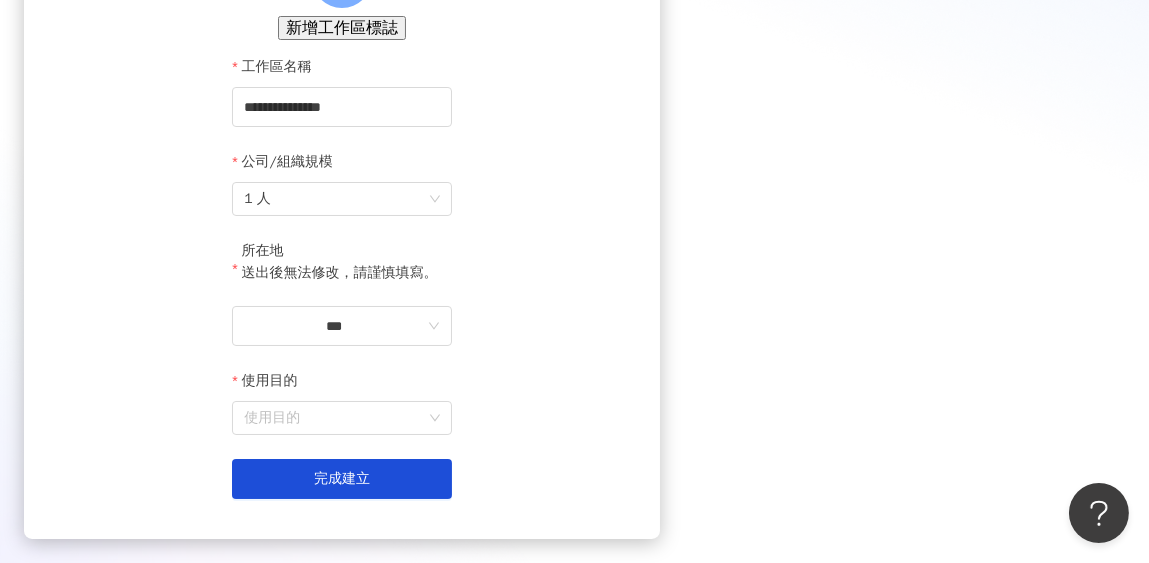 scroll, scrollTop: 0, scrollLeft: 0, axis: both 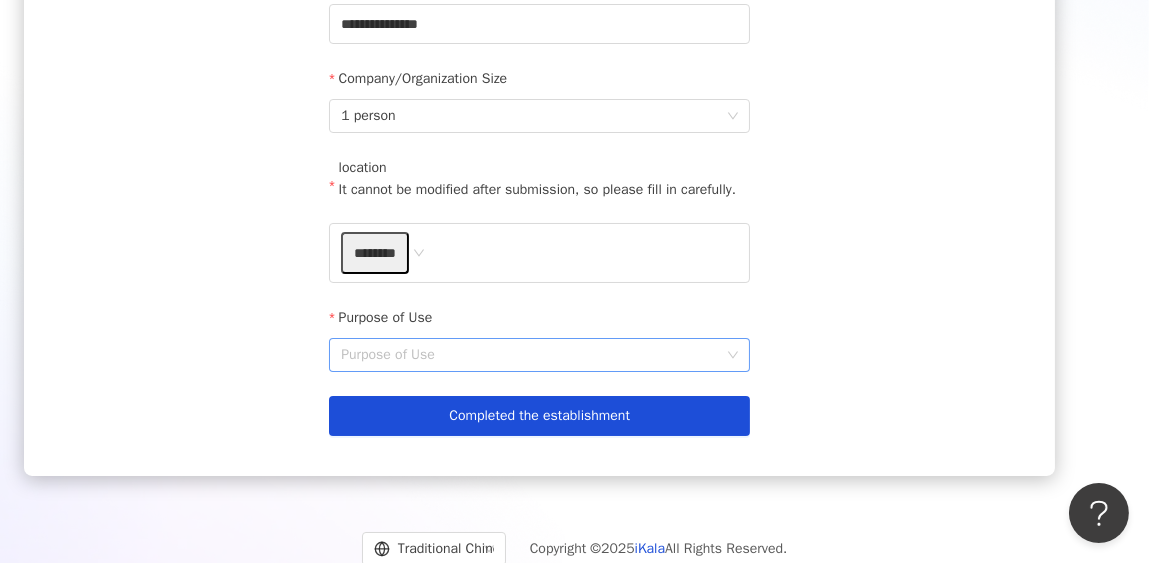 click on "Purpose of Use" at bounding box center (539, 355) 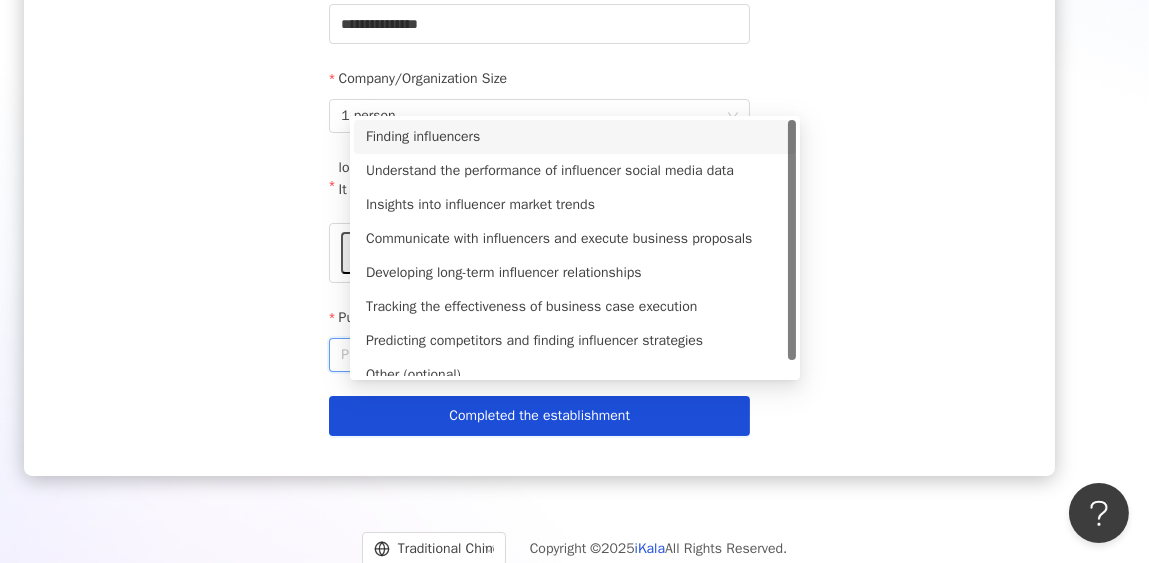 click on "Finding influencers" at bounding box center (423, 136) 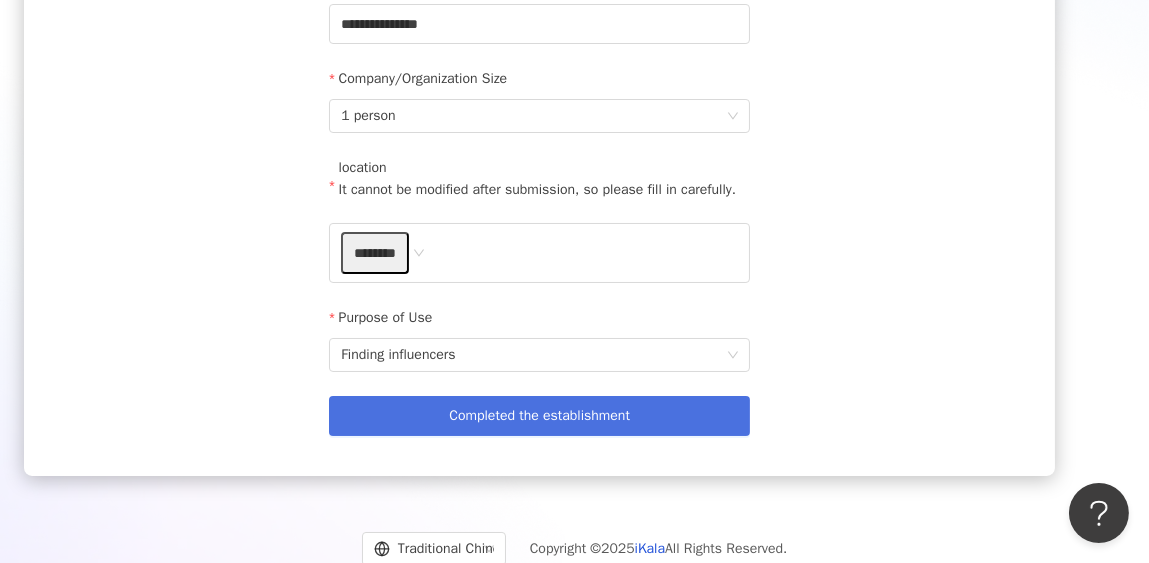 click on "Completed the establishment" at bounding box center (539, 415) 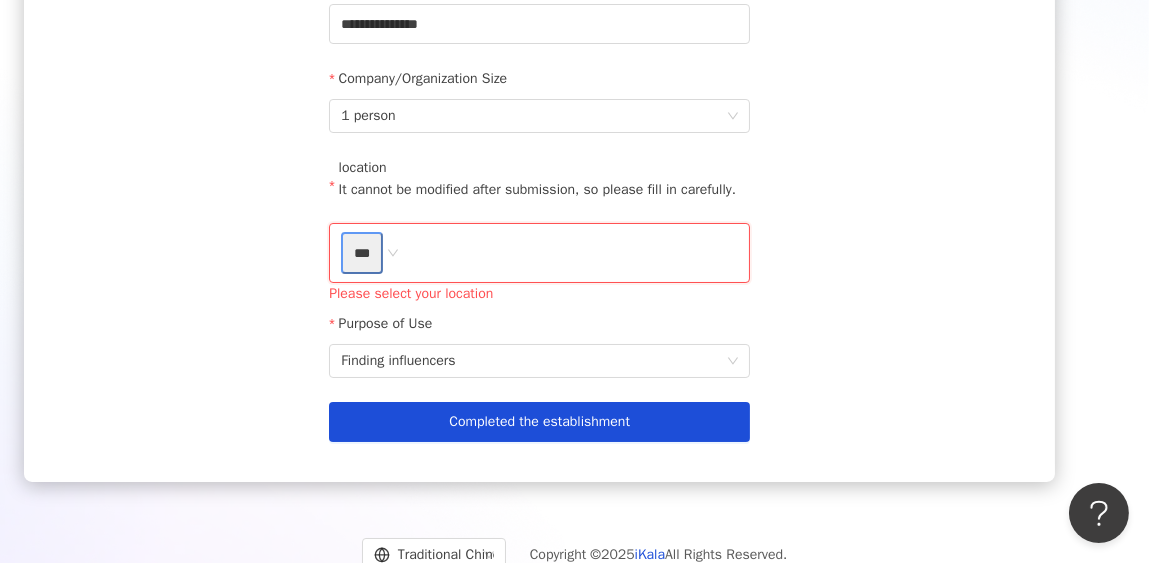 click on "***" at bounding box center (362, 253) 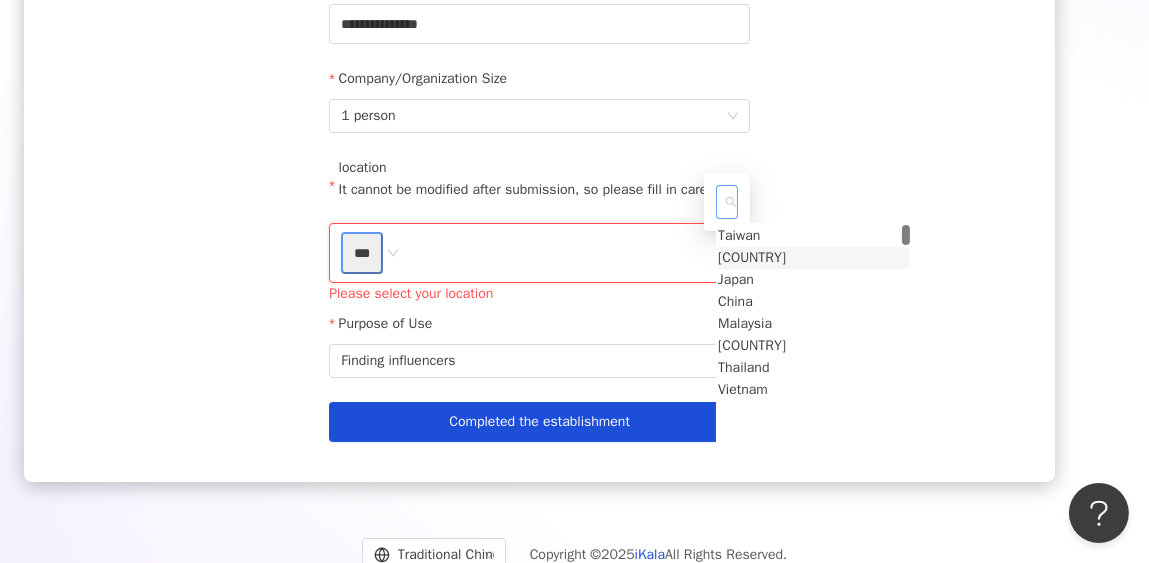 click at bounding box center (906, 235) 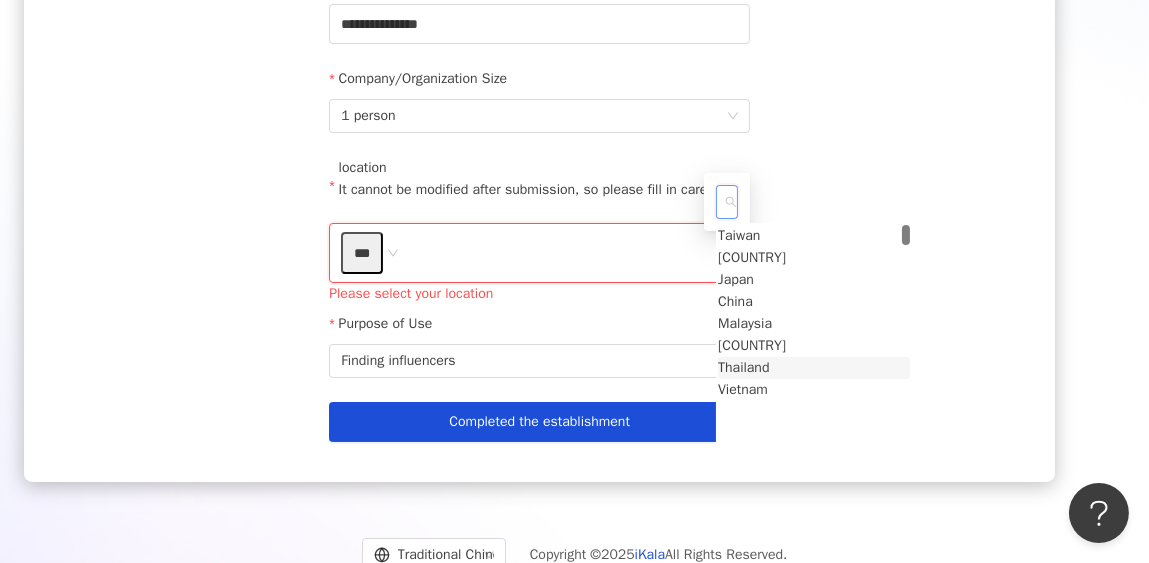 scroll, scrollTop: 273, scrollLeft: 0, axis: vertical 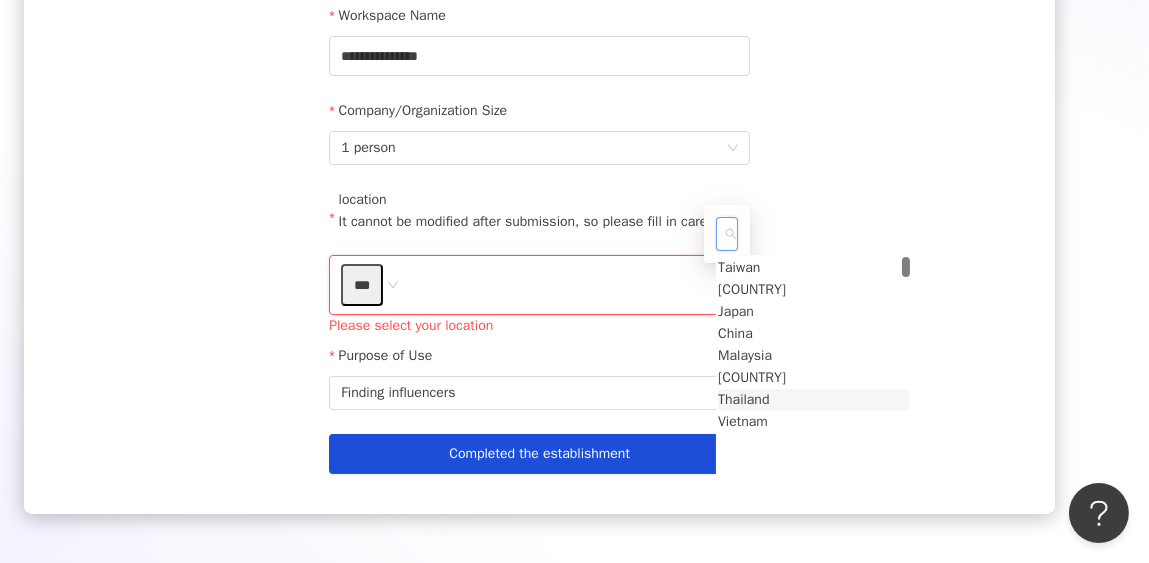 click on "Taiwan Hongkong Japan China Malaysia Singapore Thailand Vietnam" at bounding box center (814, 345) 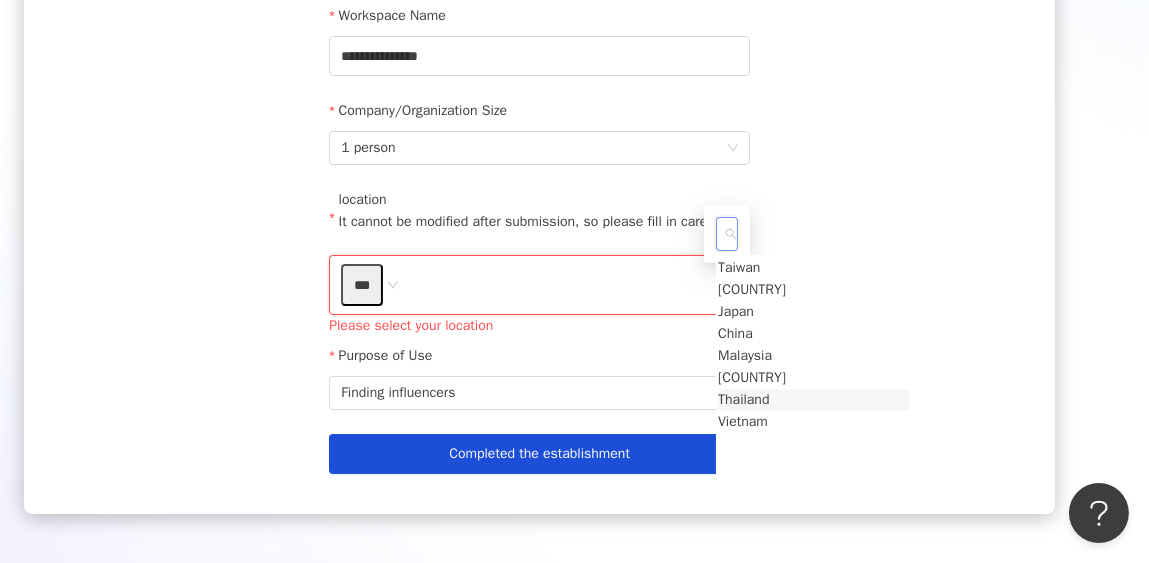 click on "Thailand" at bounding box center (743, 399) 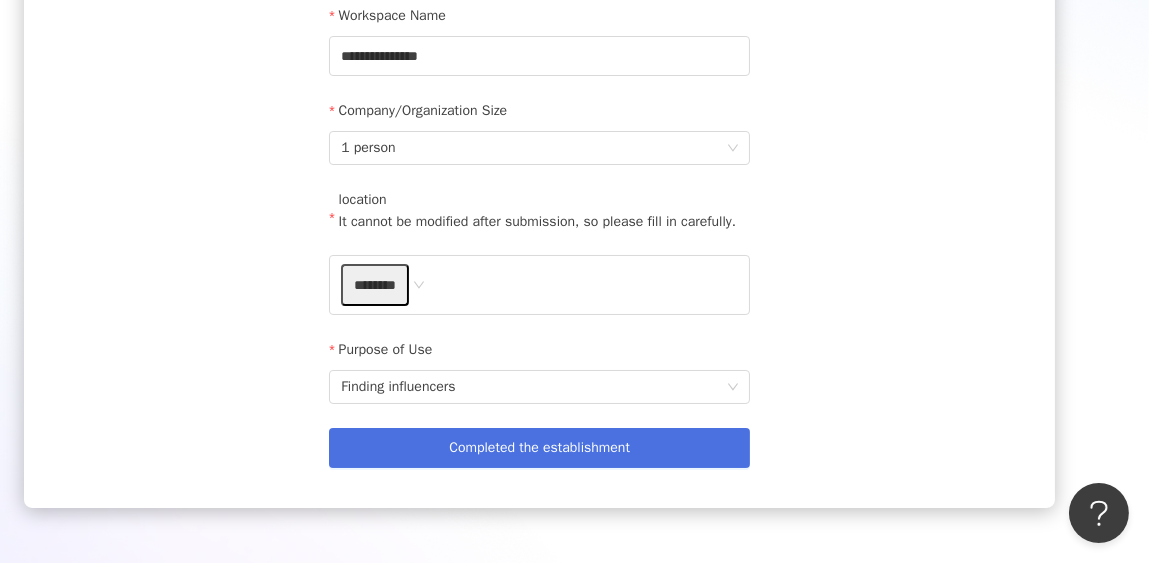 click on "Completed the establishment" at bounding box center [539, 447] 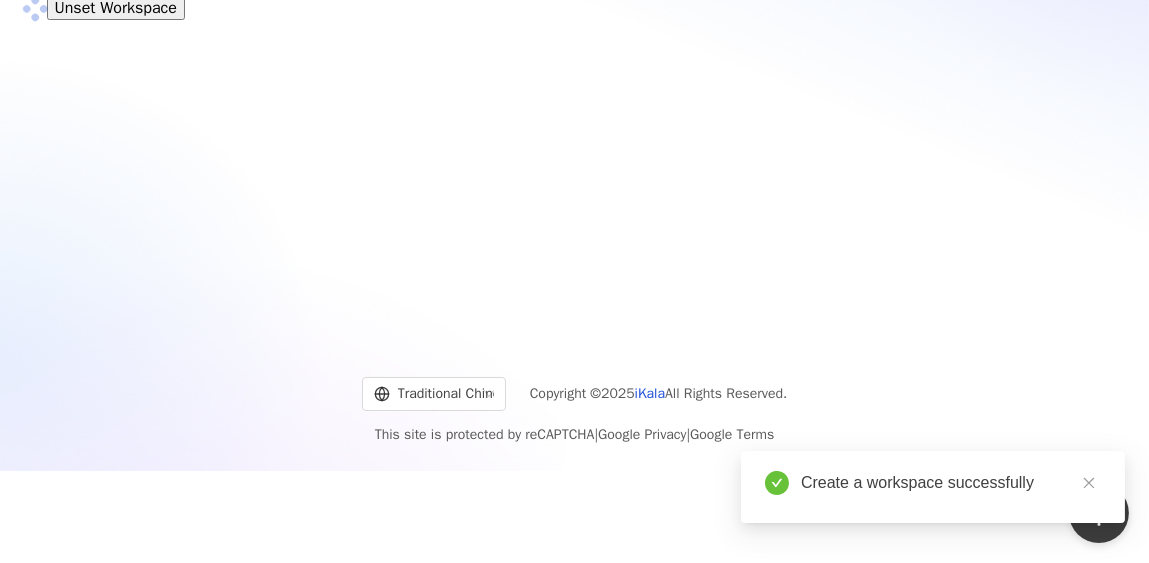 scroll, scrollTop: 273, scrollLeft: 0, axis: vertical 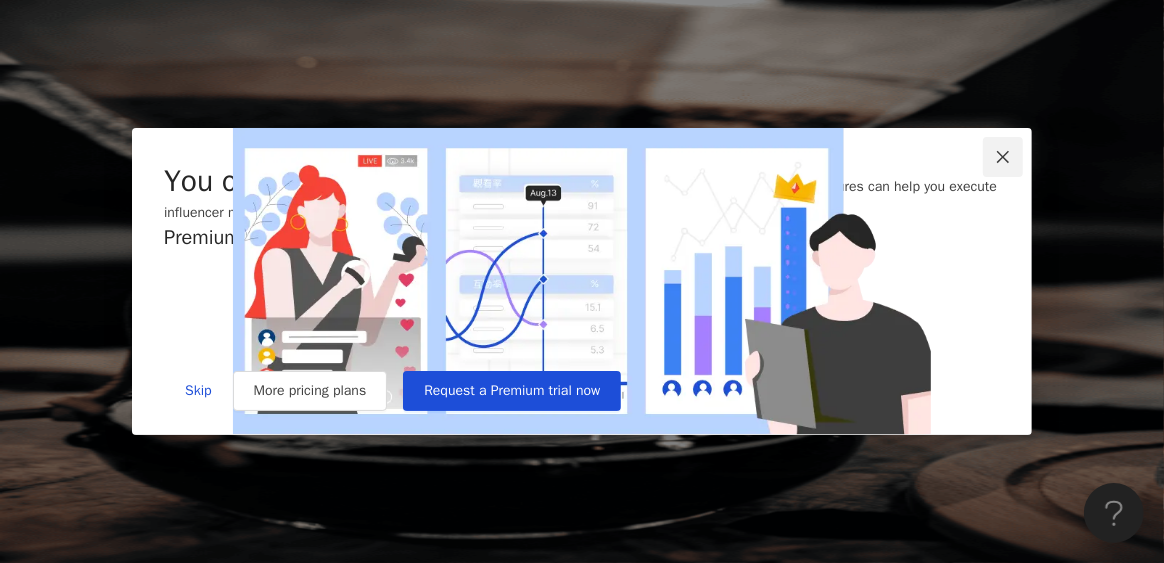 click 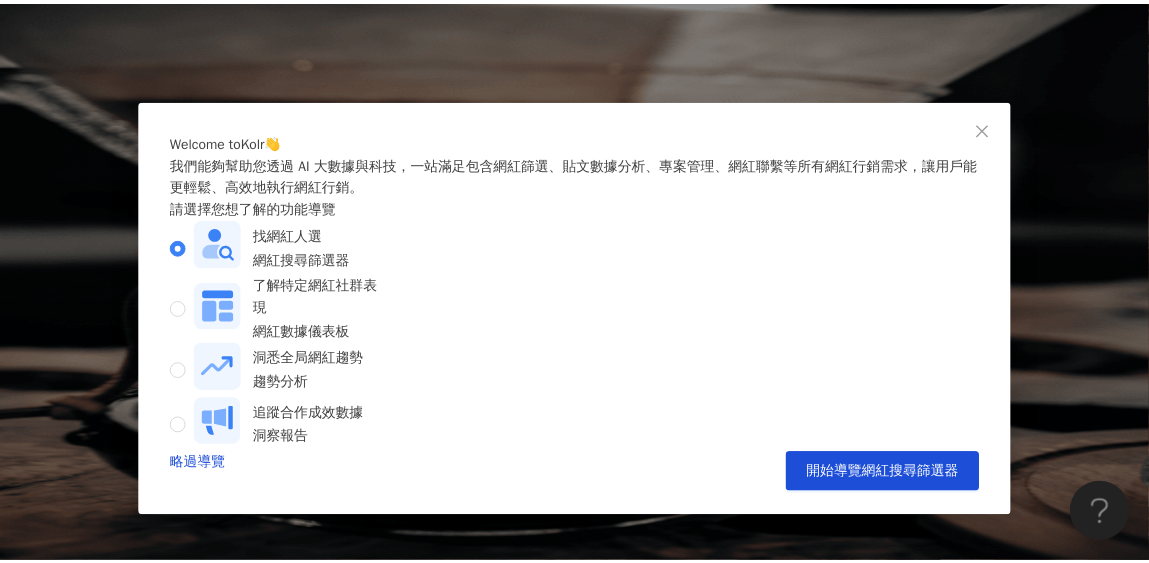 scroll, scrollTop: 64, scrollLeft: 0, axis: vertical 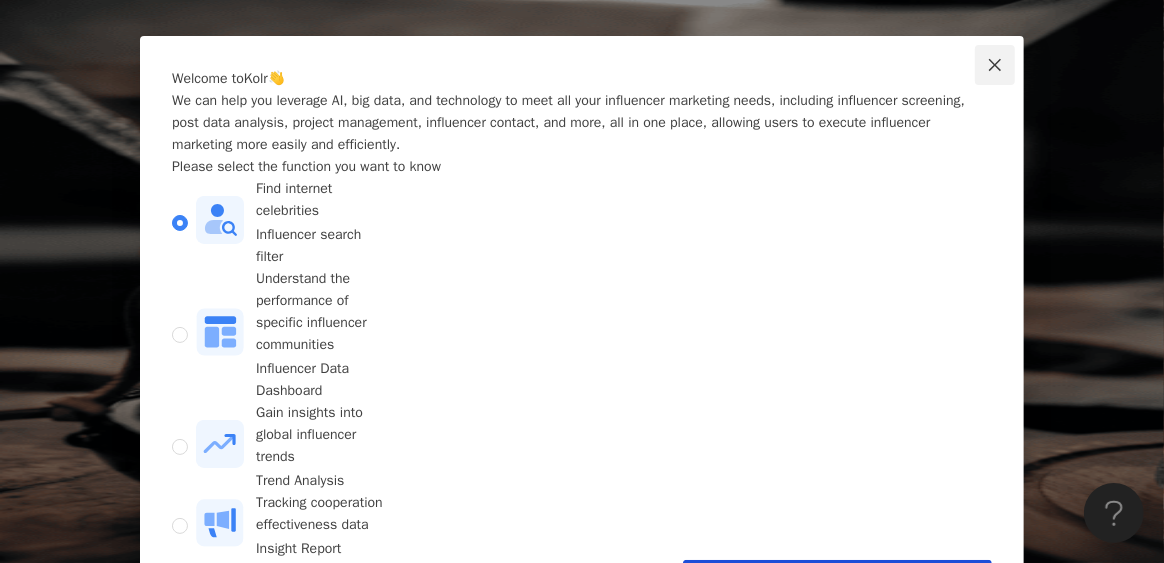 click 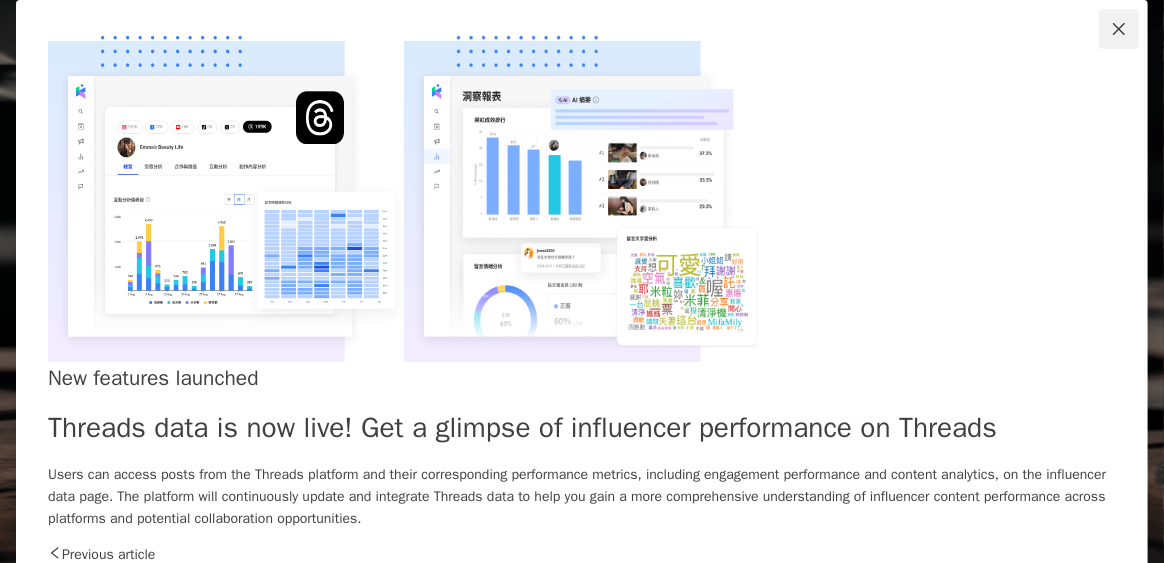 click 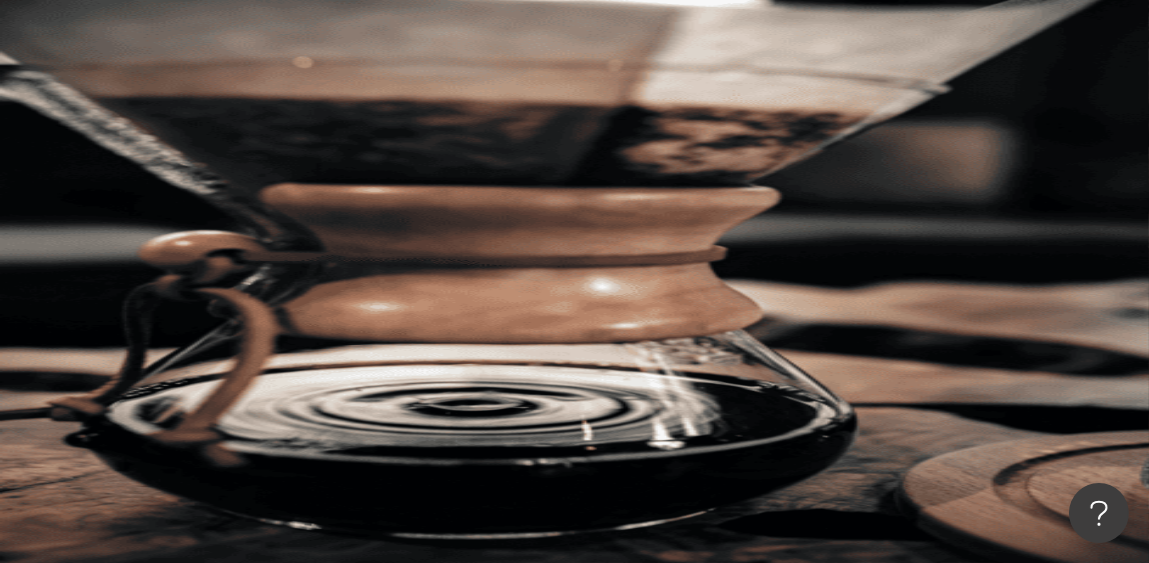 click 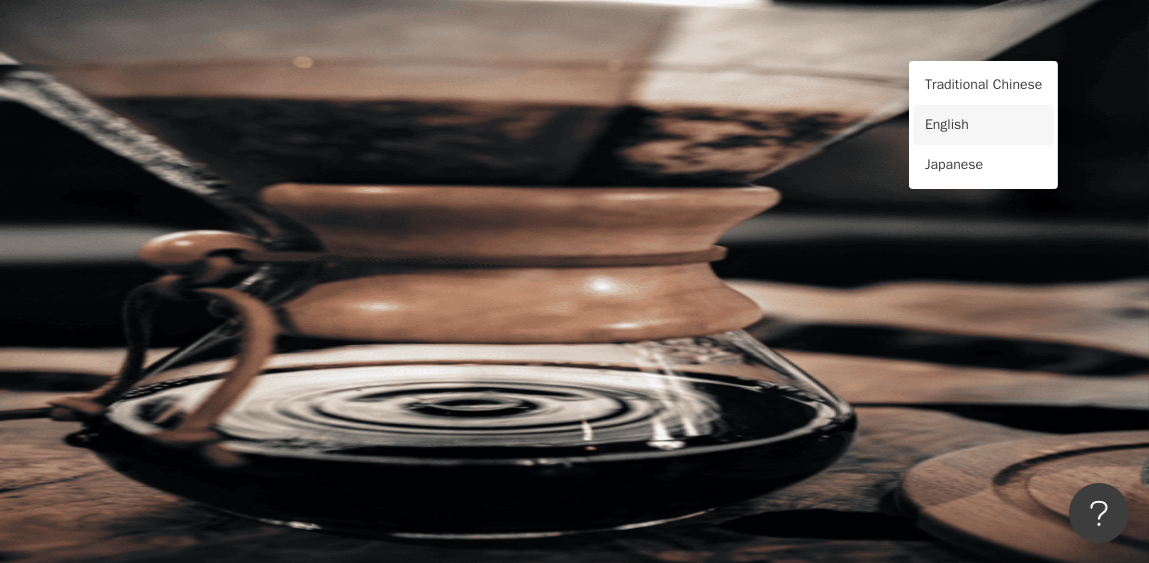 click on "English" at bounding box center [983, 125] 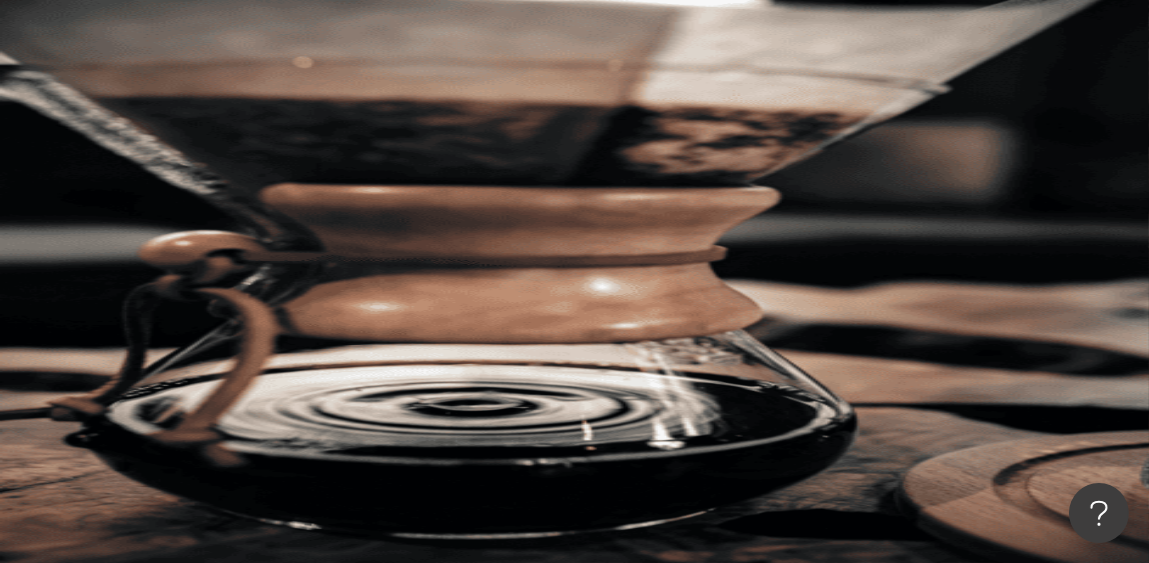 click on "Competitor Analysis" at bounding box center (118, 3055) 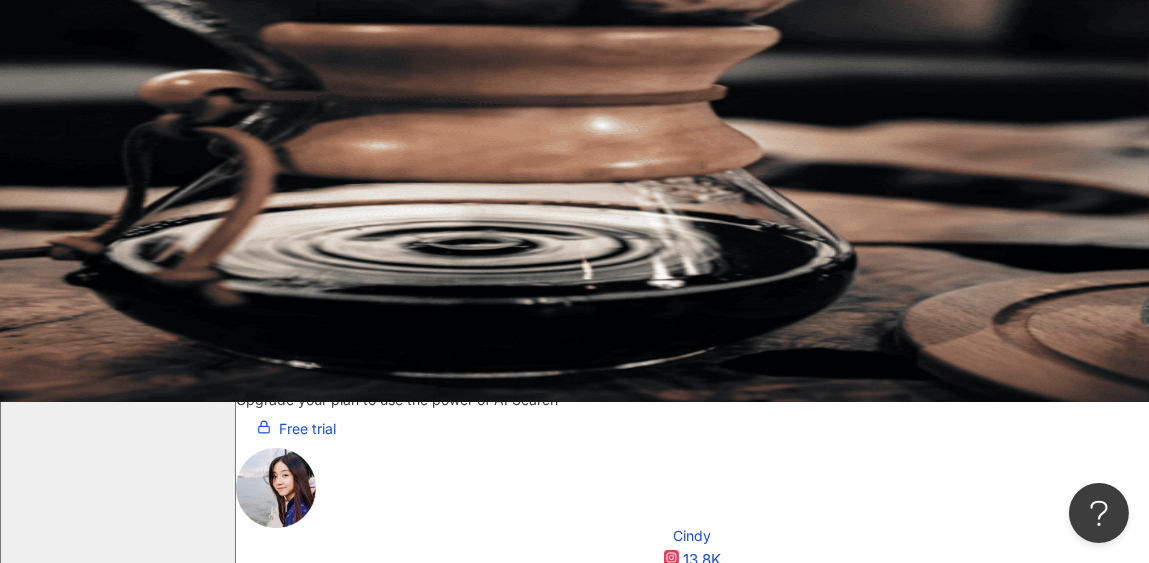 scroll, scrollTop: 154, scrollLeft: 0, axis: vertical 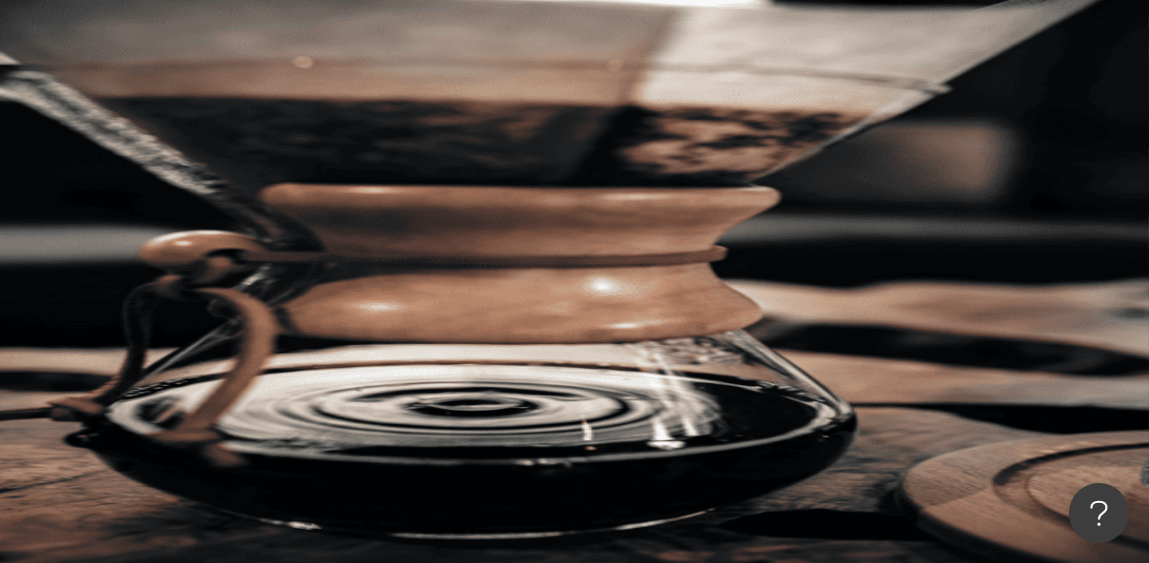 click 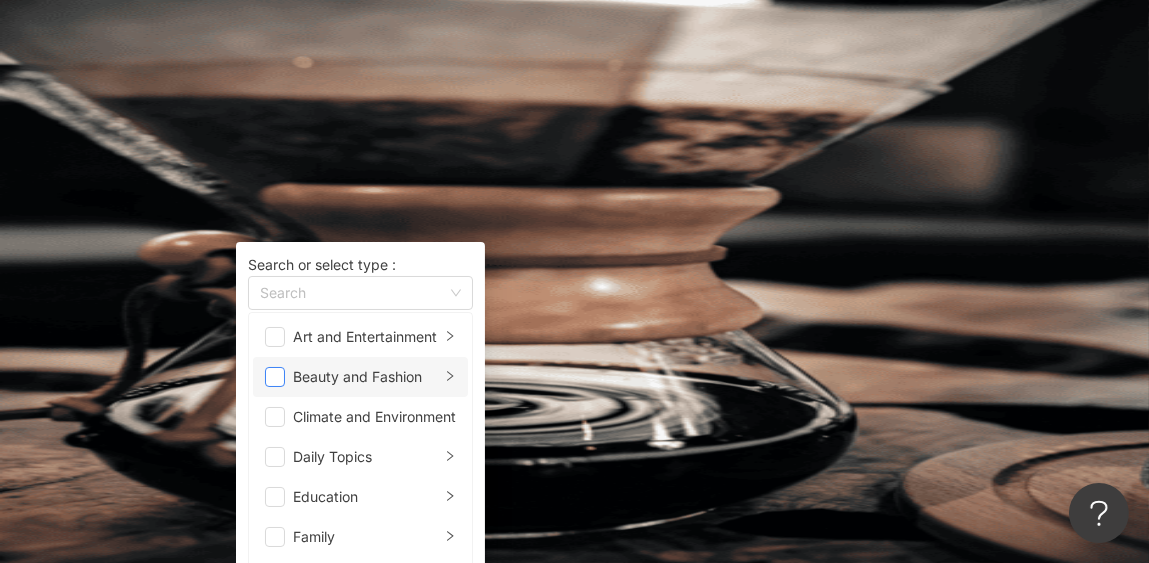 click at bounding box center [275, 377] 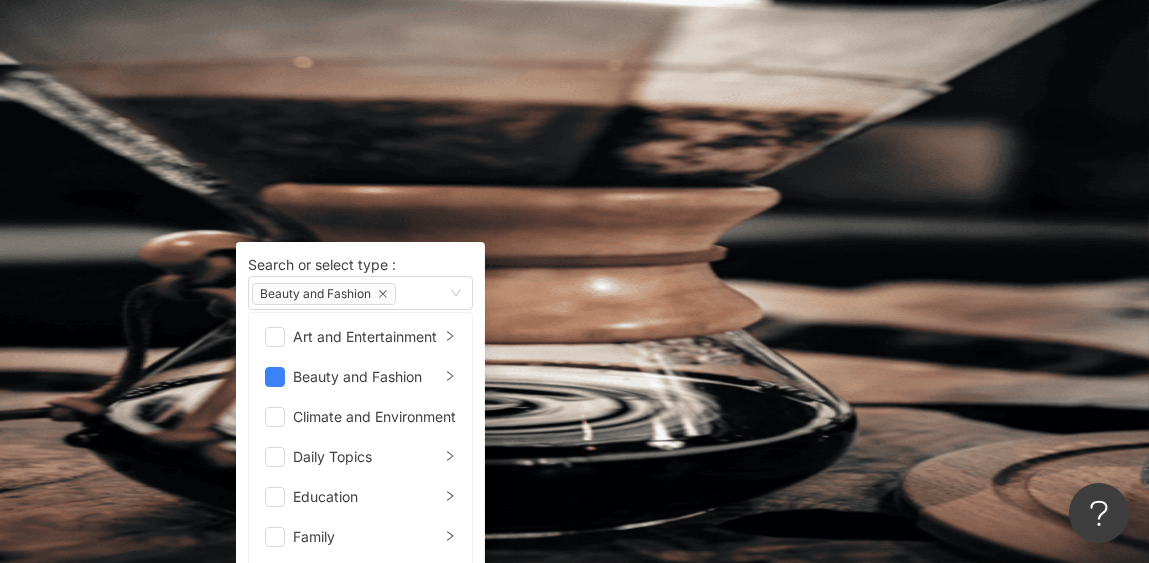 click on "Type Search or select type : Beauty and Fashion   Art and Entertainment Beauty and Fashion Climate and Environment Daily Topics Education Family Finance Food Fortunetelling Gaming Law and Society Life Style Media Entertainment Medical and Health Pets Photography Relationship Religion Shopping Promoiton Sports Technology Transportation Travel Adult Gender Followers Engagement rate View rate Est. price More filters" at bounding box center [692, 290] 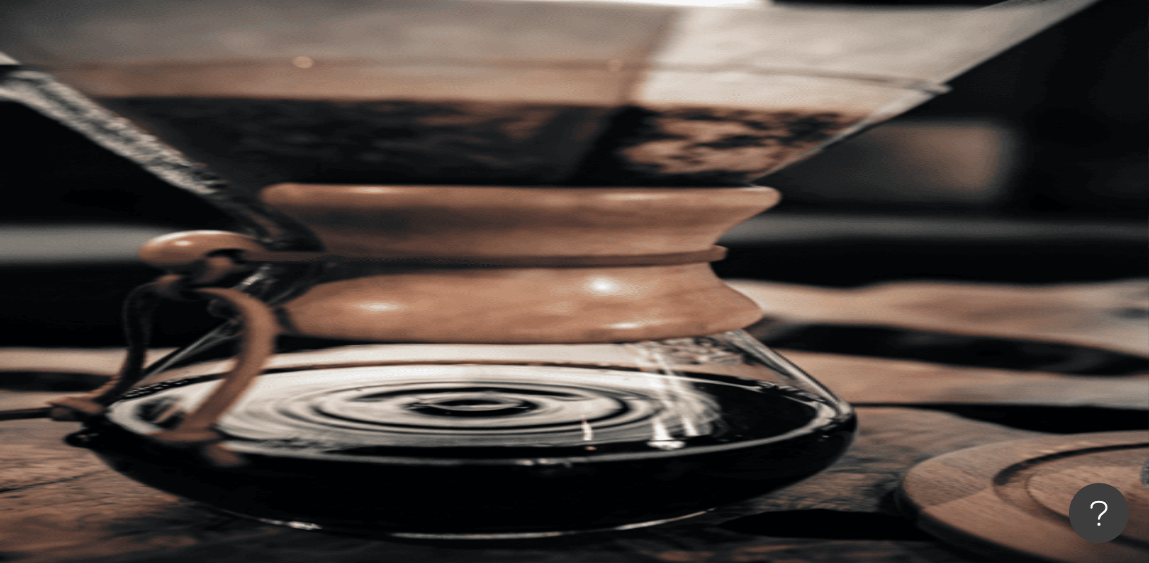 click on "Search" at bounding box center (302, 171) 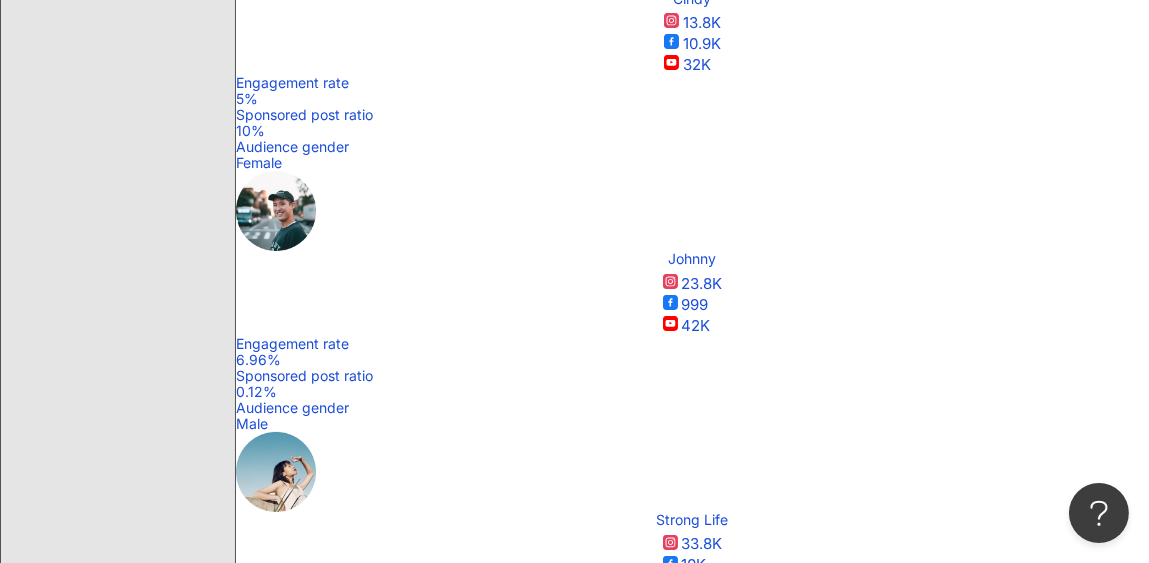 scroll, scrollTop: 0, scrollLeft: 0, axis: both 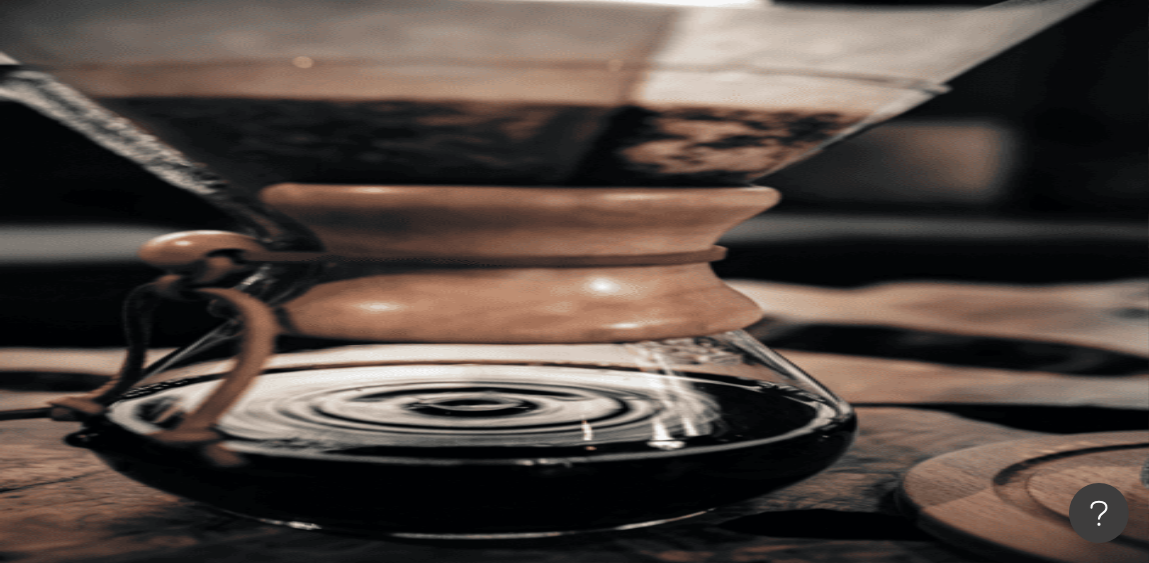 click 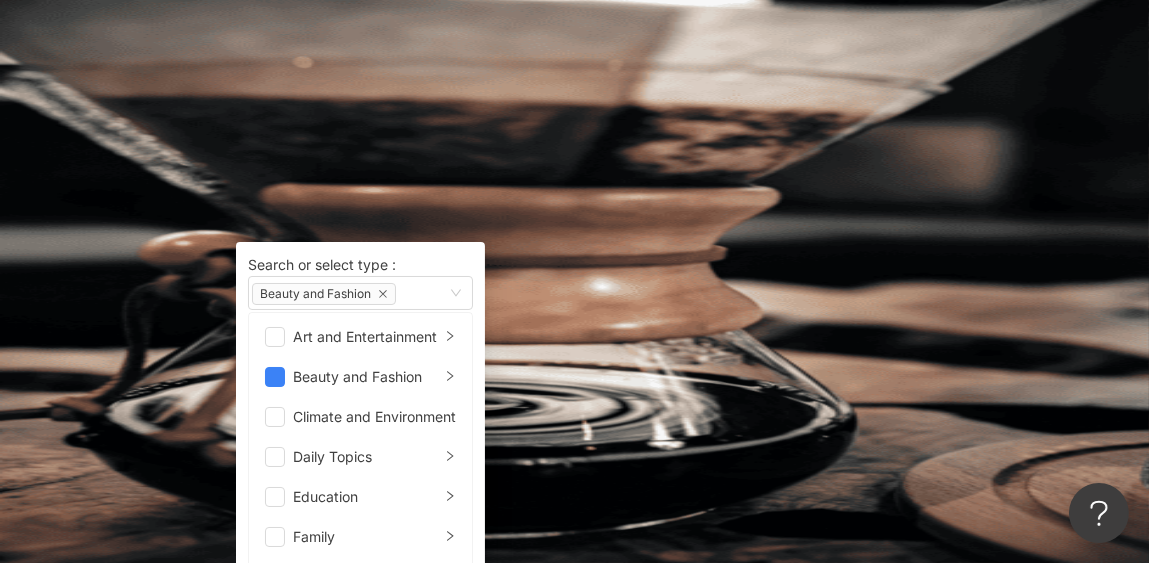 scroll, scrollTop: 0, scrollLeft: 0, axis: both 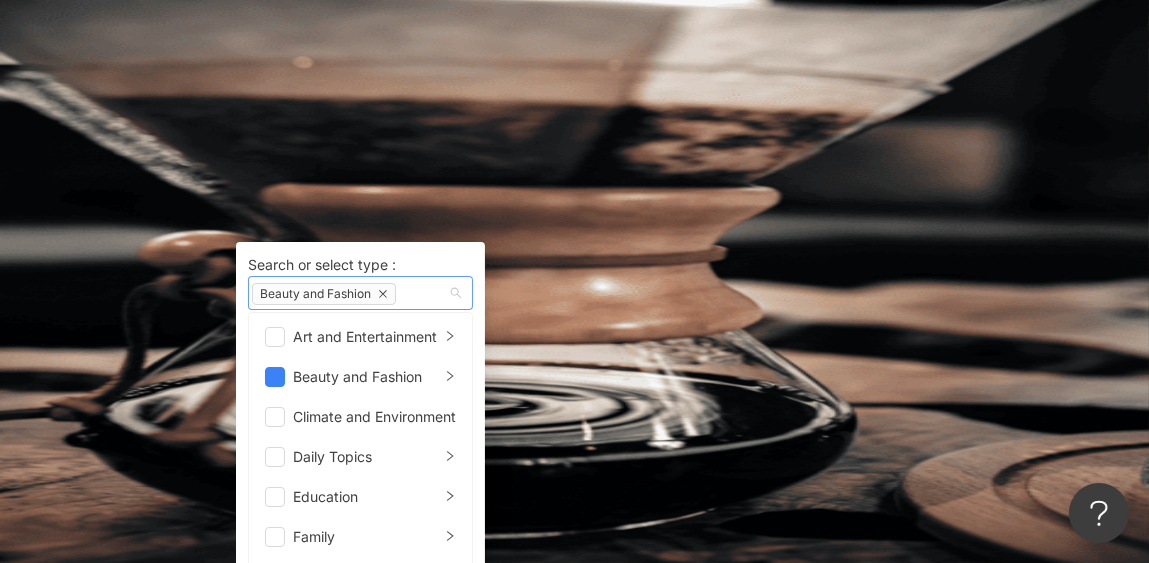 click 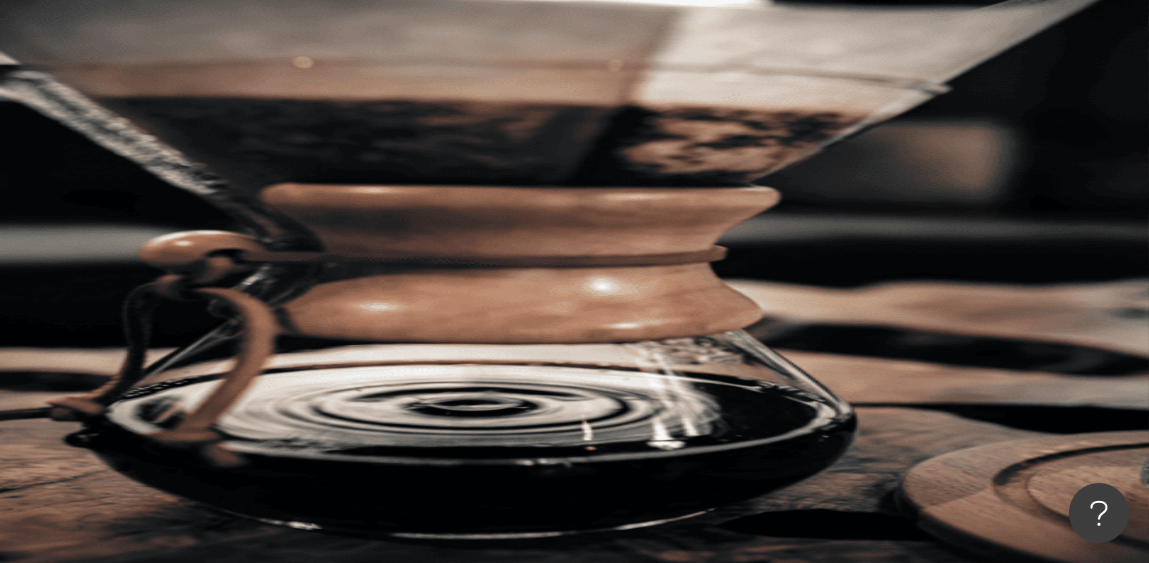 click on "Type Search or select type :   Search Art and Entertainment Beauty and Fashion Climate and Environment Daily Topics Education Family Finance Food Fortunetelling Gaming Law and Society Life Style Media Entertainment Medical and Health Pets Photography Relationship Religion Shopping Promoiton Sports Technology Transportation Travel Adult Gender Followers Engagement rate View rate Est. price More filters" at bounding box center (692, 290) 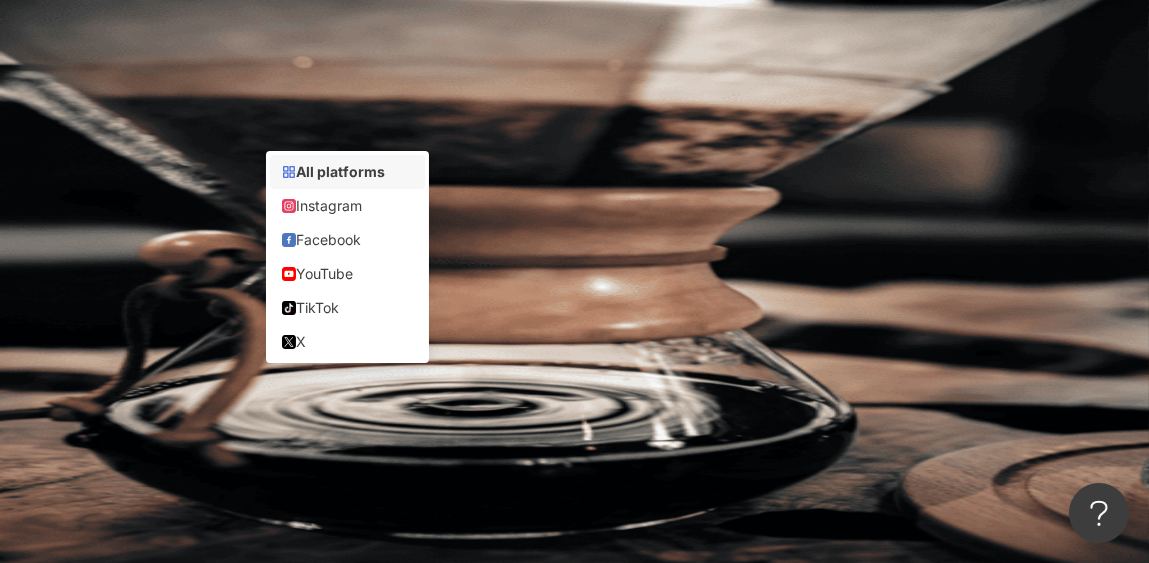 click on "All platforms" at bounding box center (305, 98) 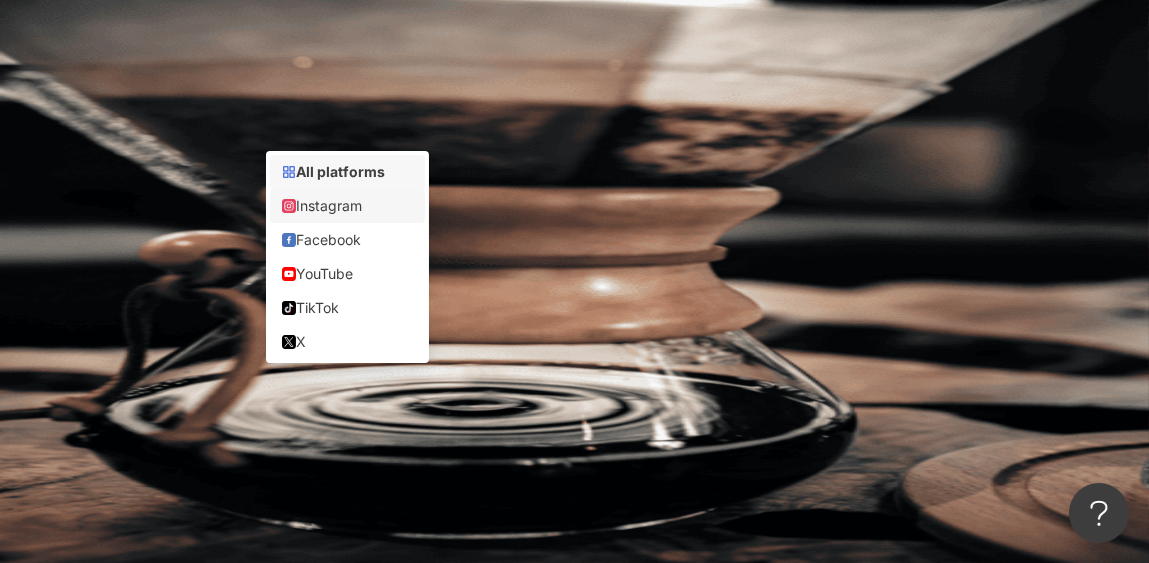 click on "Instagram" at bounding box center (347, 206) 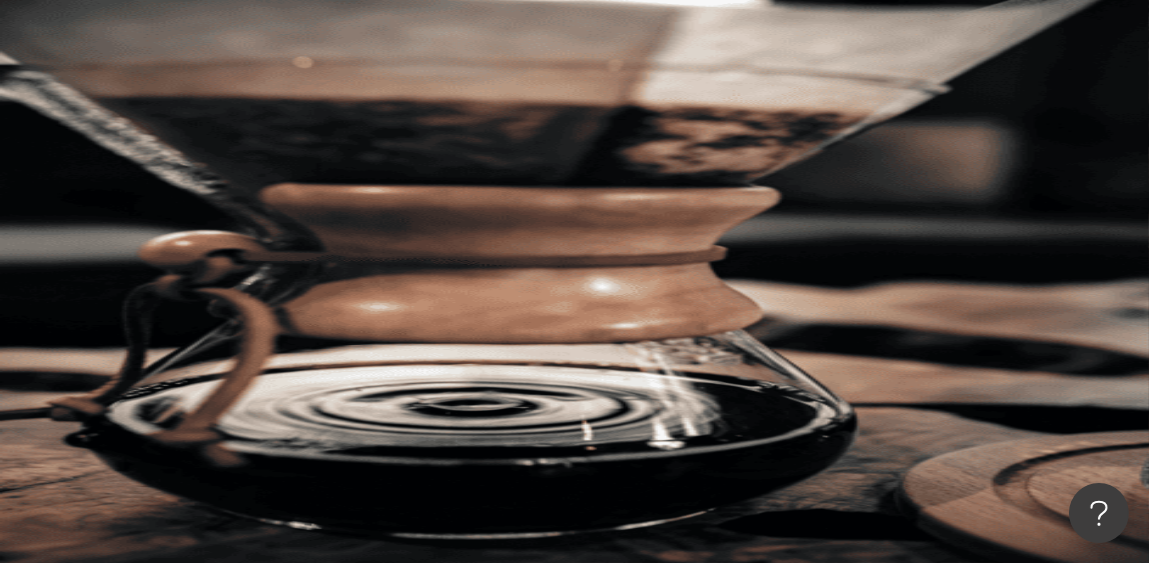 click on "Search" at bounding box center (302, 171) 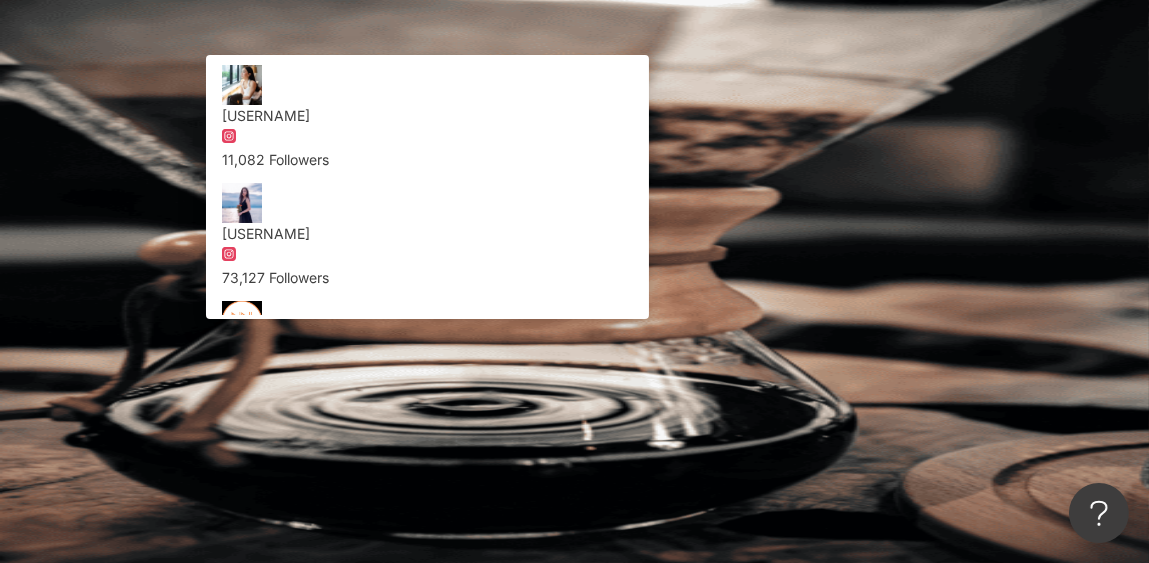 click on "*****" at bounding box center [456, 99] 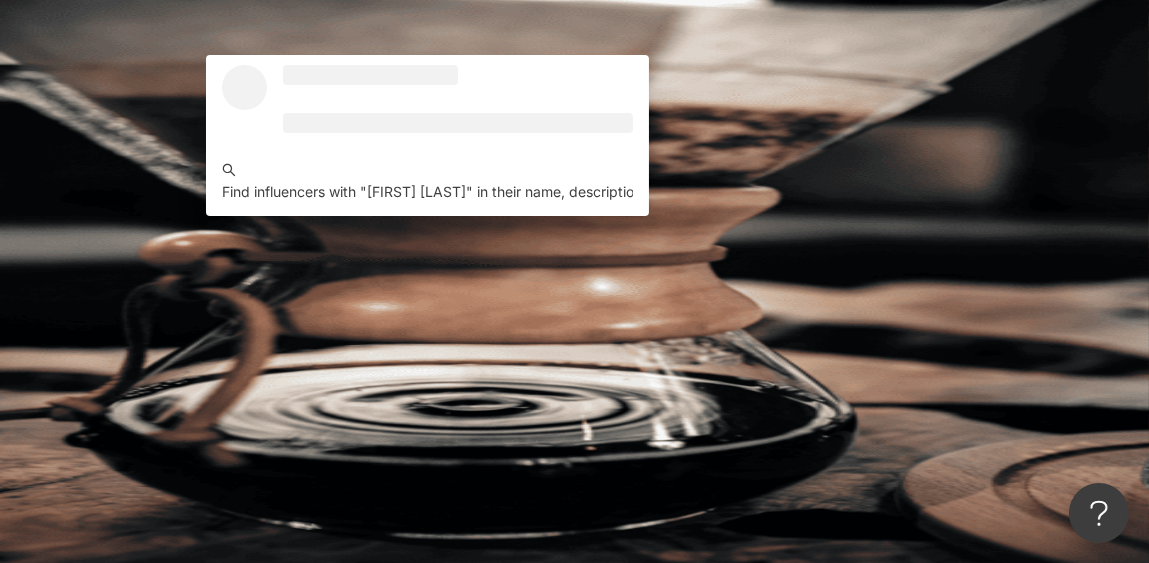 type on "**********" 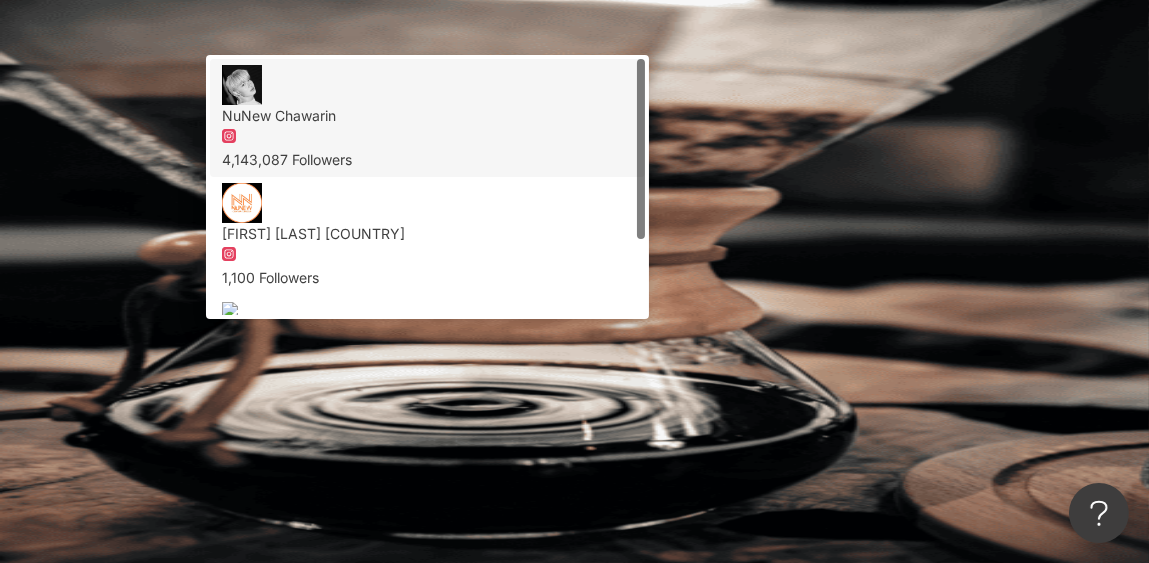 click on "NuNew Chawarin" at bounding box center [427, 116] 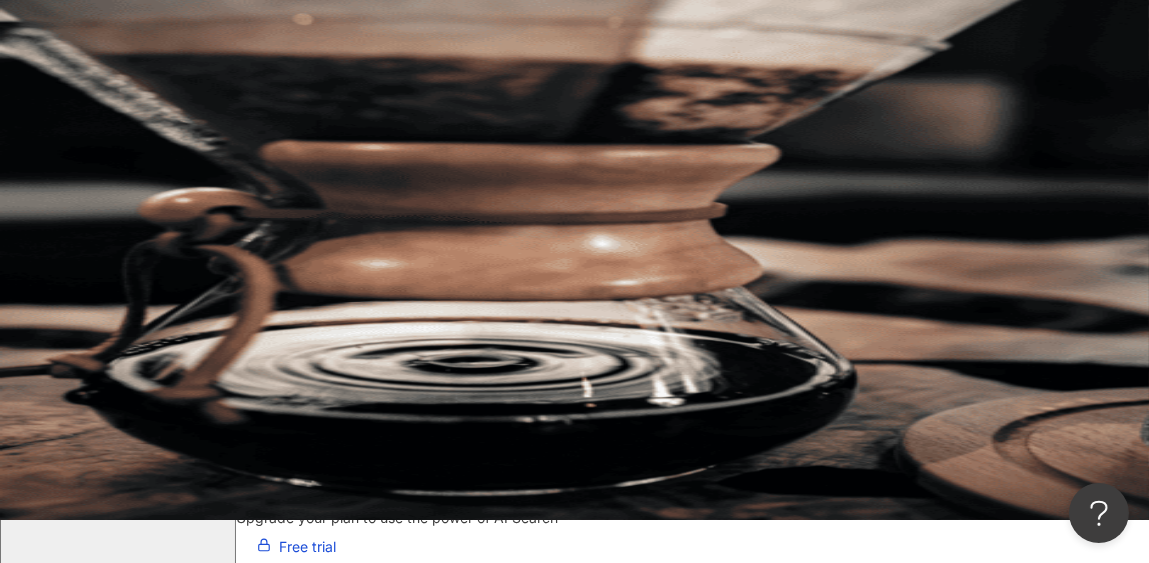 scroll, scrollTop: 0, scrollLeft: 0, axis: both 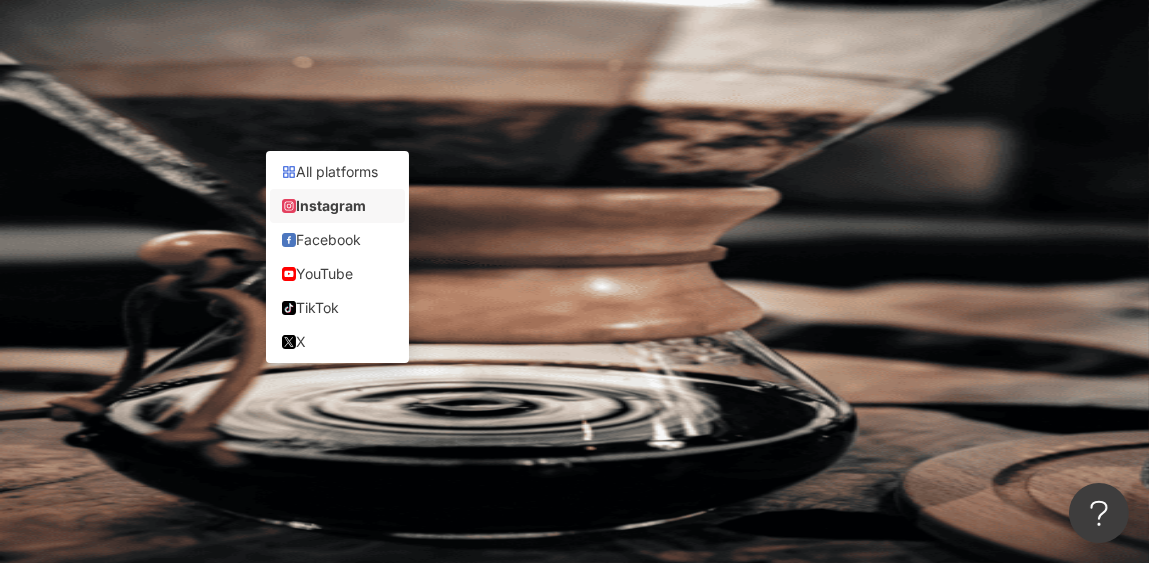 click on "Instagram" at bounding box center [297, 98] 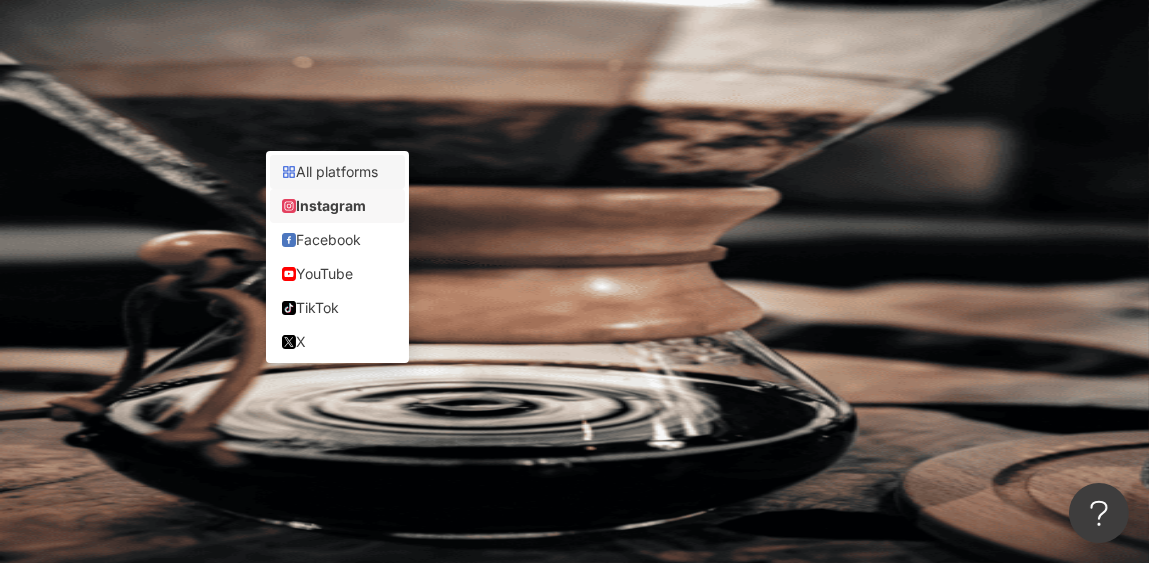 click on "All platforms" at bounding box center (337, 171) 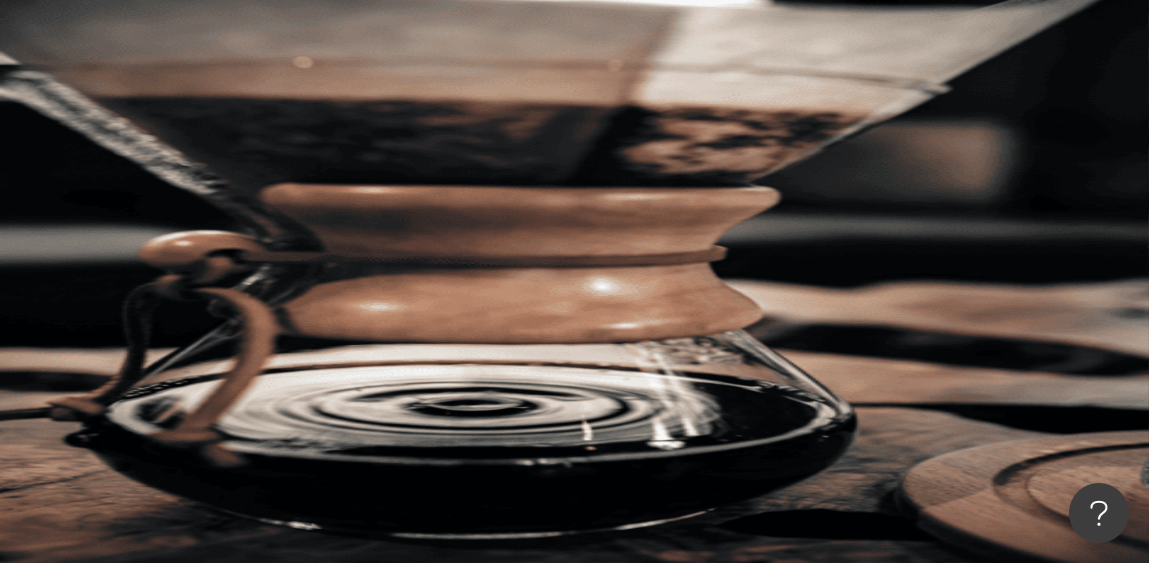 click on "all All platforms Thailand Search a1d5482d-d0cd-4970-9abf-44e8fd0d32fa NuNew Chawarin 4,143,087   Followers New Chawarin Cambodia 1,100   Followers nunew_cwr 1,157   Followers neuchawarinph 2,341   Followers Find influencers with " nunew chawarin " in their name, description, or posts" at bounding box center (692, 135) 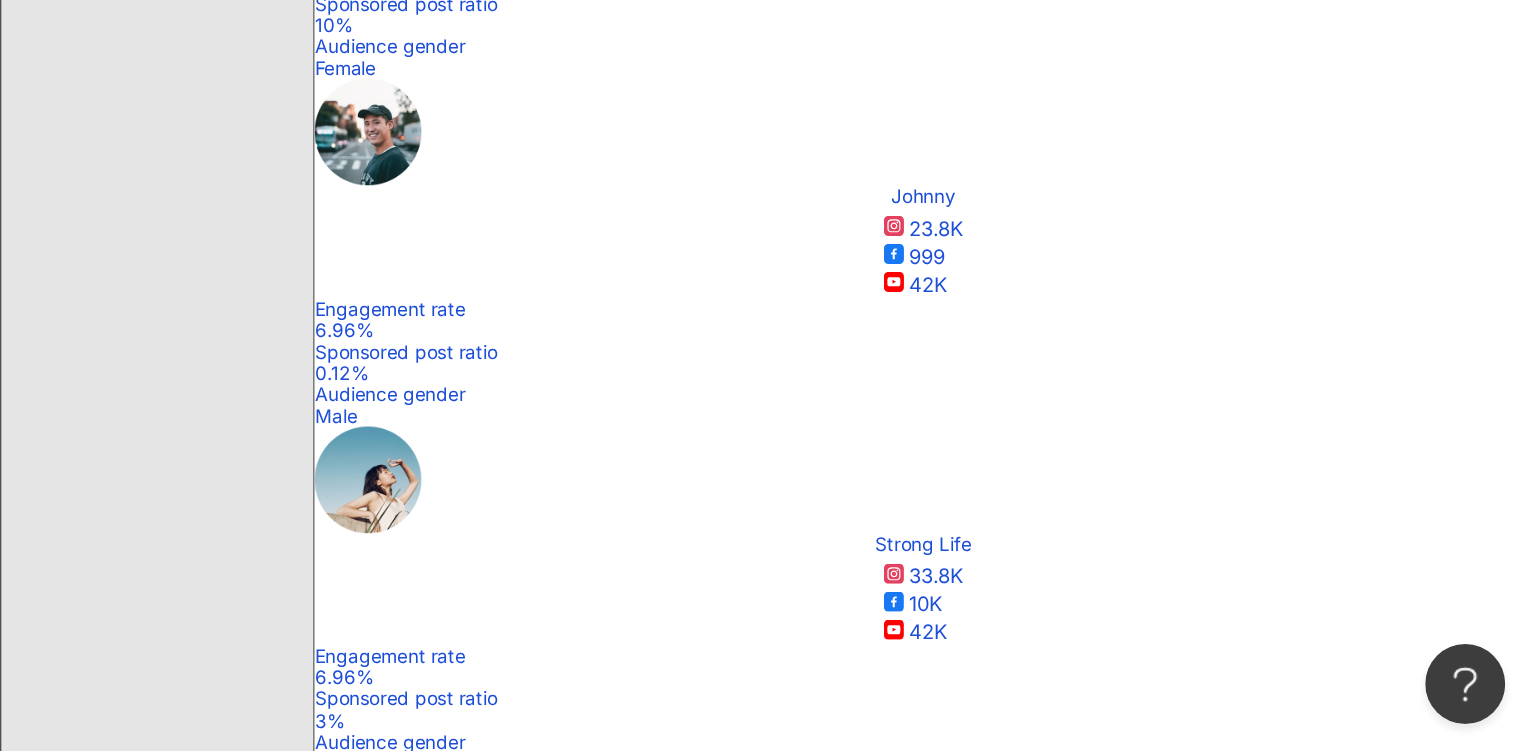 scroll, scrollTop: 0, scrollLeft: 0, axis: both 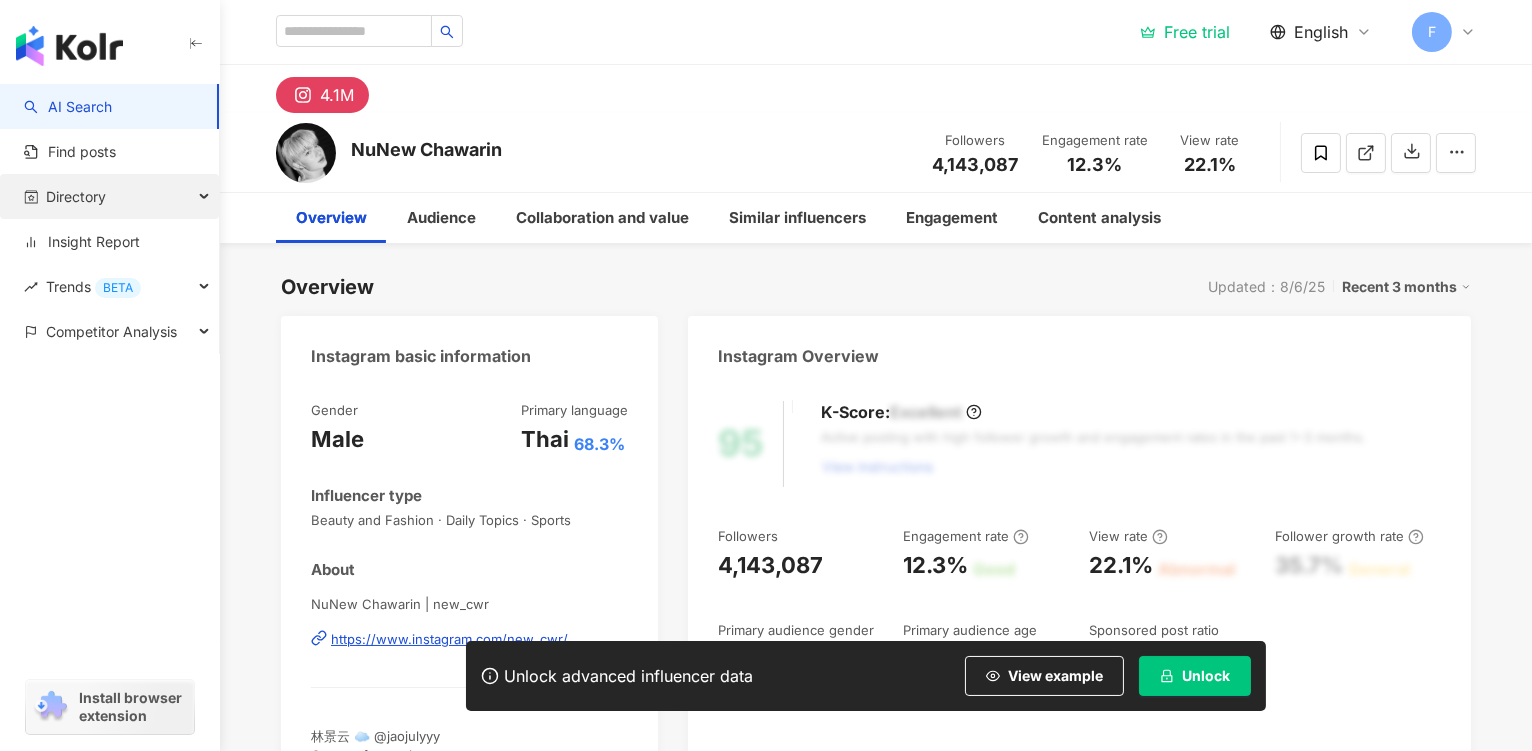 click on "Directory" at bounding box center [109, 196] 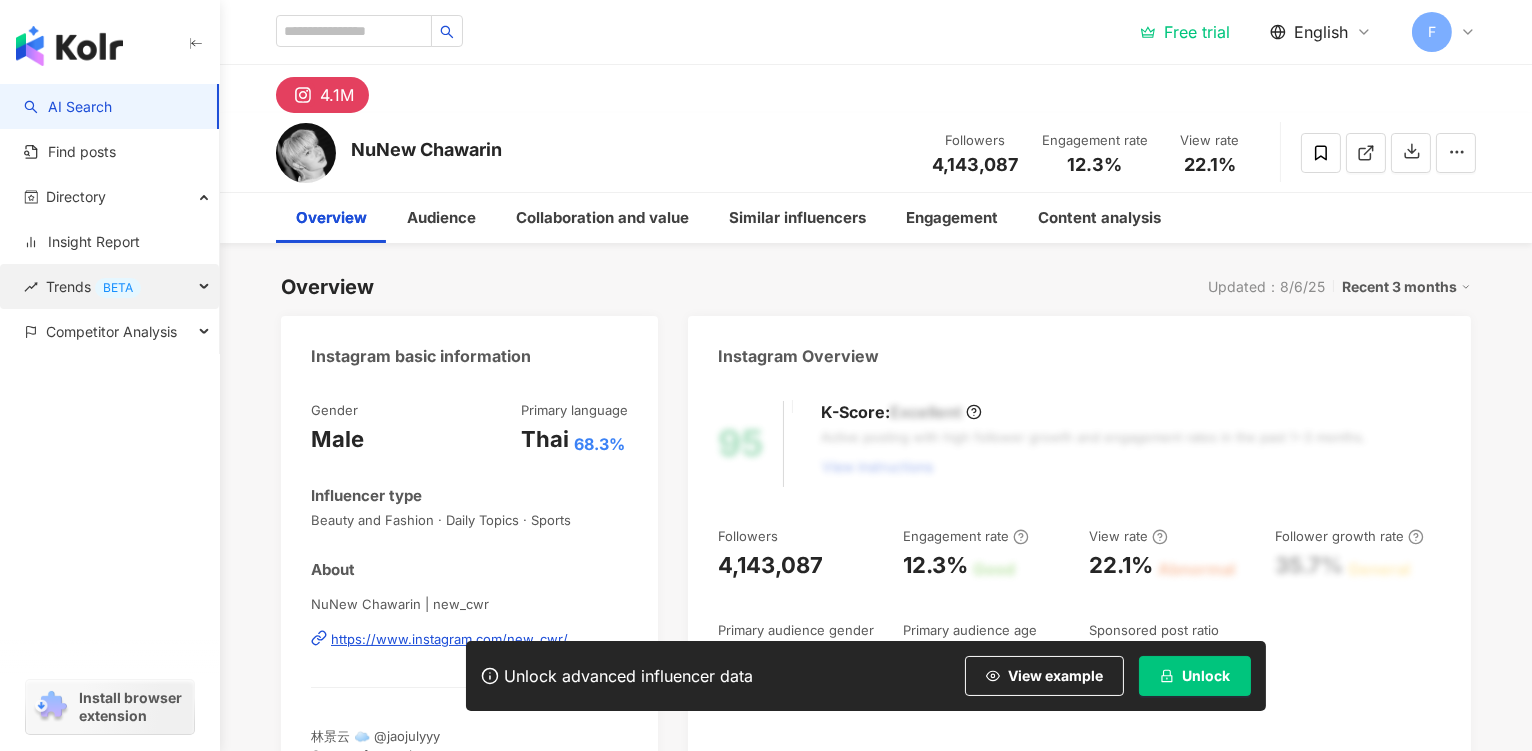 click on "Trends BETA" at bounding box center (109, 286) 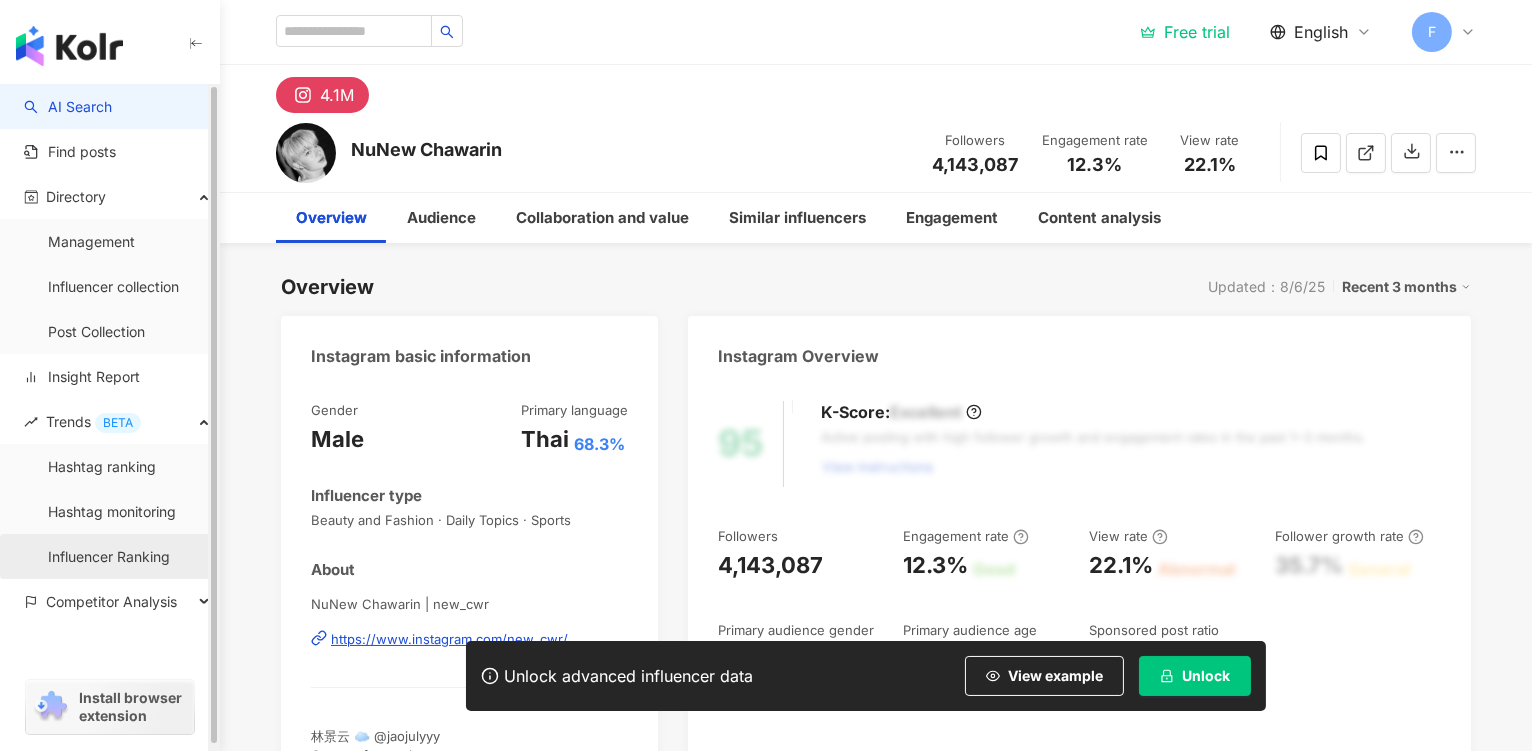 click on "Influencer Ranking" at bounding box center [109, 557] 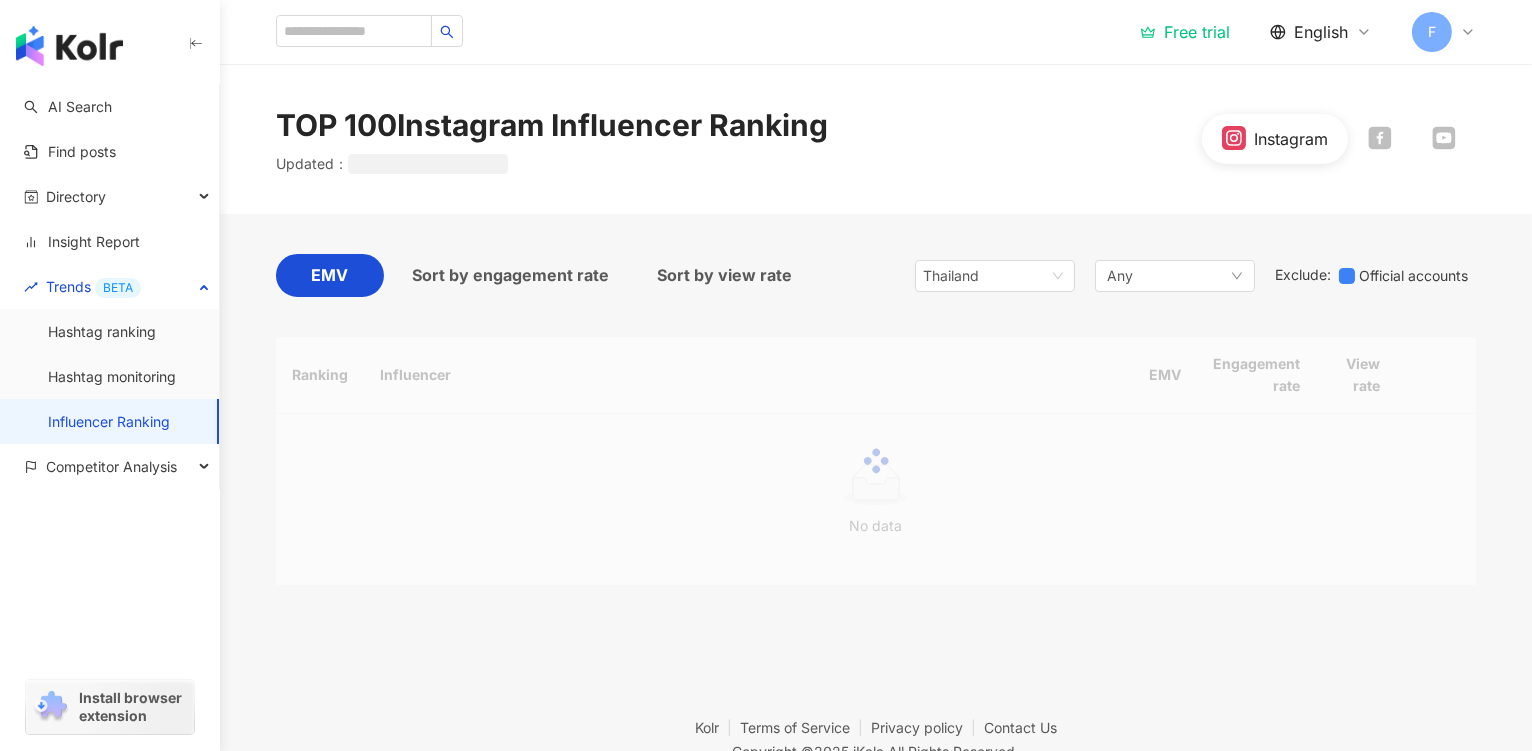 click at bounding box center [876, 461] 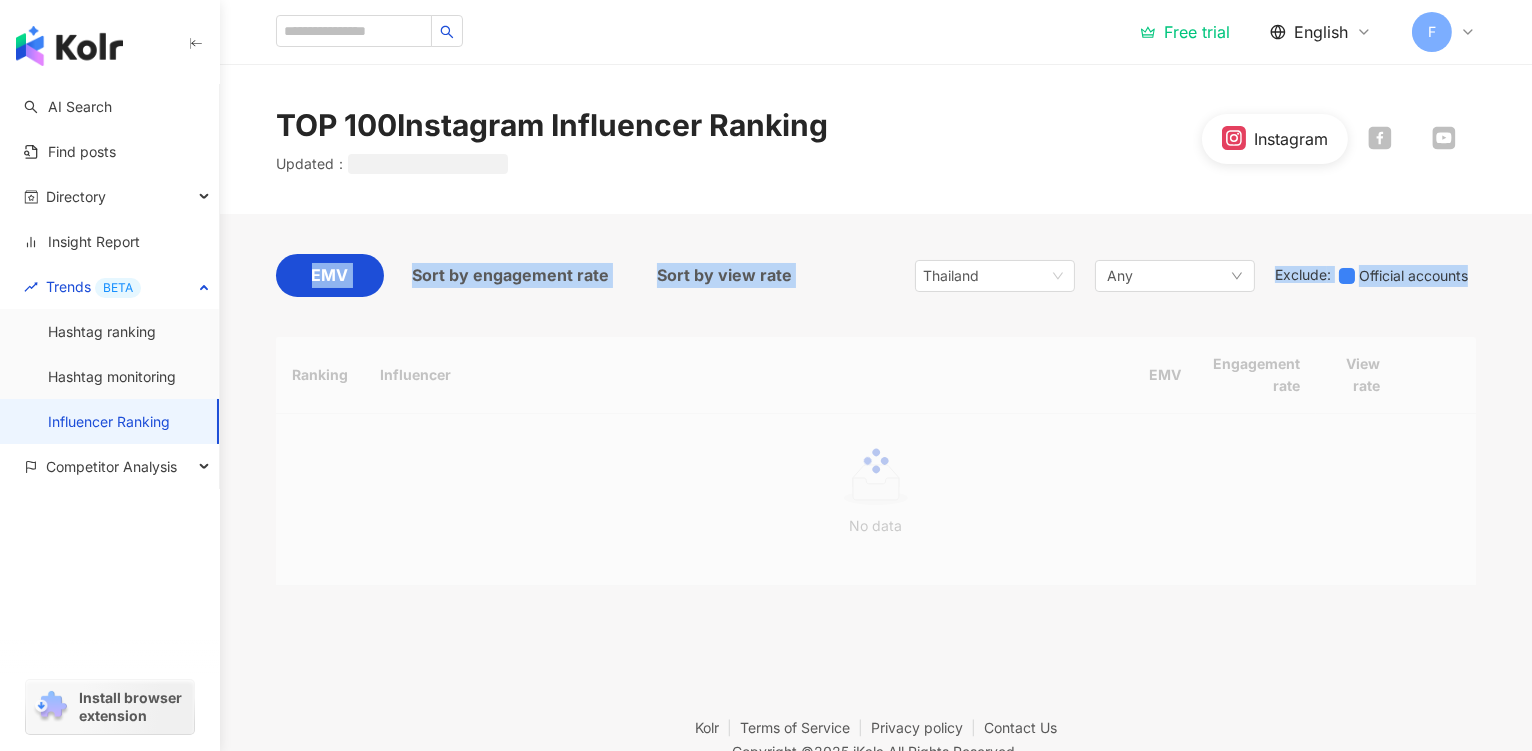 drag, startPoint x: 1530, startPoint y: 102, endPoint x: 1529, endPoint y: 249, distance: 147.0034 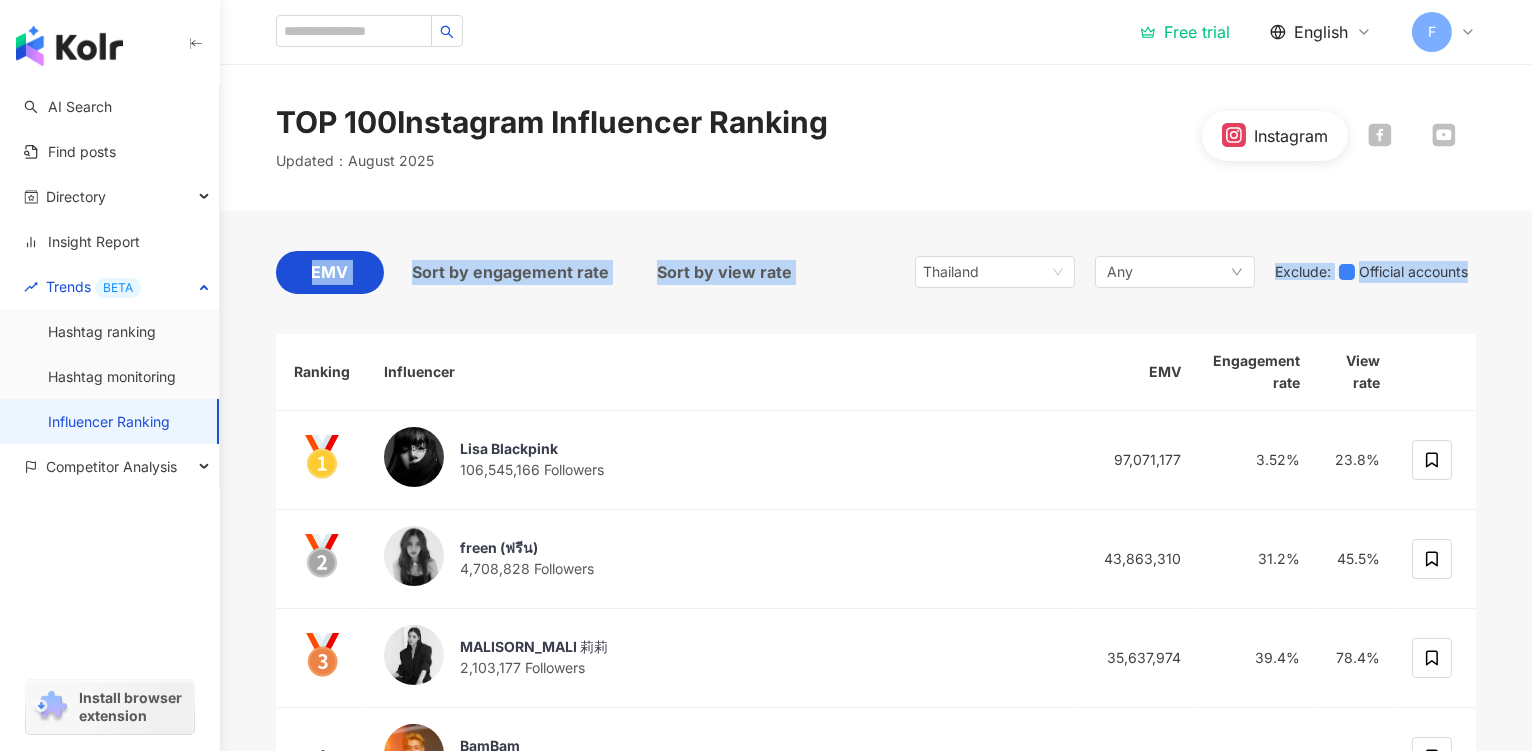 scroll, scrollTop: 0, scrollLeft: 0, axis: both 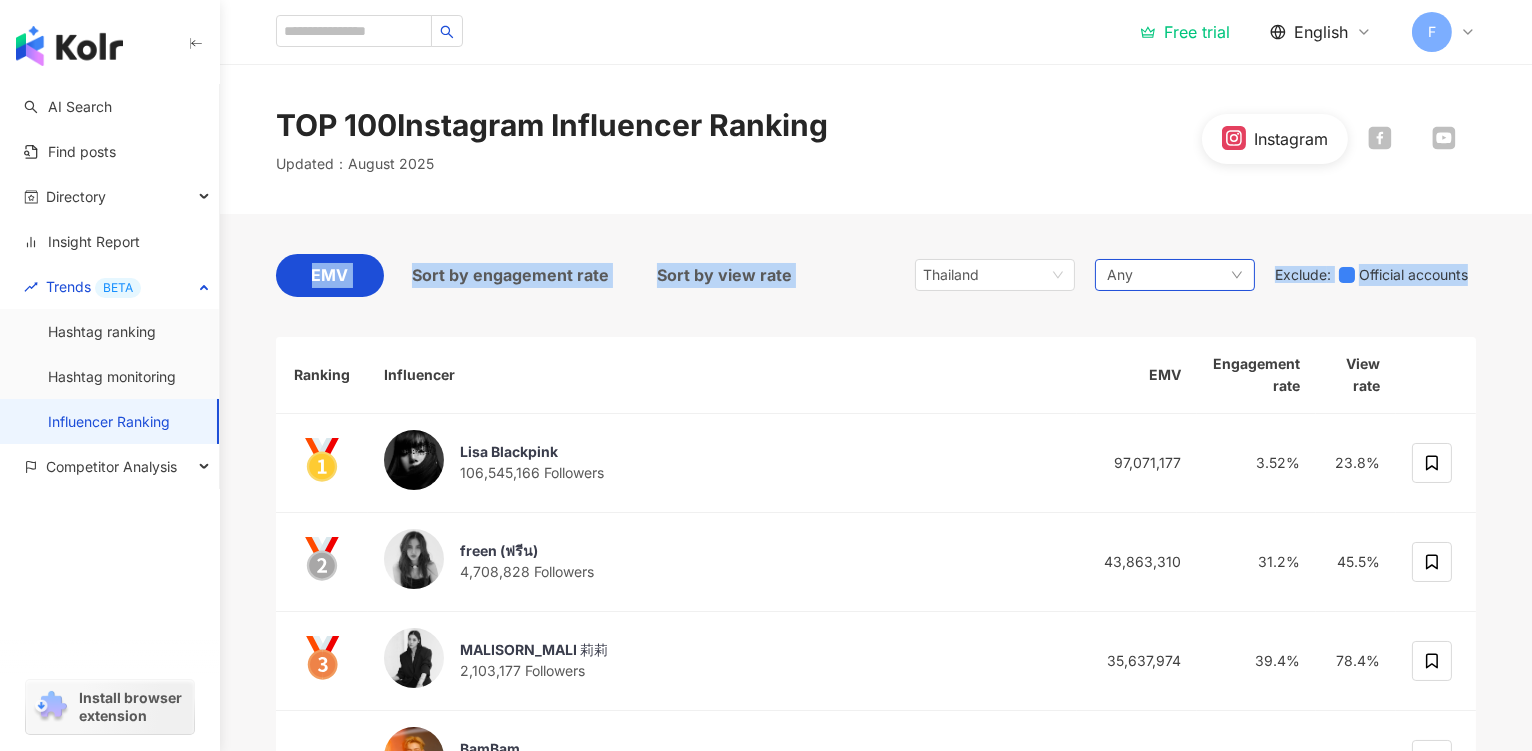 click 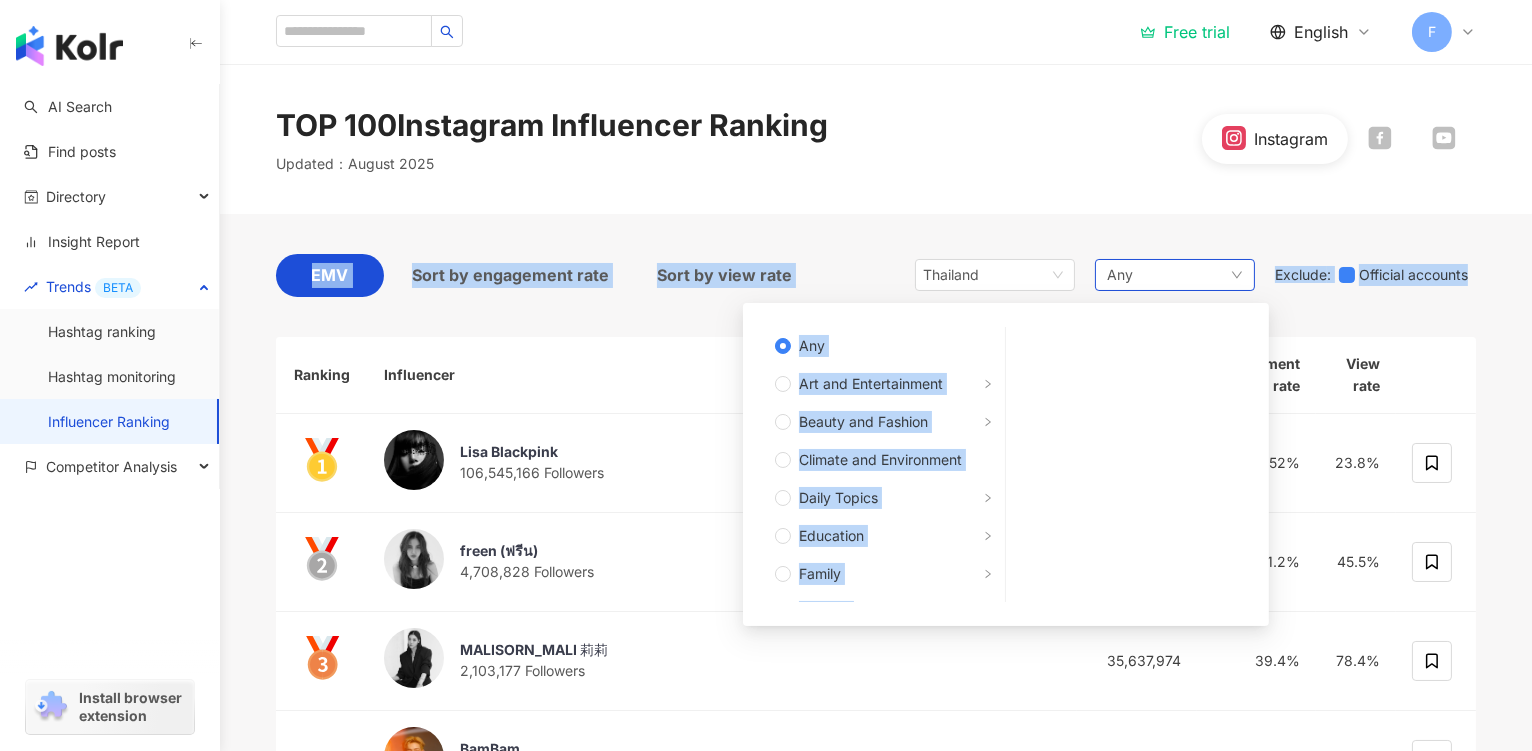 scroll, scrollTop: 8, scrollLeft: 0, axis: vertical 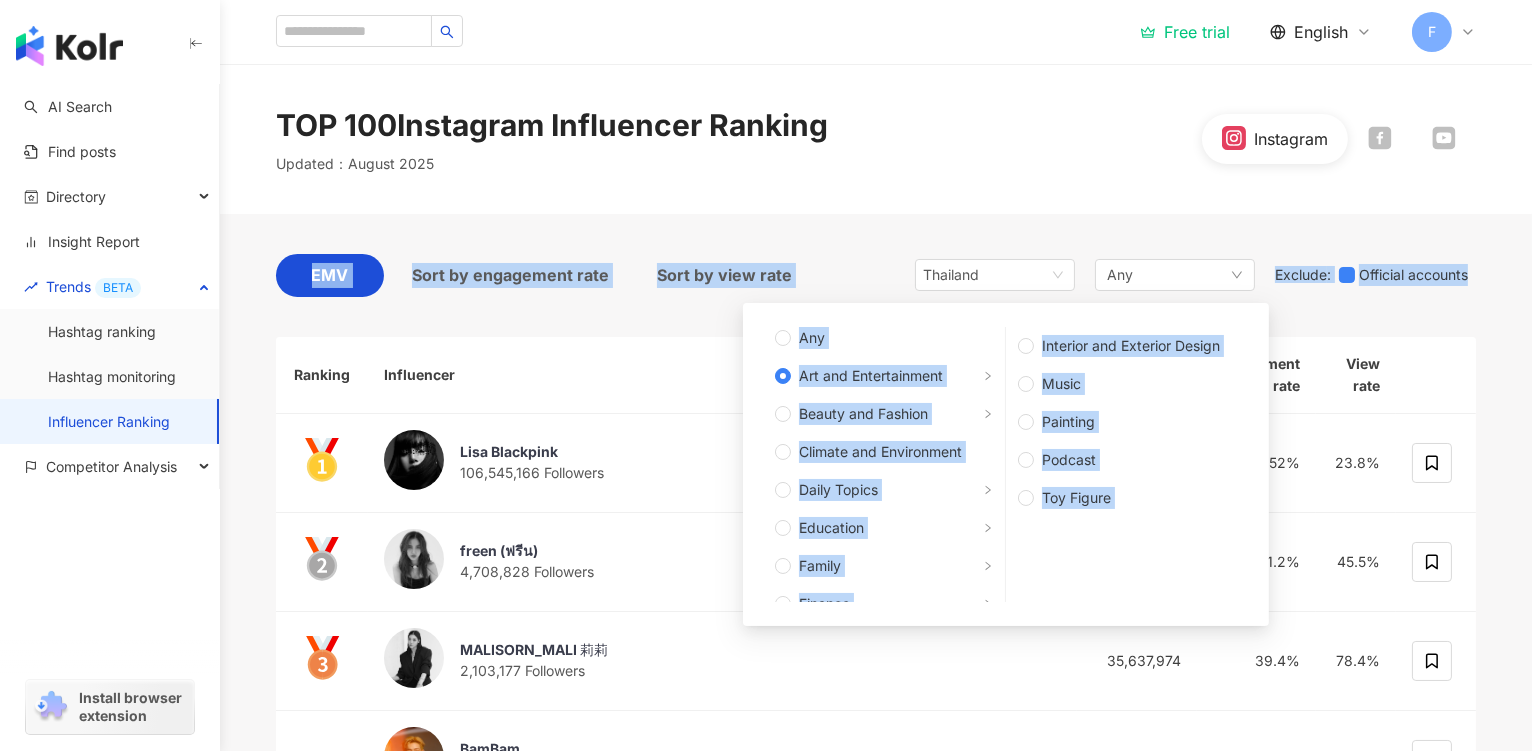 click on "Lisa Blackpink 106,545,166   Followers 97,071,177 3.52% 23.8% freen (ฟรีน) 4,708,828   Followers 43,863,310 31.2% 45.5% MALISORN_MALI 莉莉 2,103,177   Followers 35,637,974 39.4% 78.4% 4 BamBam 18,401,843   Followers 30,955,526 6.51% 8.33% 5 Engfa Waraha 🇹🇭 4,414,685   Followers 26,123,269 20.9% 26.6% 6 Orm Kornnaphat S. 2,380,600   Followers 21,615,072 28.2% 43.9% 7 Nattawat Jirochtikul 4,226,418   Followers 18,953,437 15.8% 47.4% 8 PO Nattawin 4,217,513   Followers 18,726,841 15.1%" at bounding box center [876, 829] 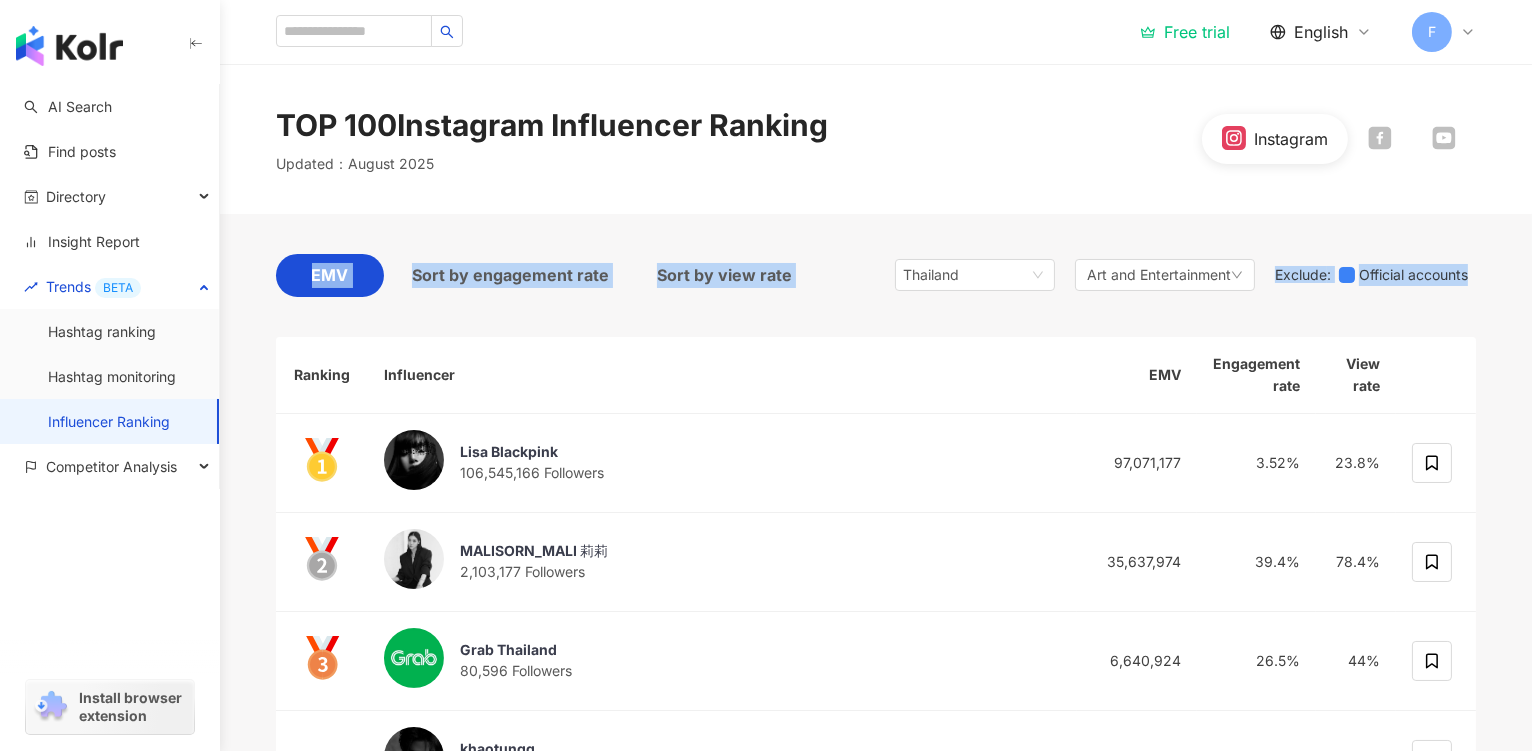 drag, startPoint x: 1521, startPoint y: 140, endPoint x: 1517, endPoint y: 245, distance: 105.076164 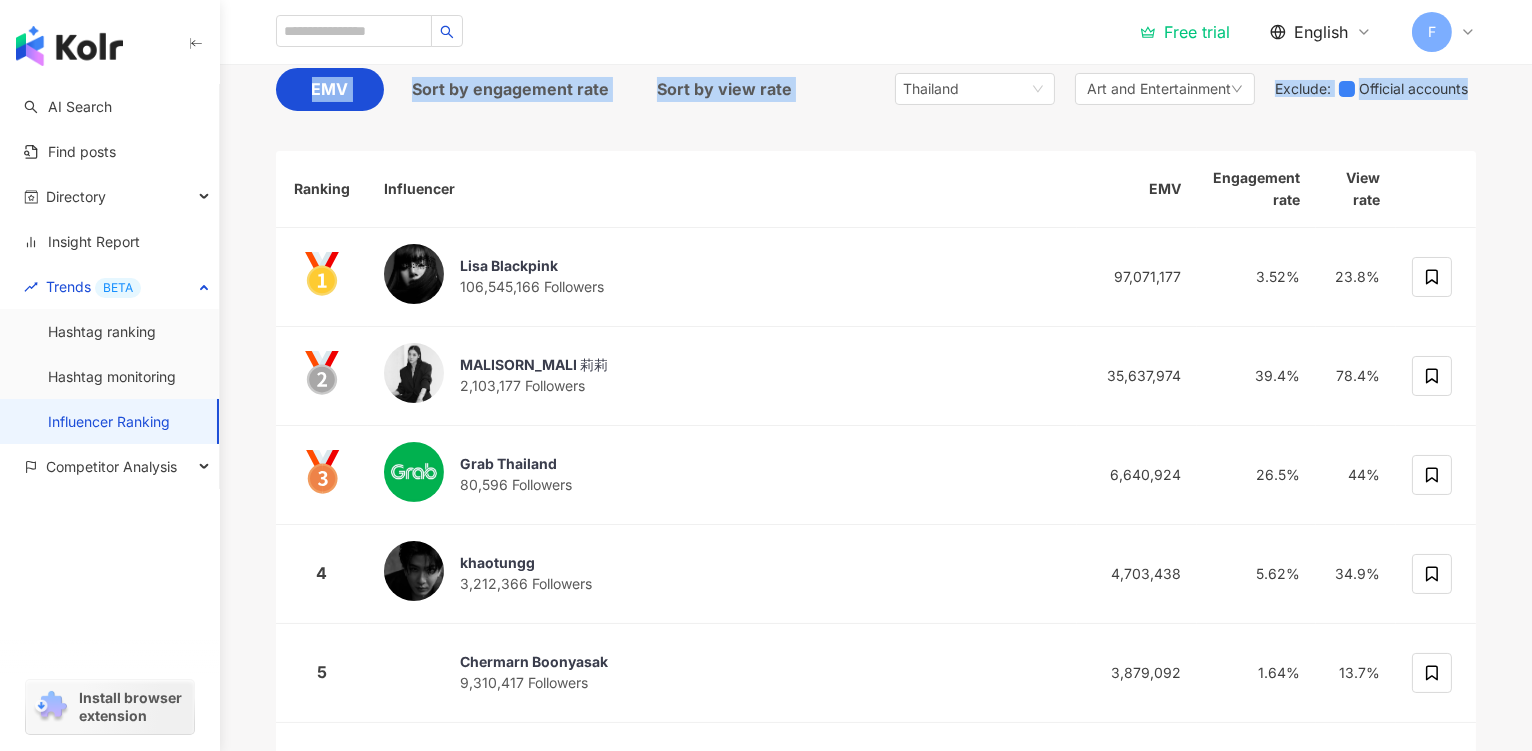 scroll, scrollTop: 197, scrollLeft: 0, axis: vertical 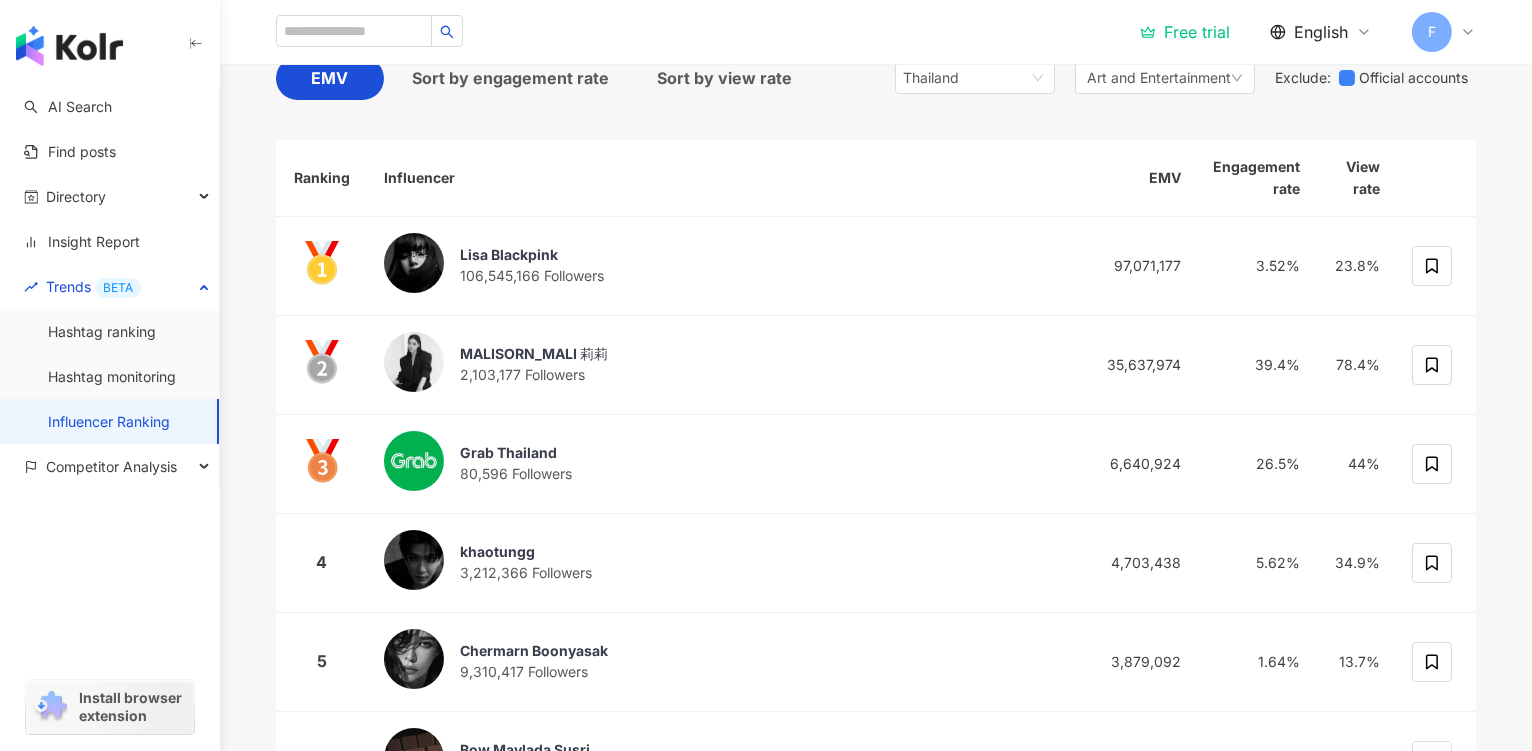 click on "Lisa Blackpink 106,545,166   Followers 97,071,177 3.52% 23.8% MALISORN_MALI 莉莉 2,103,177   Followers 35,637,974 39.4% 78.4% Grab Thailand 80,596   Followers 6,640,924 26.5% 44% 4 khaotungg 3,212,366   Followers 4,703,438 5.62% 34.9% 5 Chermarn Boonyasak 9,310,417   Followers 3,879,092 1.64% 13.7% 6 Bow Maylada Susri 4,323,158   Followers 3,739,390 3.53% 30.5% 7 Earth Pirapat W 3,510,879   Followers 3,527,161 3.97% - 8 gioewbank 29,121,996   Followers 2,861,129 0.34% 5.62% 9 ___progresss___ 490,548   Followers 2,642,921 21.6% 102% 10 Prang Kannarun 6,529,730   Followers 2,484,529 1.56% 17.2%" at bounding box center [876, 632] 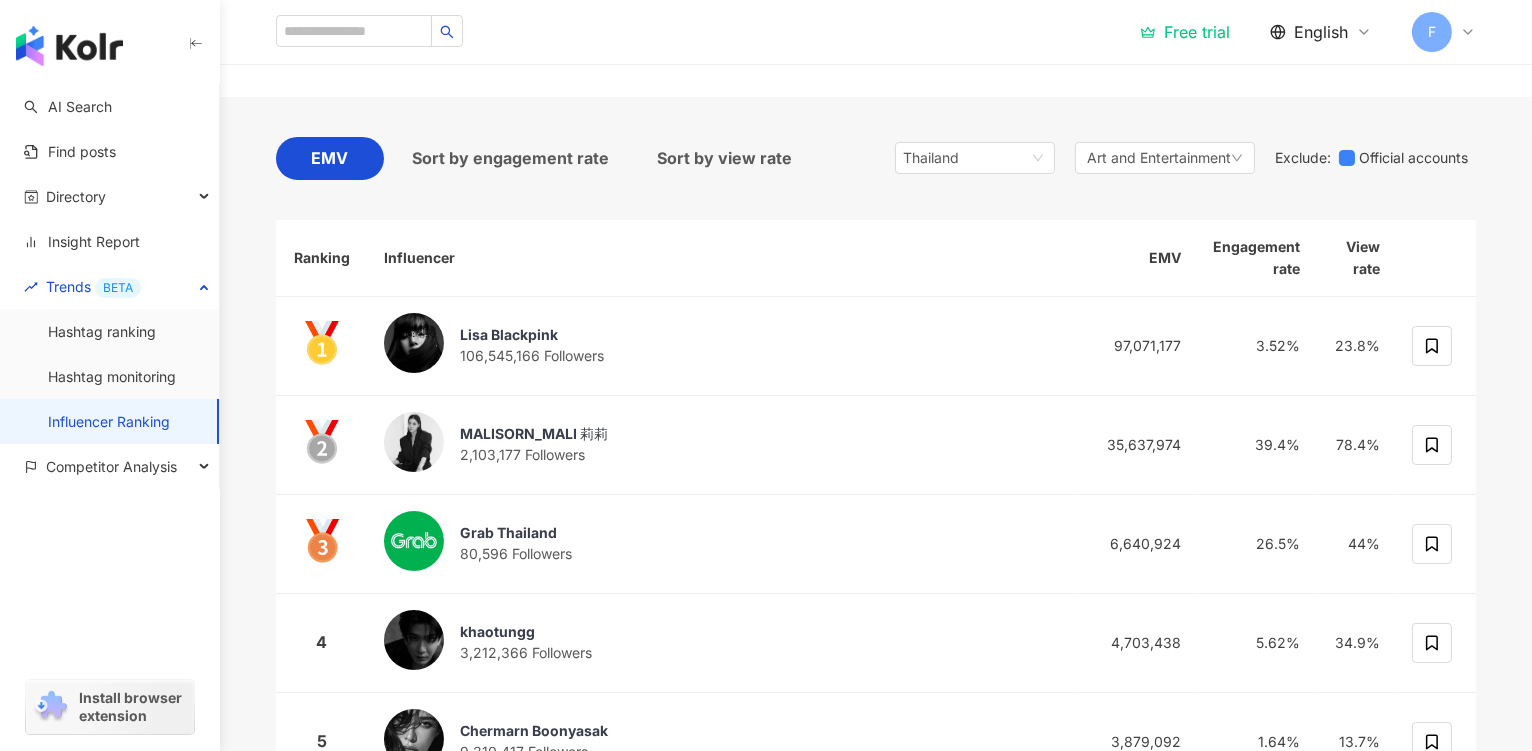 scroll, scrollTop: 105, scrollLeft: 0, axis: vertical 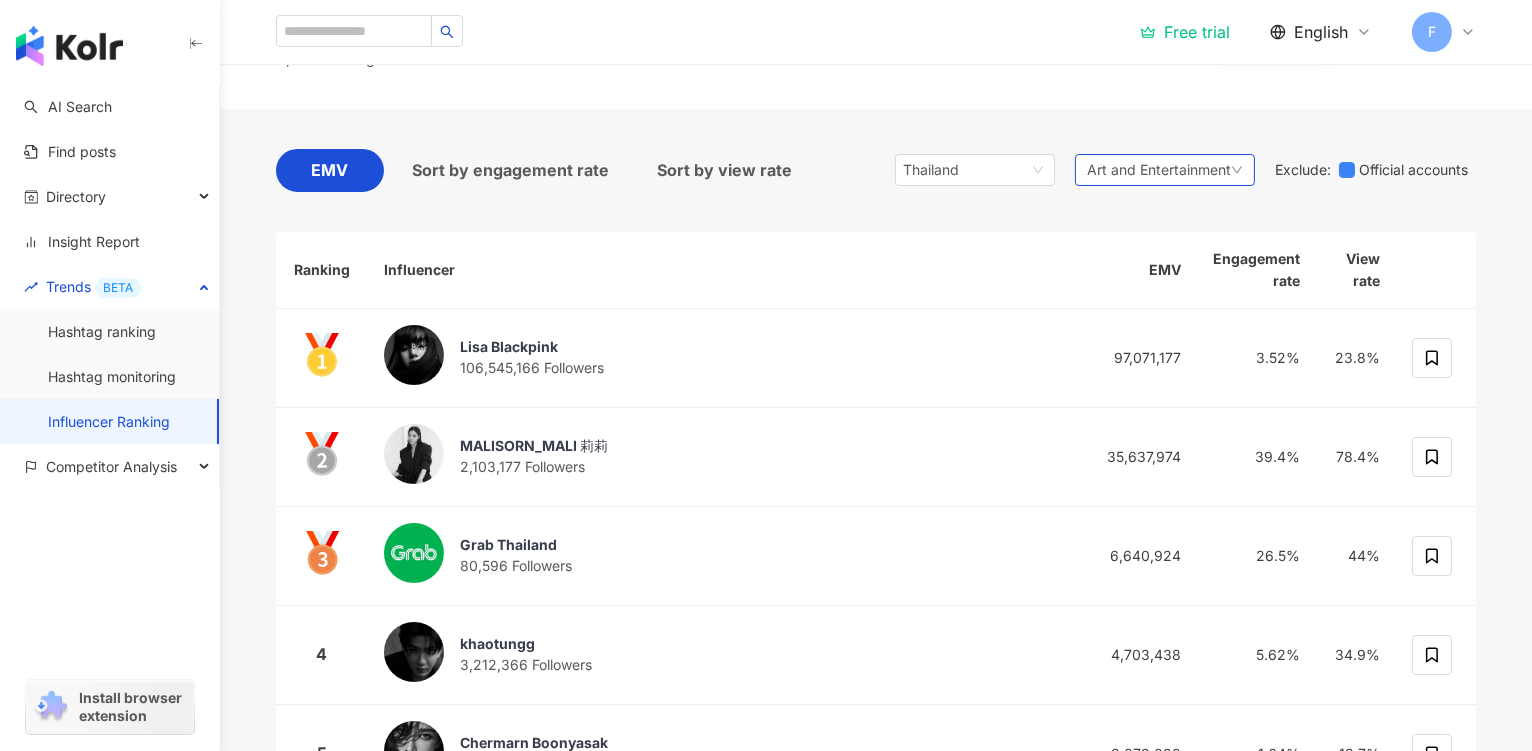 click 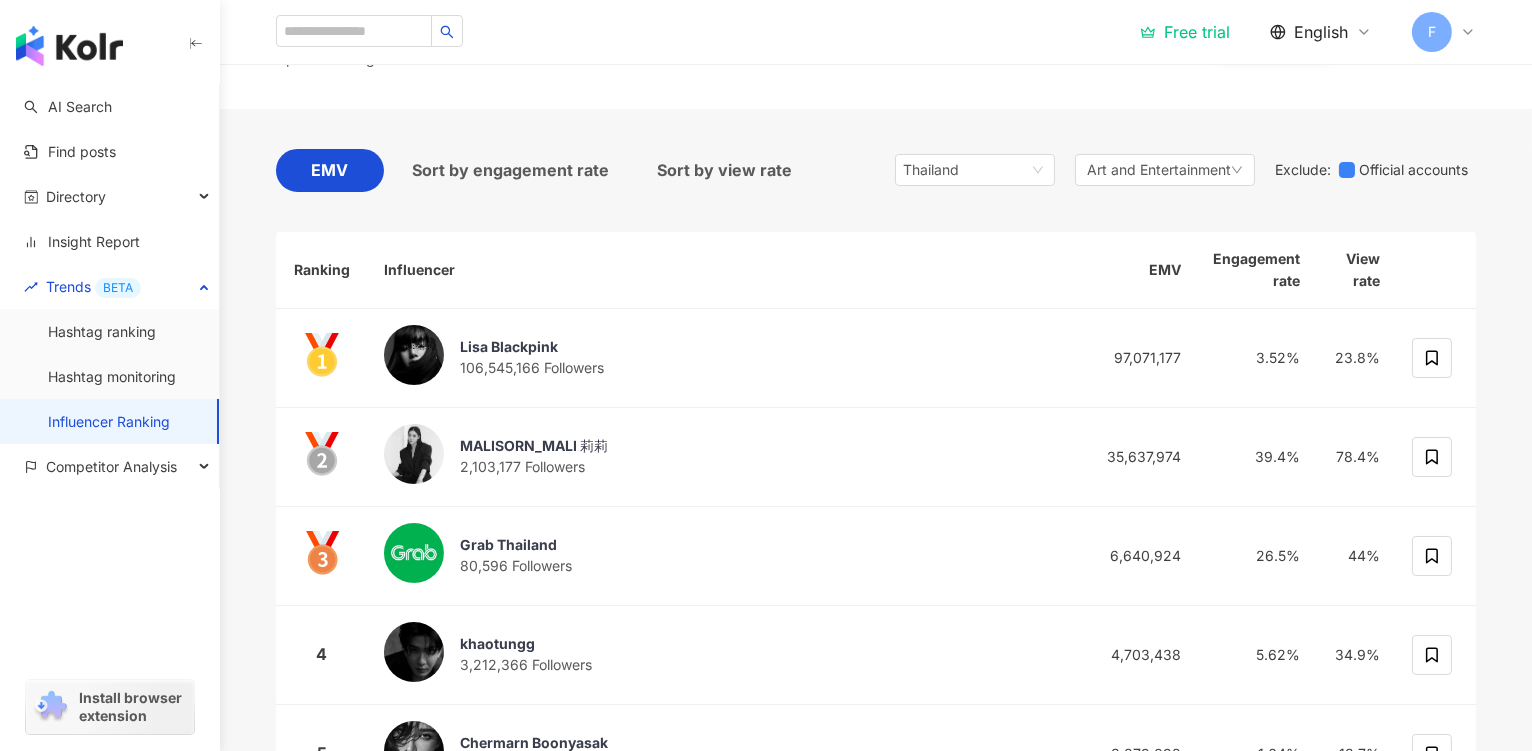 click on "EMV Sort by engagement rate Sort by view rate Thailand Art and Entertainment Any Art and Entertainment Beauty and Fashion Climate and Environment Daily Topics Education Family Finance Food Fortunetelling Gaming Law and Society Life Style Media Entertainment Medical and Health Pets Photography Relationship Religion Shopping Promoiton Sports Technology Transportation Travel Adult Skincare Haircare Luxury Brands Makeup Cosmetic Procedures Fashion Perfume Exclude : Official accounts Ranking Influencer EMV Engagement rate View rate Lisa Blackpink [FOLLOWERS] Followers [FOLLOWERS] 3.52% 23.8% MALISORN_MALI 莉莉 [FOLLOWERS] Followers [FOLLOWERS] 39.4% 78.4% Grab Thailand [FOLLOWERS] Followers [FOLLOWERS] 26.5% 44% khaotungg [FOLLOWERS] Followers [FOLLOWERS] 5.62% 34.9% Chermarn Boonyasak [FOLLOWERS] Followers [FOLLOWERS] 1.64% 13.7% Bow Maylada Susri [FOLLOWERS] Followers [FOLLOWERS] 3.53% 30.5% Earth Pirapat W [FOLLOWERS] Followers [FOLLOWERS] 3.97% - gioewbank [FOLLOWERS] Followers [FOLLOWERS]" at bounding box center (876, 724) 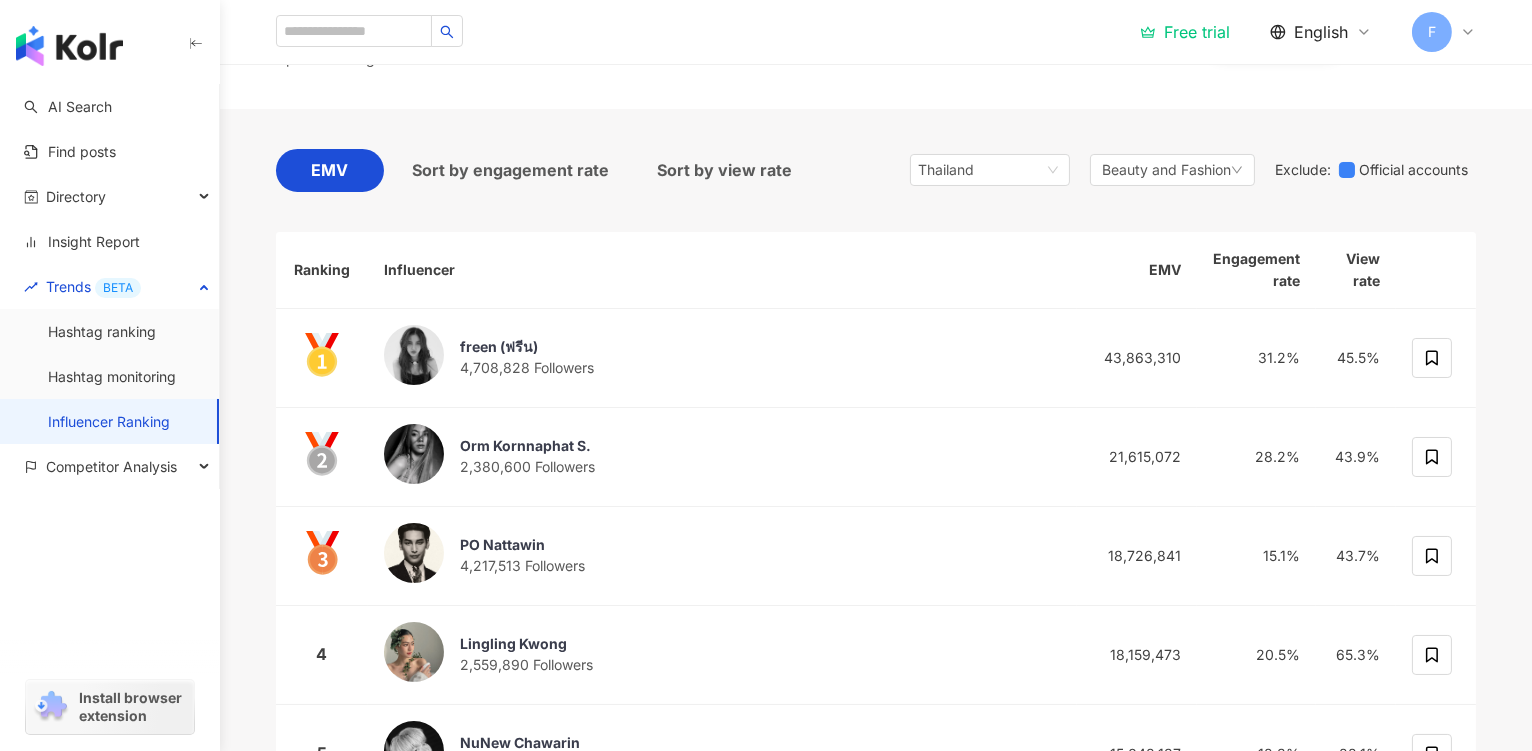 drag, startPoint x: 1526, startPoint y: 129, endPoint x: 1524, endPoint y: 237, distance: 108.01852 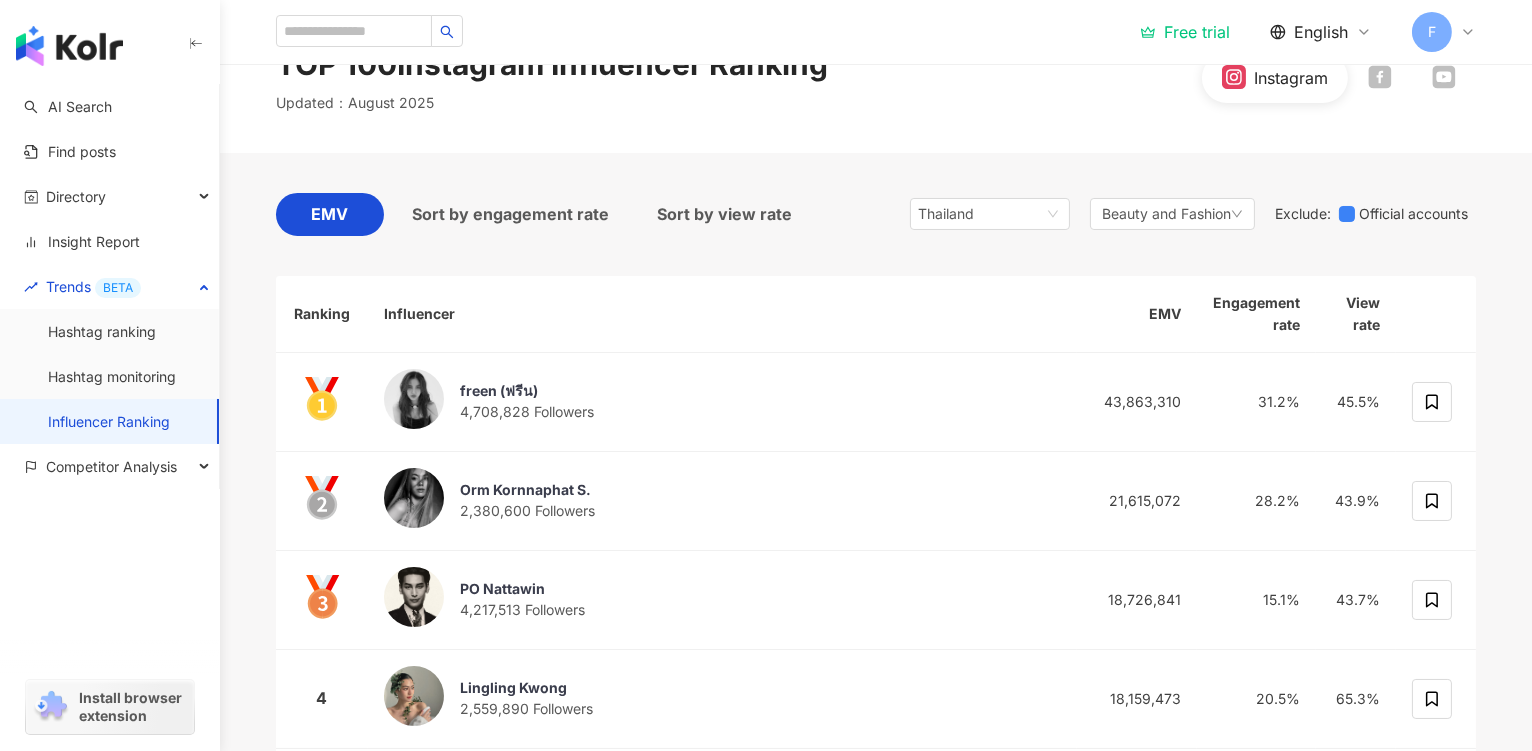 scroll, scrollTop: 0, scrollLeft: 0, axis: both 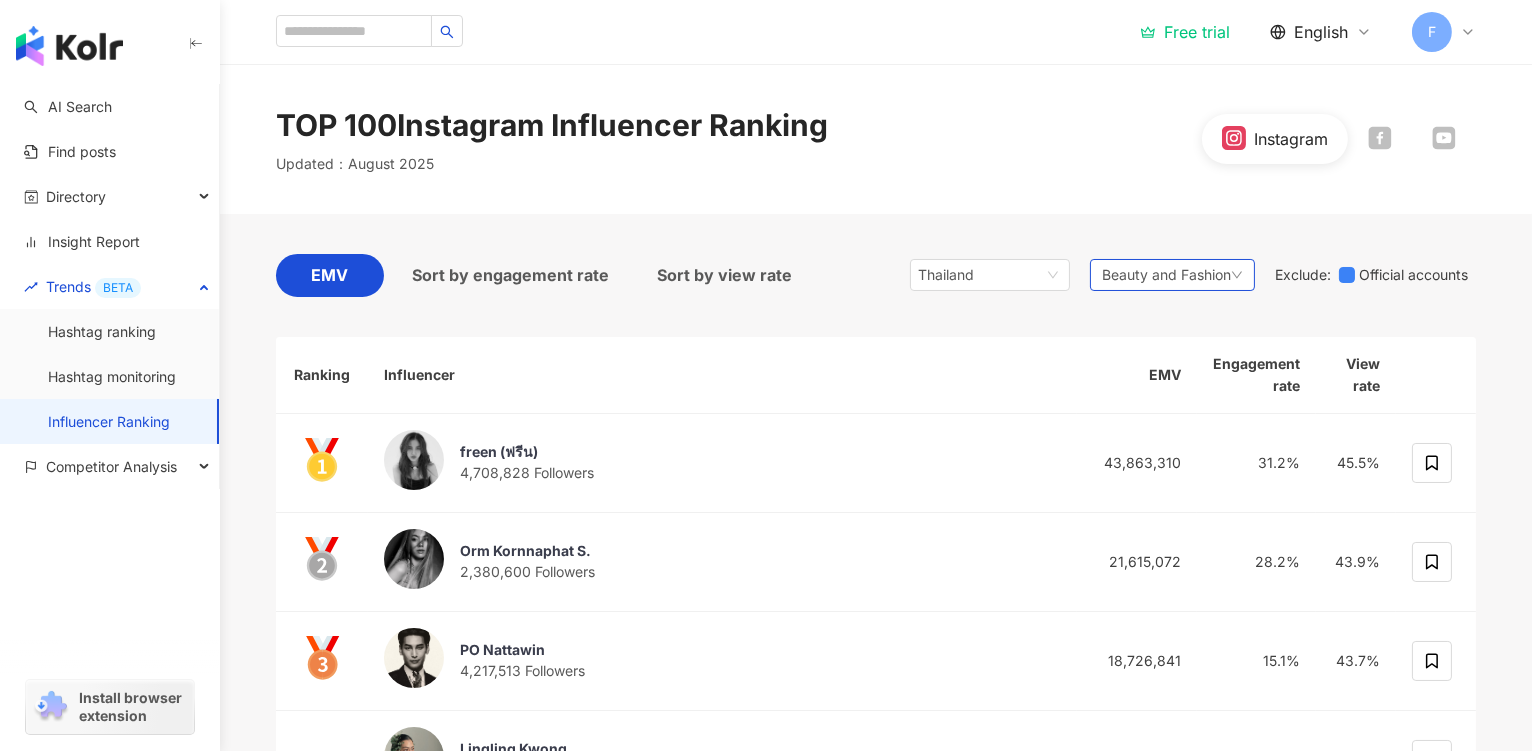 click 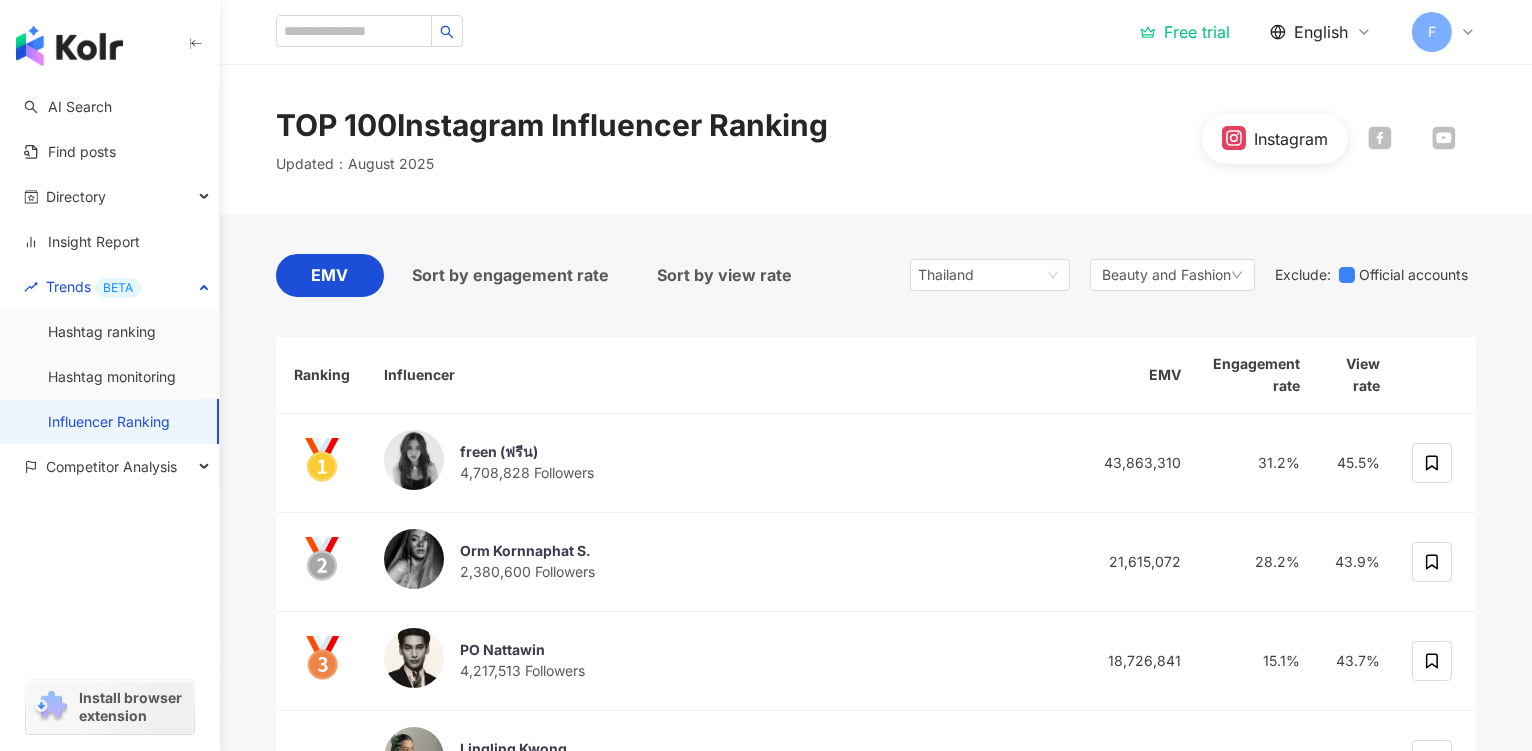 click on "TOP 100  Instagram   Influencer Ranking Updated ： August 2025 Instagram" at bounding box center [876, 139] 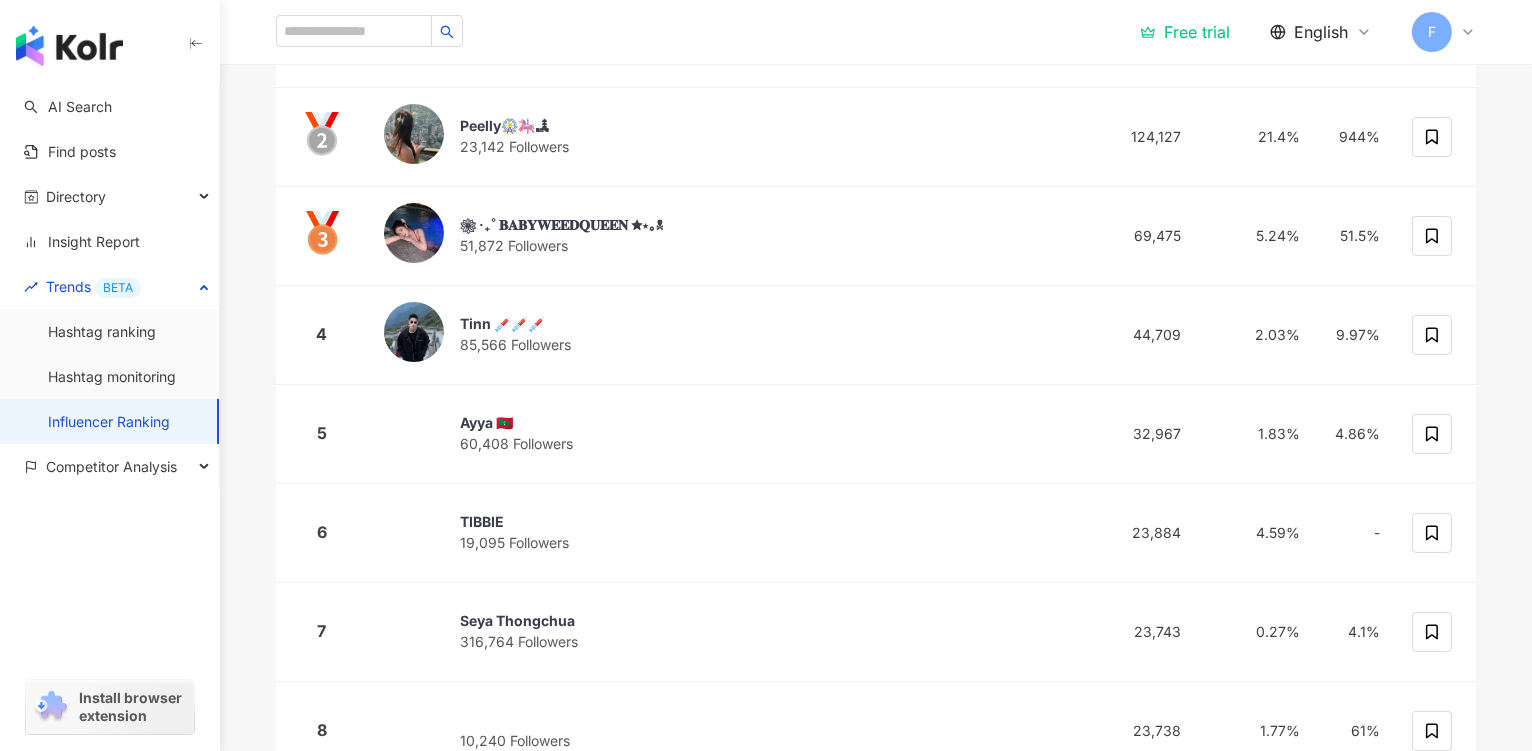 scroll, scrollTop: 0, scrollLeft: 0, axis: both 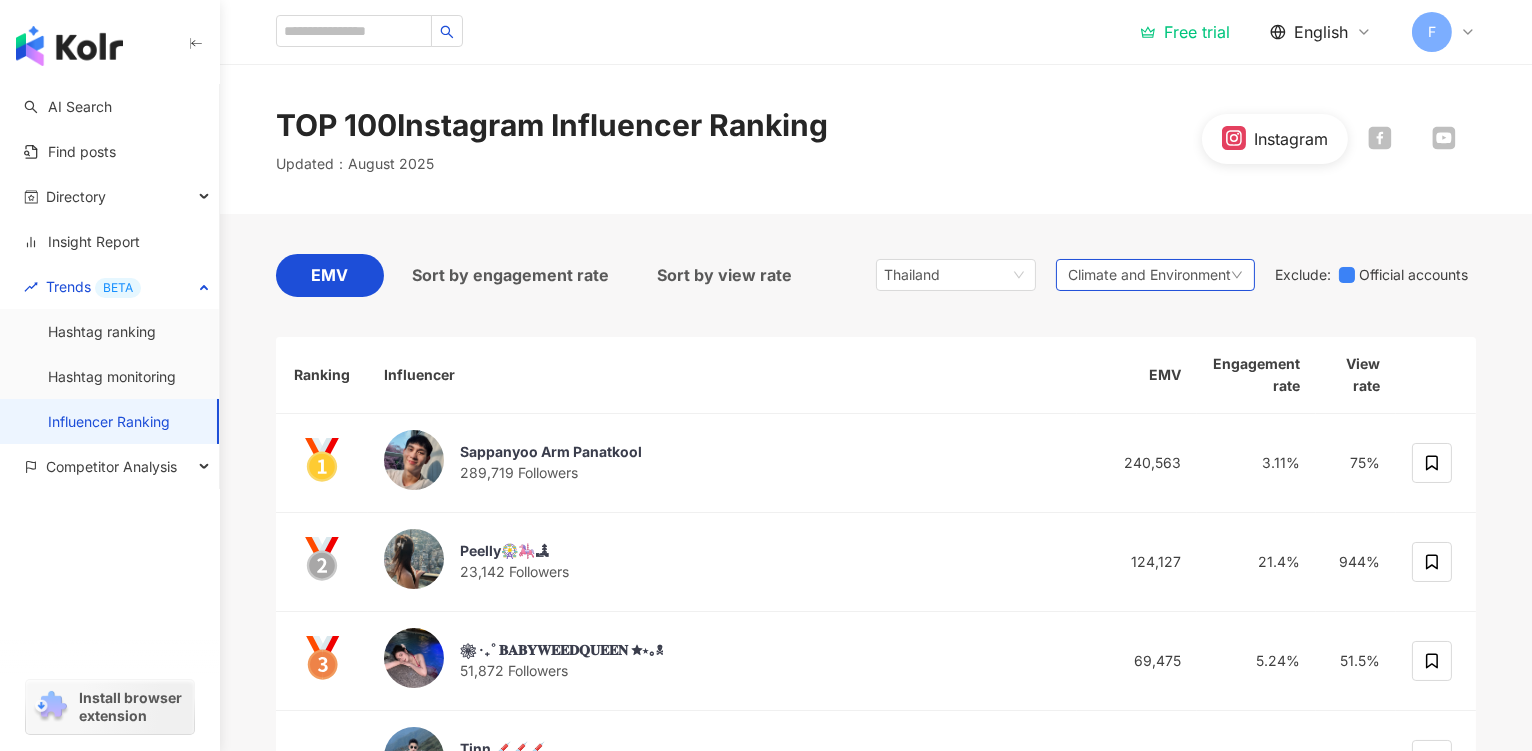 click 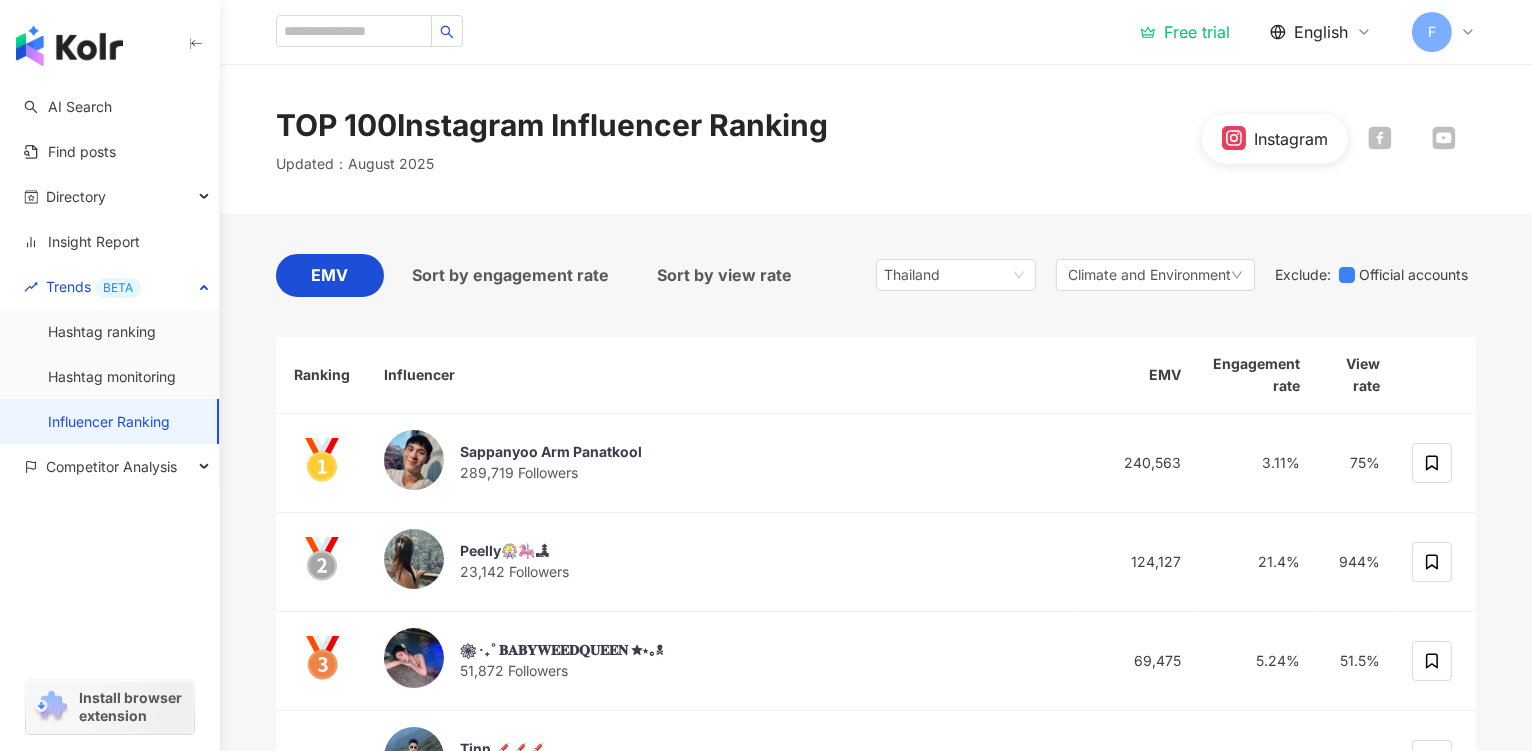 click on "Sappanyoo Arm Panatkool 289,719   Followers 240,563 3.11% 75% Peelly🎡🎠🏞 23,142   Followers 124,127 21.4% 944% ❀ ‧₊˚ 𝐁𝐀𝐁𝐘𝐖𝐄𝐄𝐃𝐐𝐔𝐄𝐄𝐍 ✮⋆｡☠︎ 51,872   Followers 69,475 5.24% 51.5% 4 Tinn 💉💉💉 85,566   Followers 44,709 2.03% 9.97% 5 Ayya 🇲🇻  60,408   Followers 32,967 1.83% 4.86% 6 TIBBIE 19,095   Followers 23,884 4.59% - 7 Seya Thongchua 316,764   Followers 23,743 0.27% 4.1% 8 10,240   Followers 23,738 1.77% 61% 9 12,547   Followers 21,739 -" at bounding box center (876, 829) 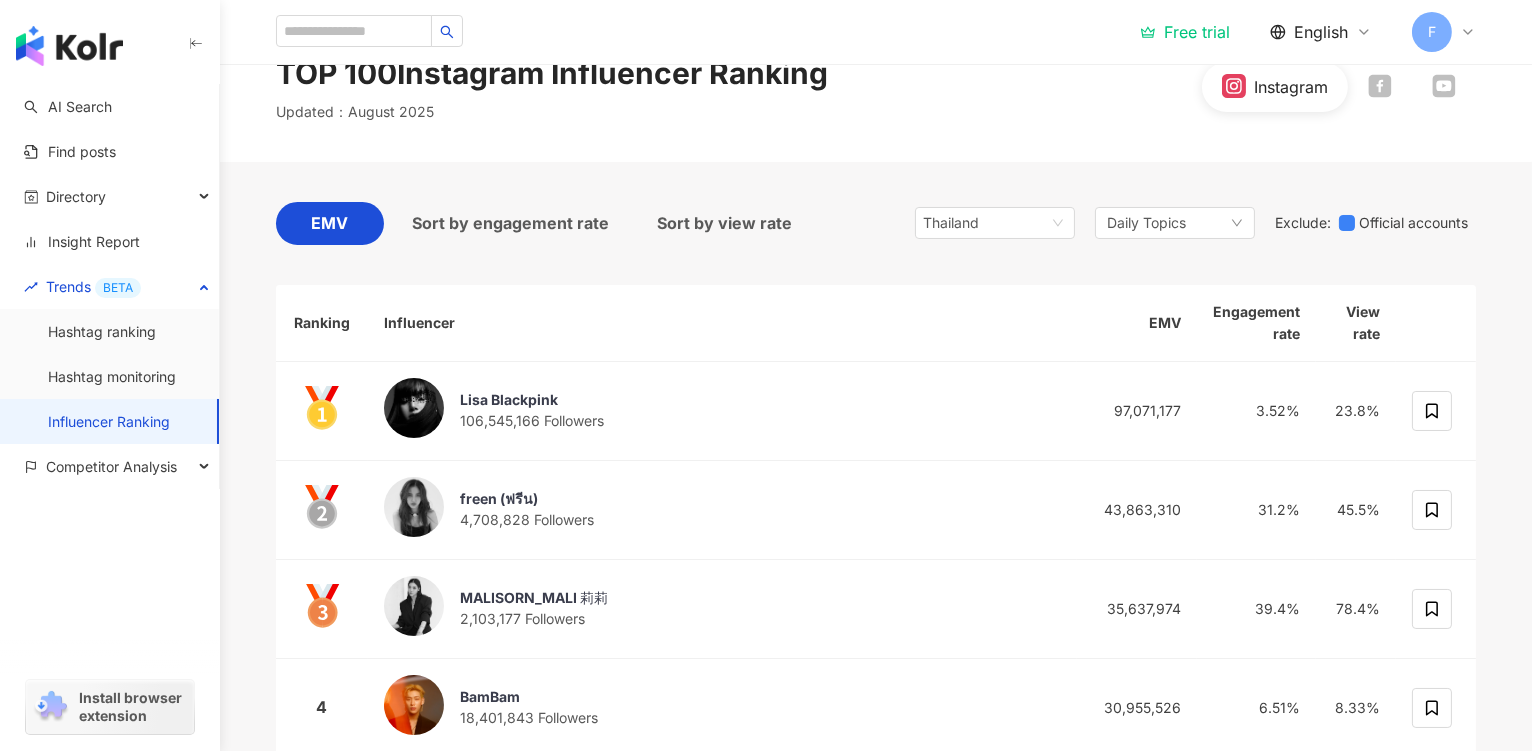 scroll, scrollTop: 0, scrollLeft: 0, axis: both 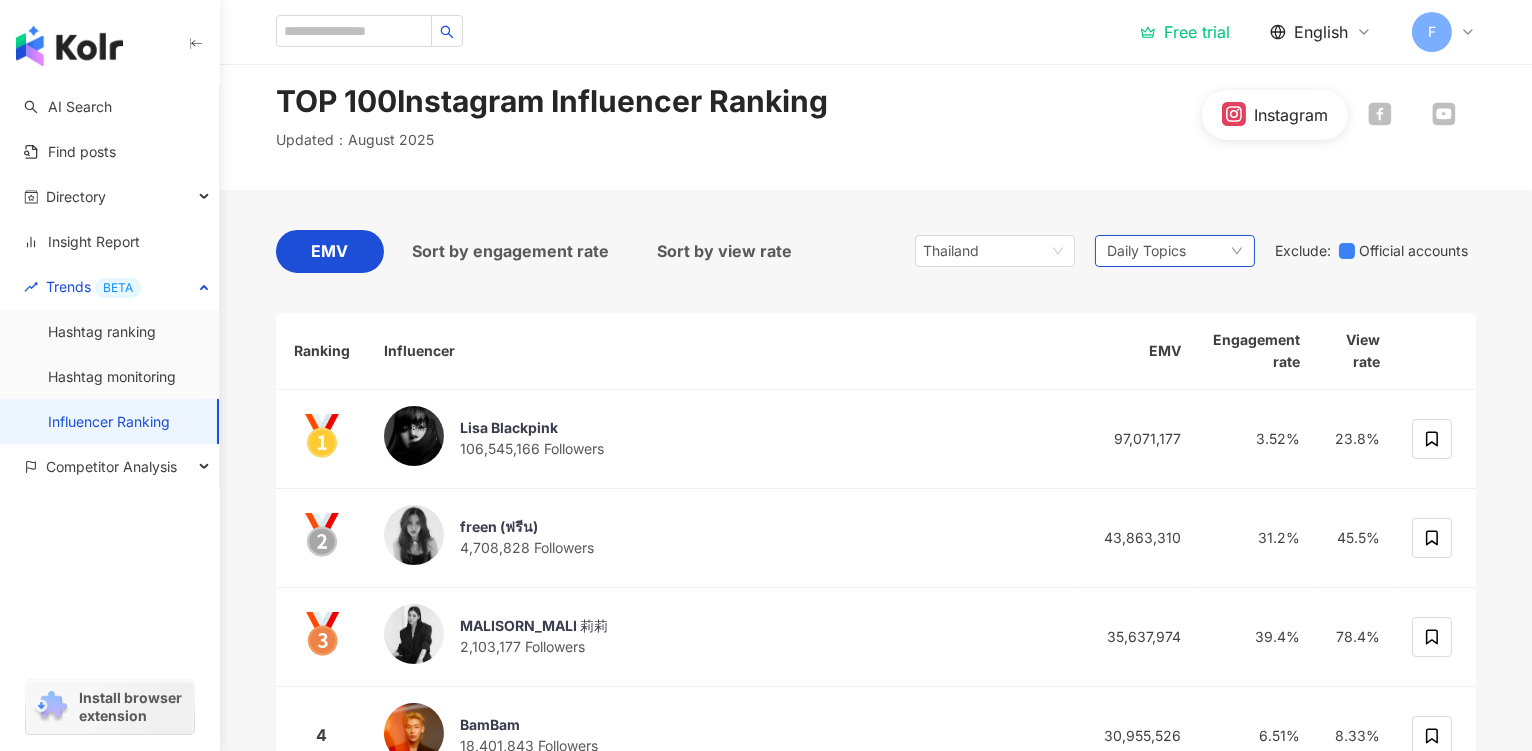 click on "Daily Topics" at bounding box center (1175, 251) 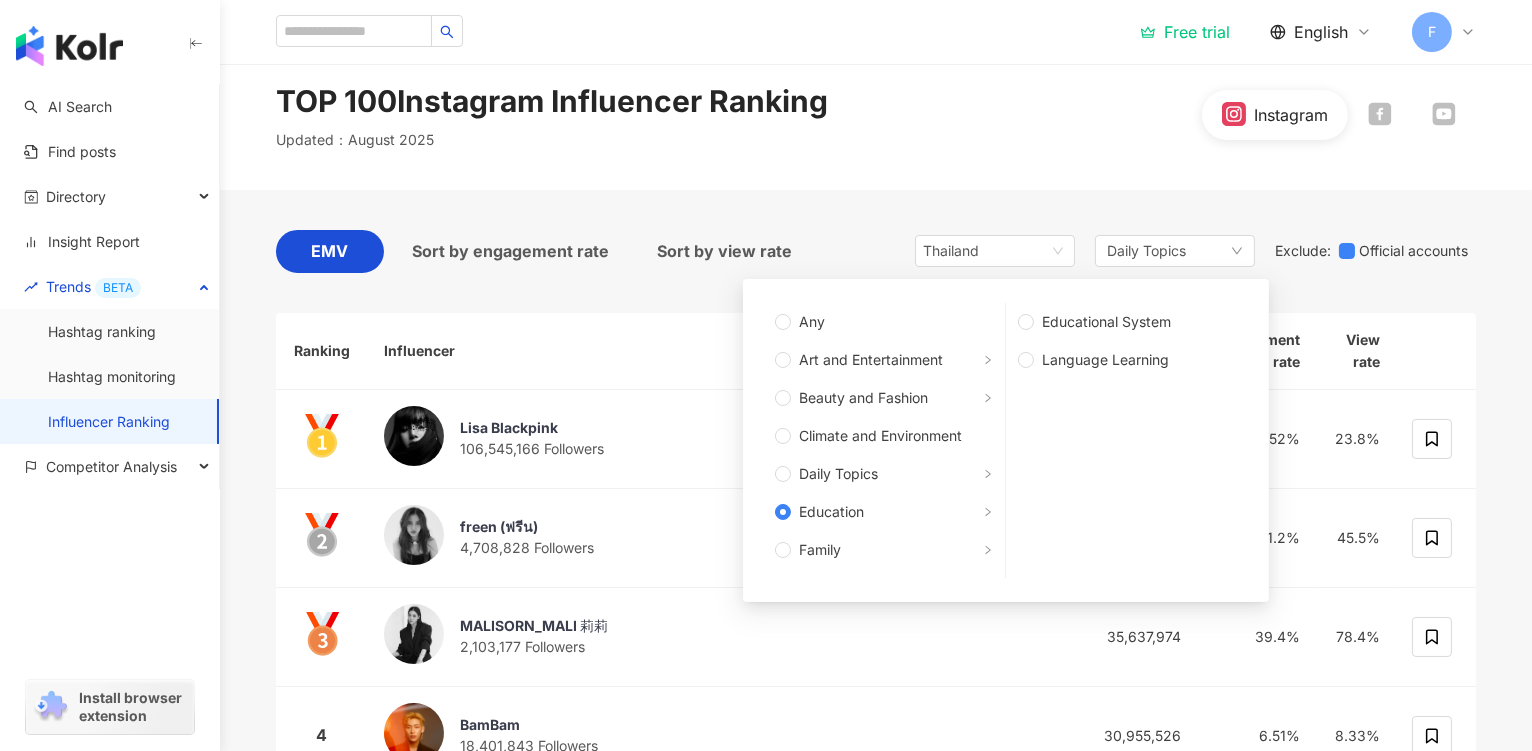click on "TOP 100  Instagram   Influencer Ranking Updated ： August 2025 Instagram" at bounding box center (876, 115) 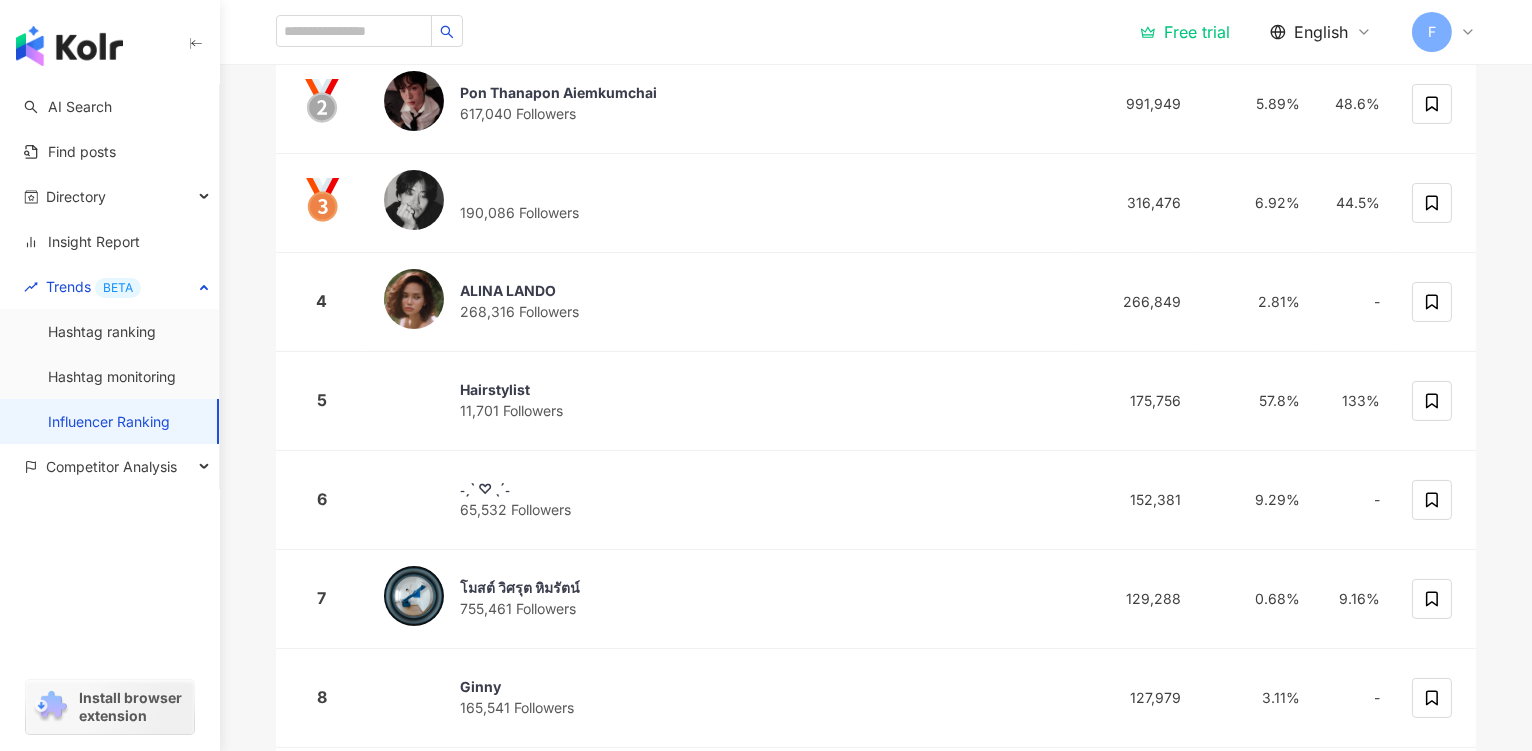 scroll, scrollTop: 38, scrollLeft: 0, axis: vertical 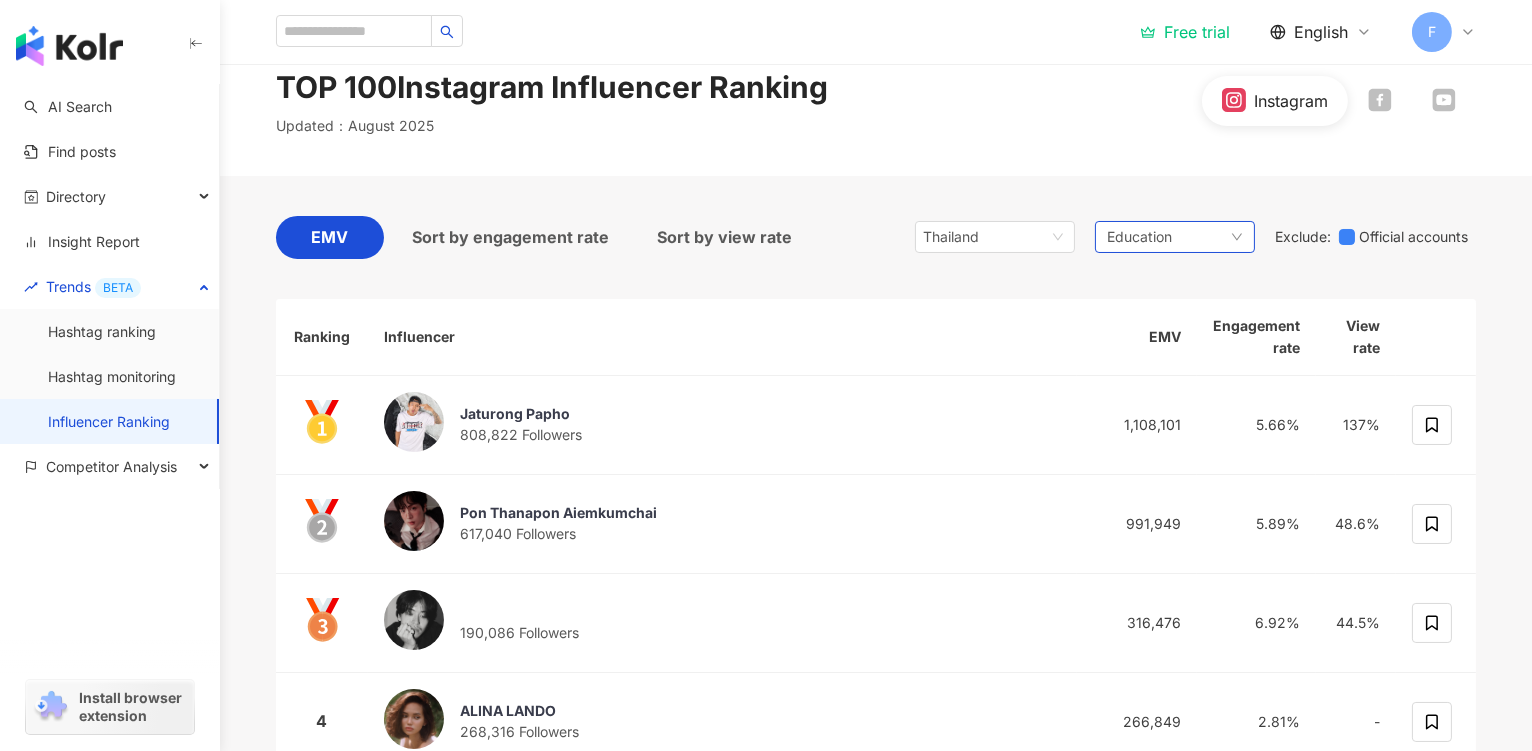 click 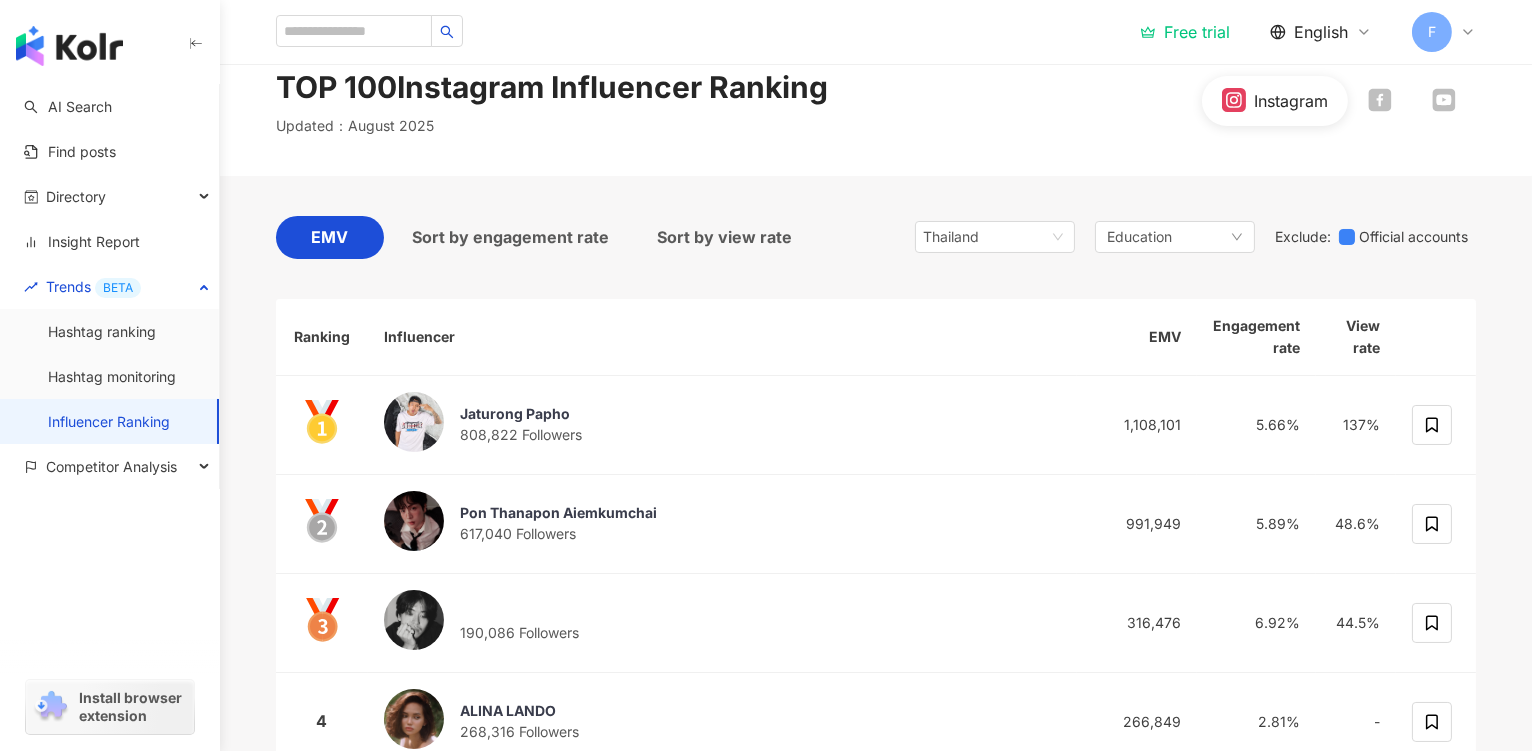 click on "TOP 100  Instagram   Influencer Ranking Updated ： August 2025 Instagram" at bounding box center (876, 101) 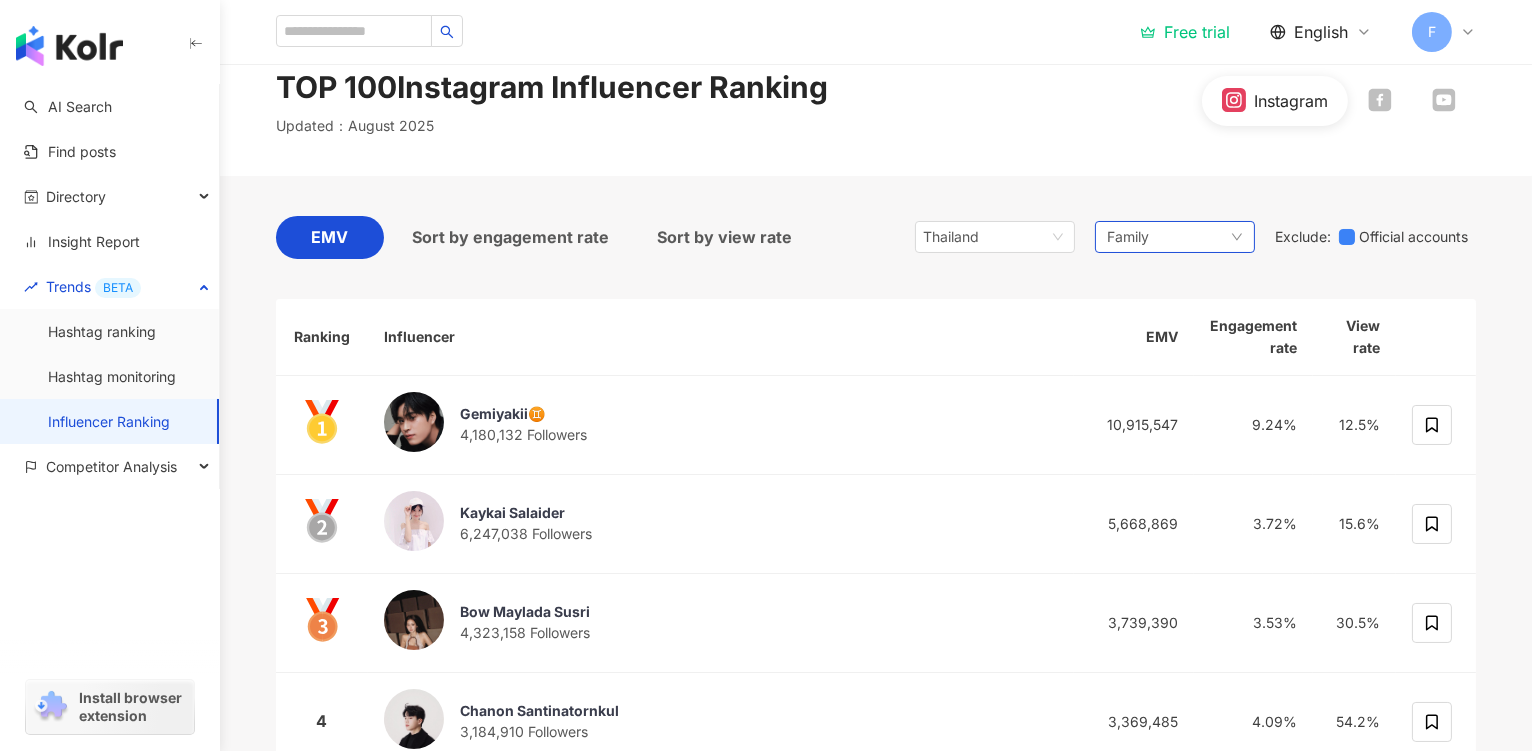 click 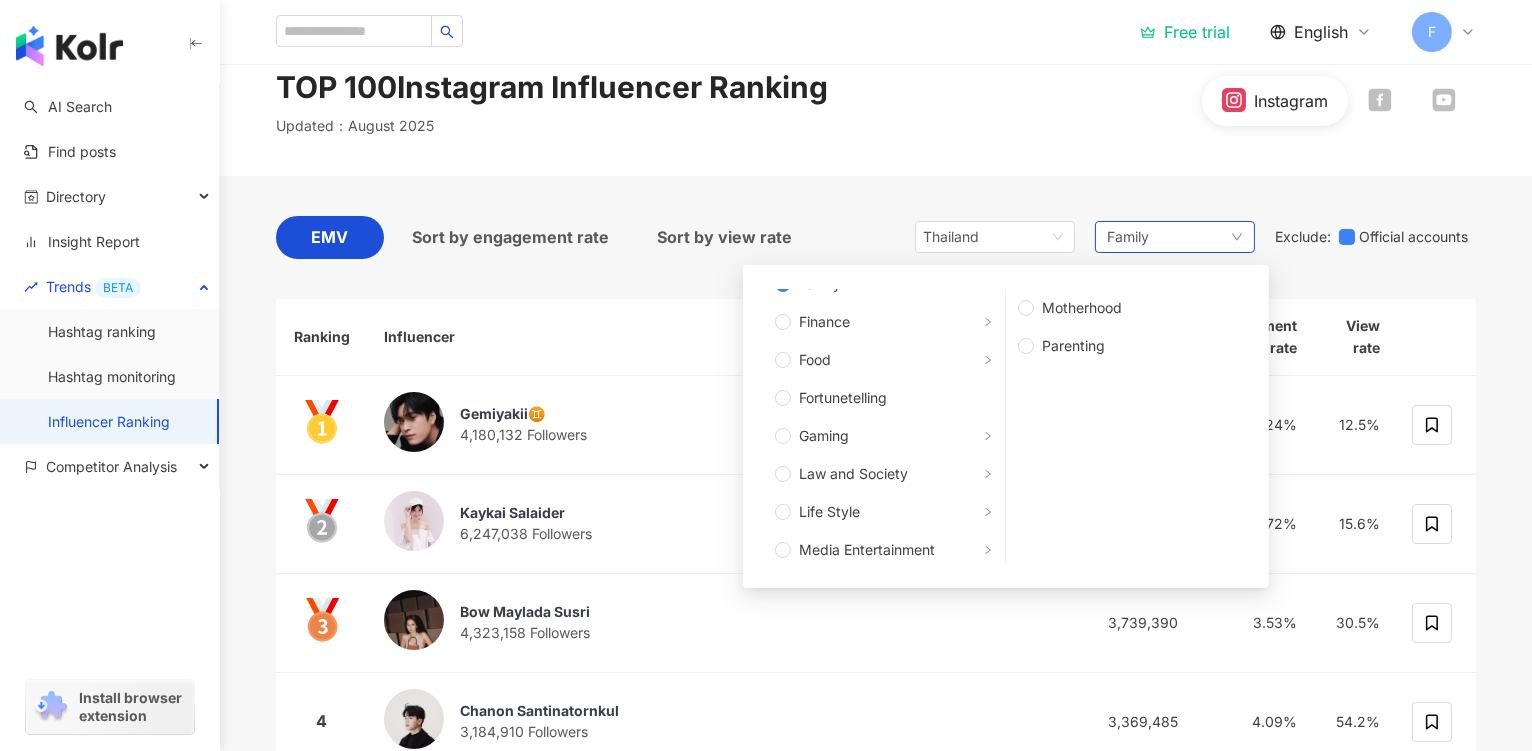 scroll, scrollTop: 256, scrollLeft: 0, axis: vertical 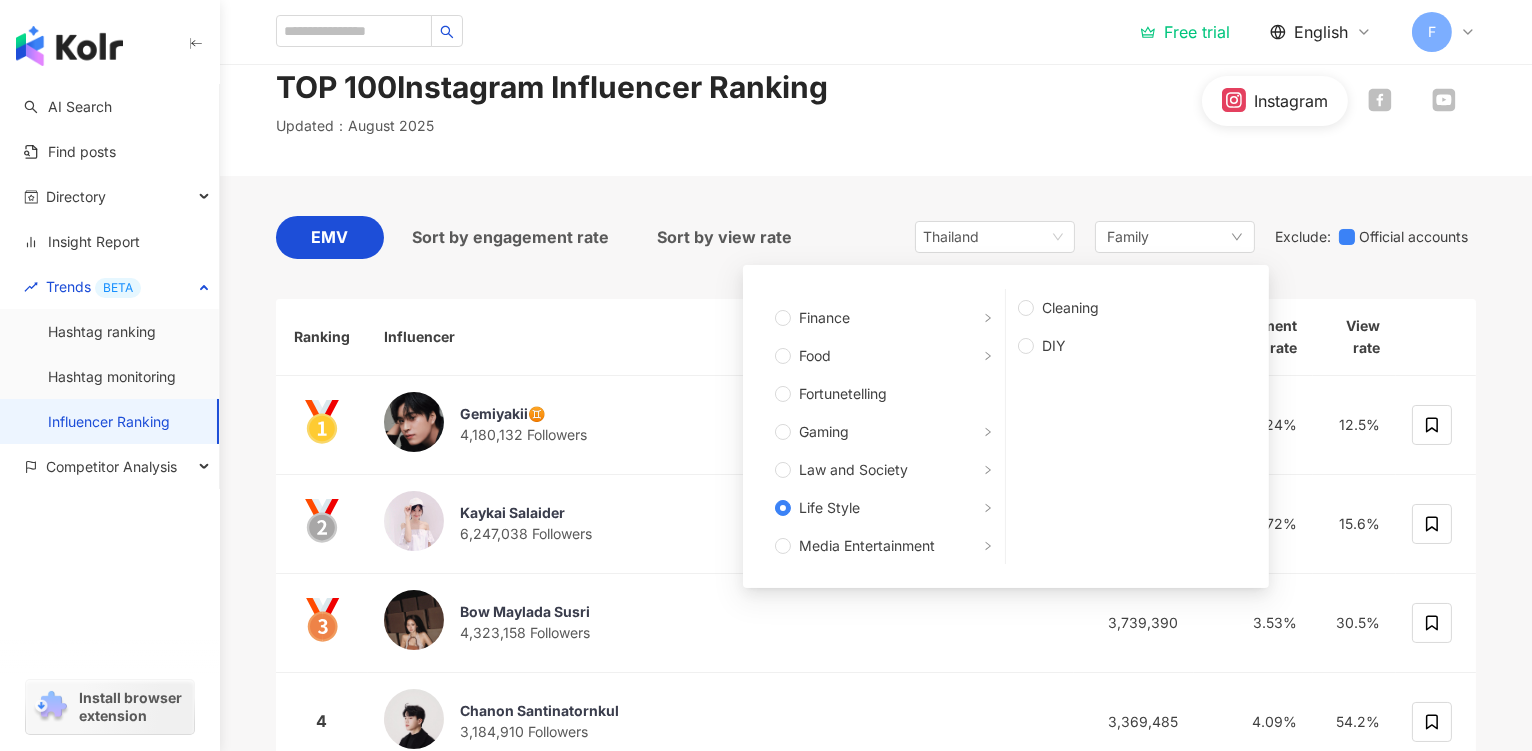 click on "Gemiyakii♊️ 4,180,132   Followers 10,915,547 9.24% 12.5% Kaykai Salaider 6,247,038   Followers 5,668,869 3.72% 15.6% Bow Maylada Susri 4,323,158   Followers 3,739,390 3.53% 30.5% 4 Chanon Santinatornkul 3,184,910   Followers 3,369,485 4.09% 54.2% 5 Prite Netijen Netirattapaiboon 4,371,703   Followers 3,295,558 3.11% 84% 6 Starwin Narkthongpet 2,913,240   Followers 2,933,794 4.18% 110% 7 Sunny Suwanmethanont 3,636,625   Followers 2,607,189 2.84% 8.47% 8 Microwaveboi👋🏻 76,190   Followers 2,427,831 131% 1,830% 9 Bew Varaporn 1,061,153" at bounding box center [876, 791] 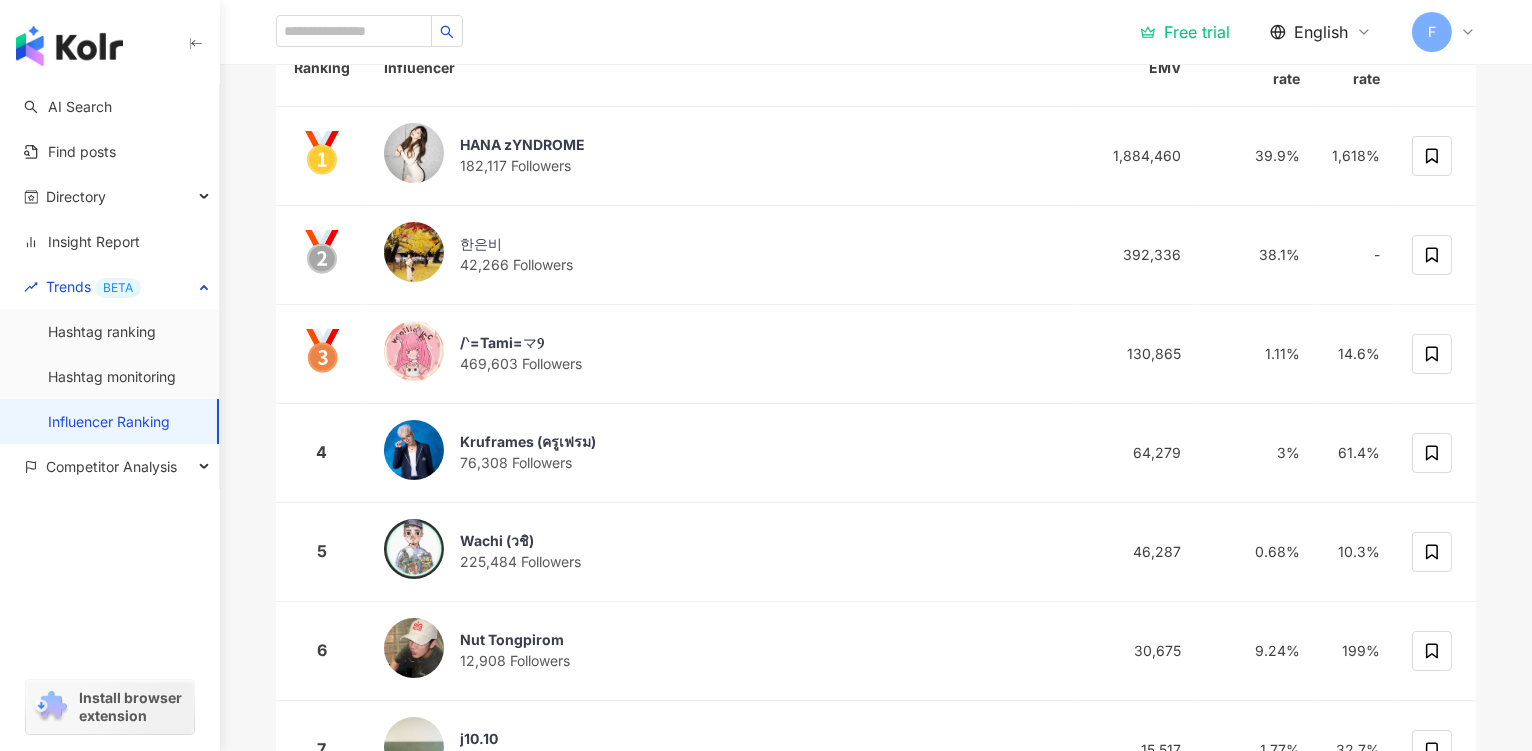 scroll, scrollTop: 261, scrollLeft: 0, axis: vertical 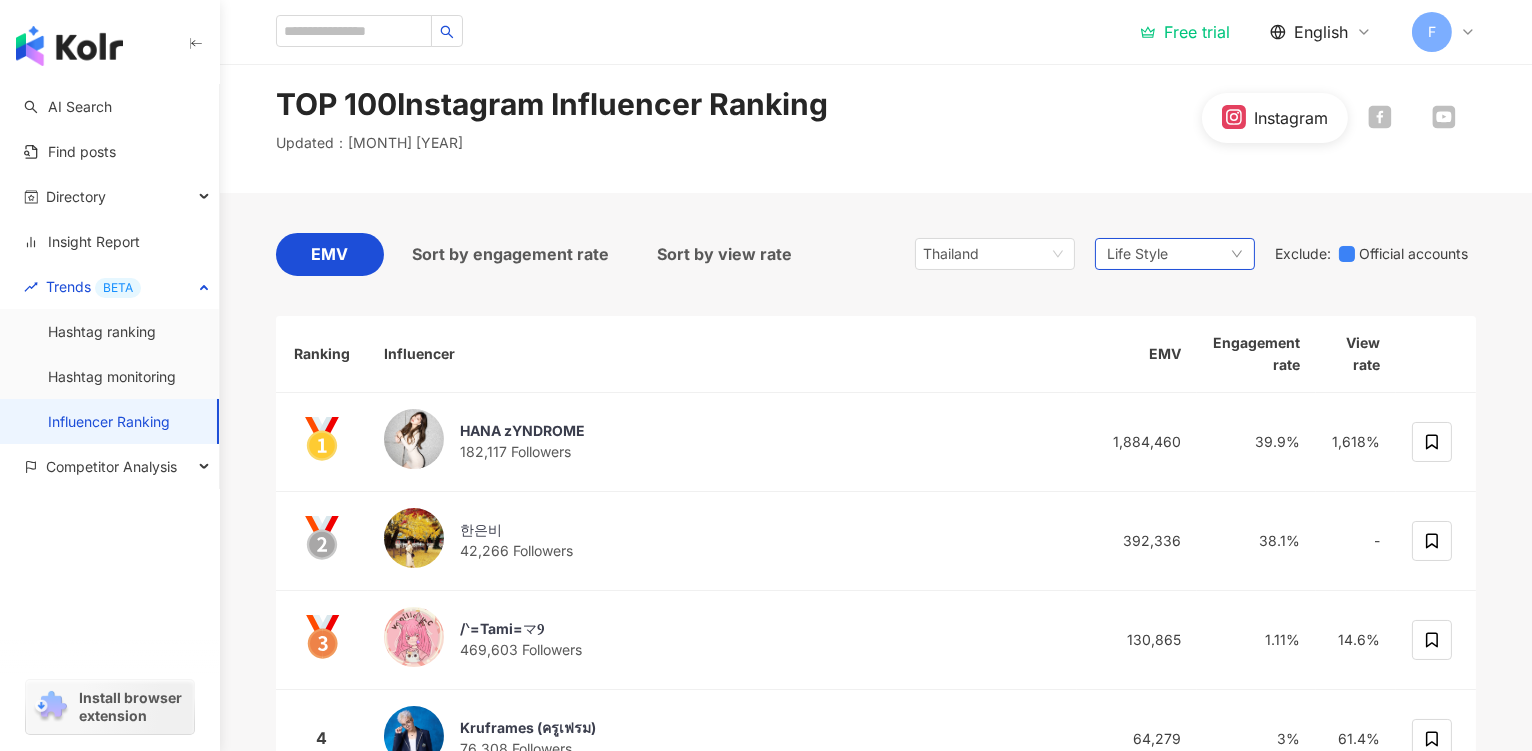click 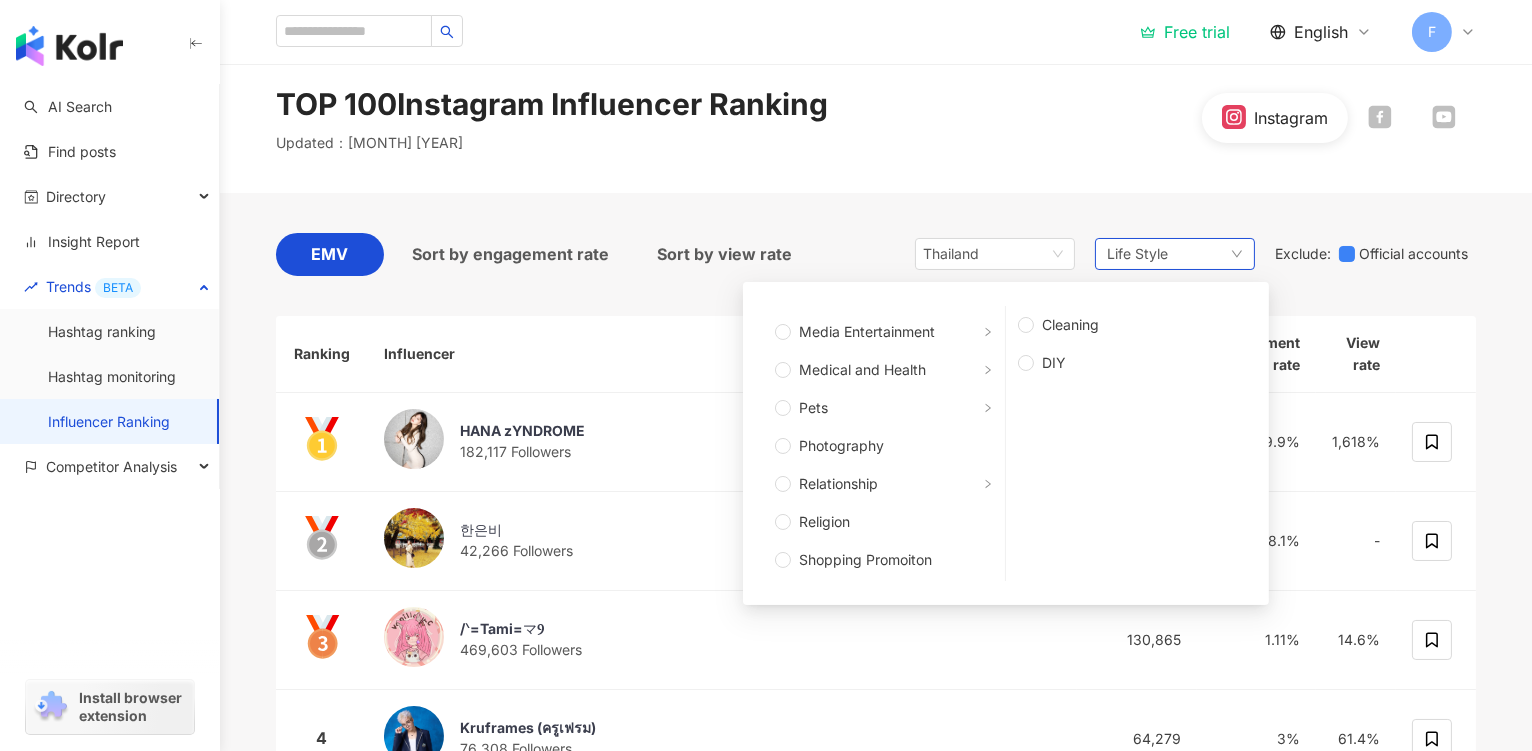 scroll, scrollTop: 490, scrollLeft: 0, axis: vertical 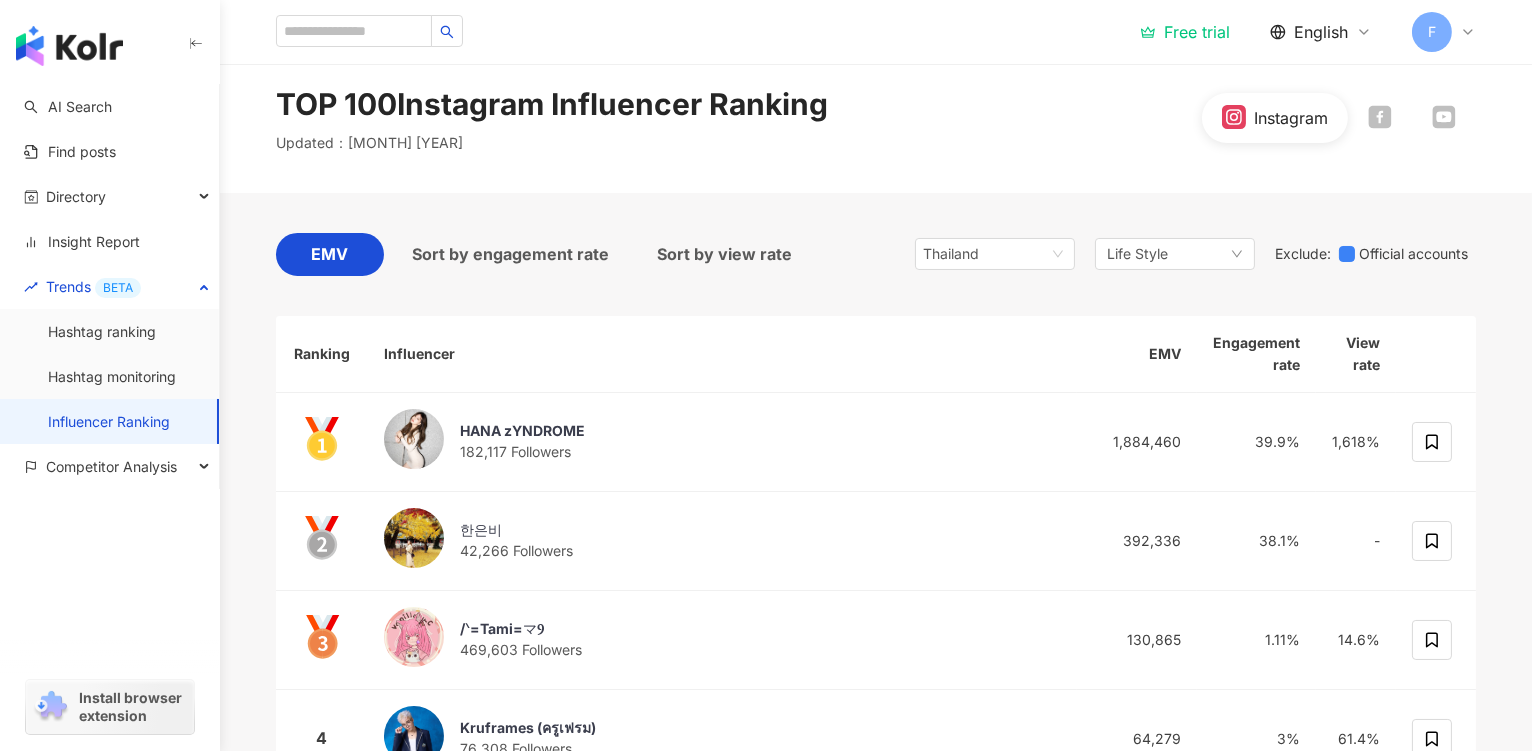 click on "HANA zYNDROME 182,117   Followers 1,884,460 39.9% 1,618% 한은비 42,266   Followers 392,336 38.1% - /ᐠ=Tami=マⳊ 469,603   Followers 130,865 1.11% 14.6% 4 Kruframes (ครูเฟรม) 76,308   Followers 64,279 3% 61.4% 5 Wachi (วชิ) 225,484   Followers 46,287 0.68% 10.3% 6 Nut Tongpirom 12,908   Followers 30,675 9.24% 199% 7 j10.10 30,926   Followers 15,517 1.77% 32.7% 8 HaRoon Sulaiman 15,811   Followers 14,329 2.99% 25.9% 9 Ginggaanbai 243,234   Followers 13,939 0.22% 6.7% 10" at bounding box center [876, 808] 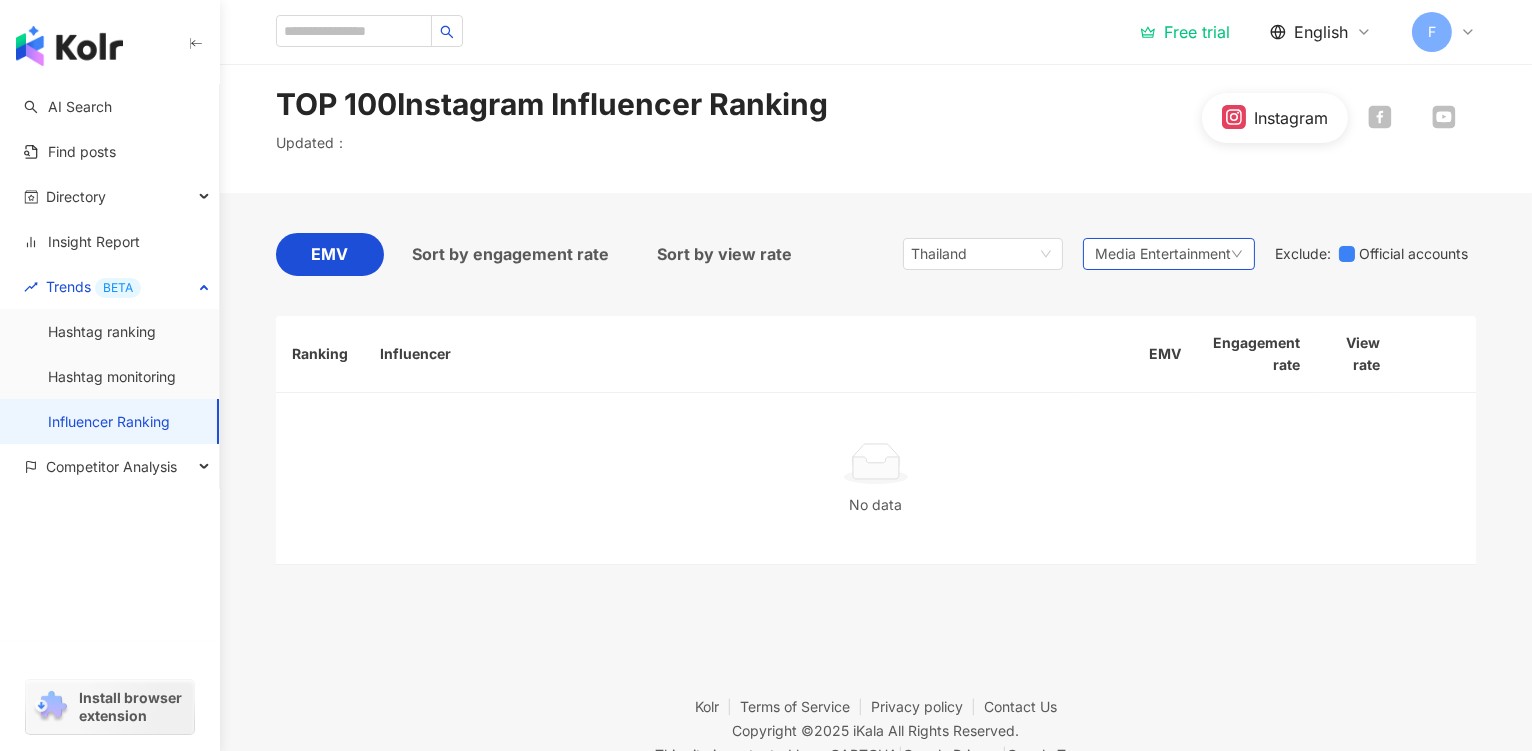 click 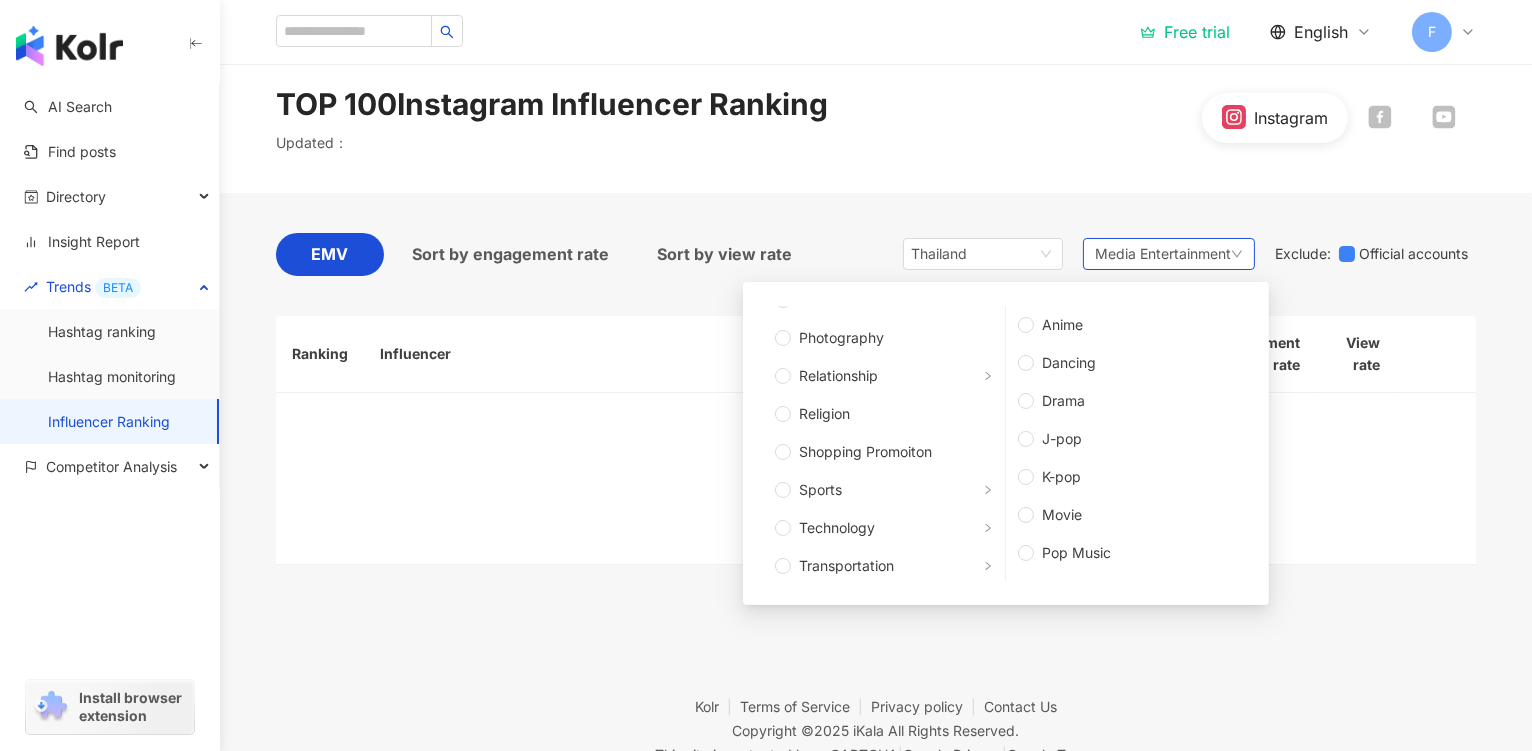 scroll, scrollTop: 606, scrollLeft: 0, axis: vertical 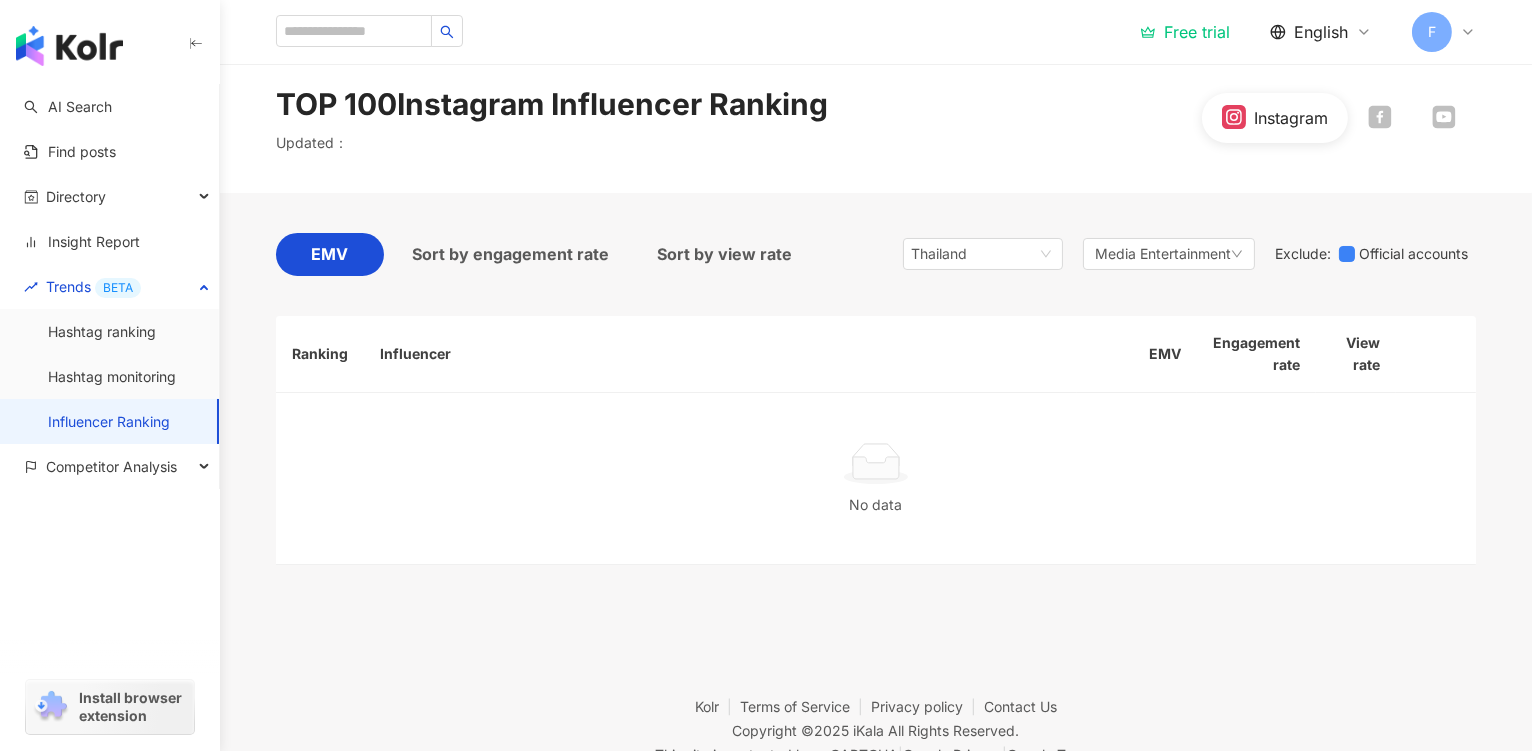 click on "TOP 100  Instagram   Influencer Ranking Updated ： Instagram" at bounding box center (876, 118) 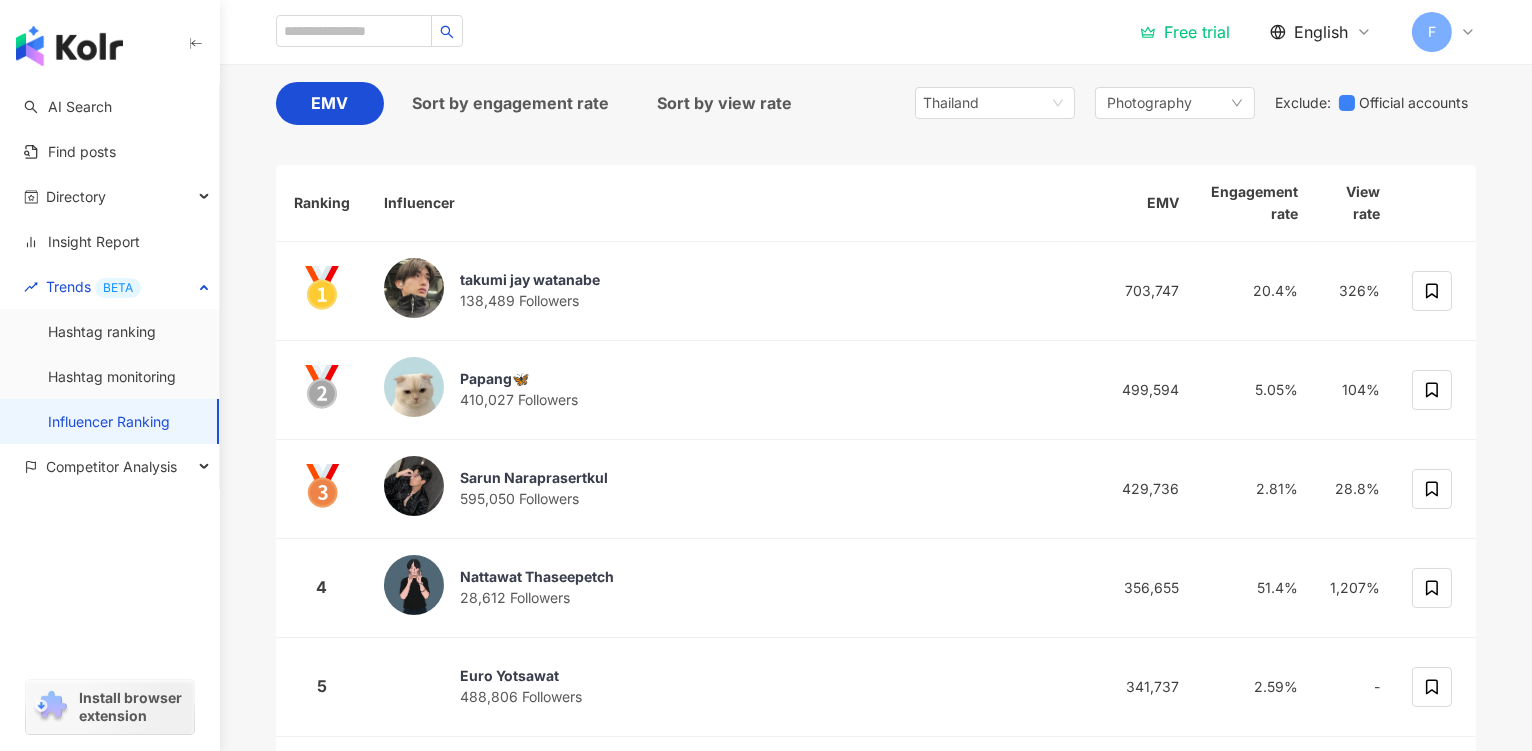 scroll, scrollTop: 170, scrollLeft: 0, axis: vertical 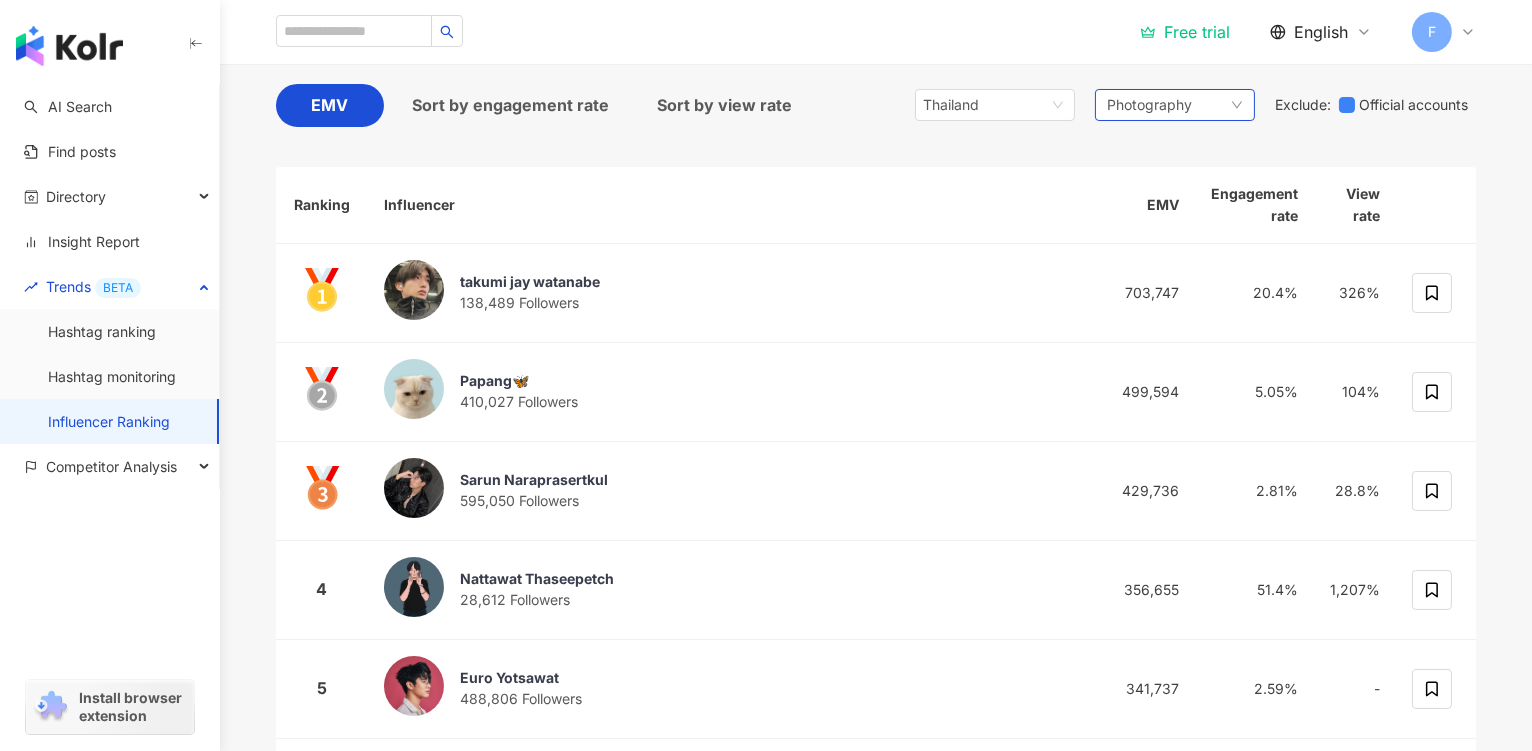 click 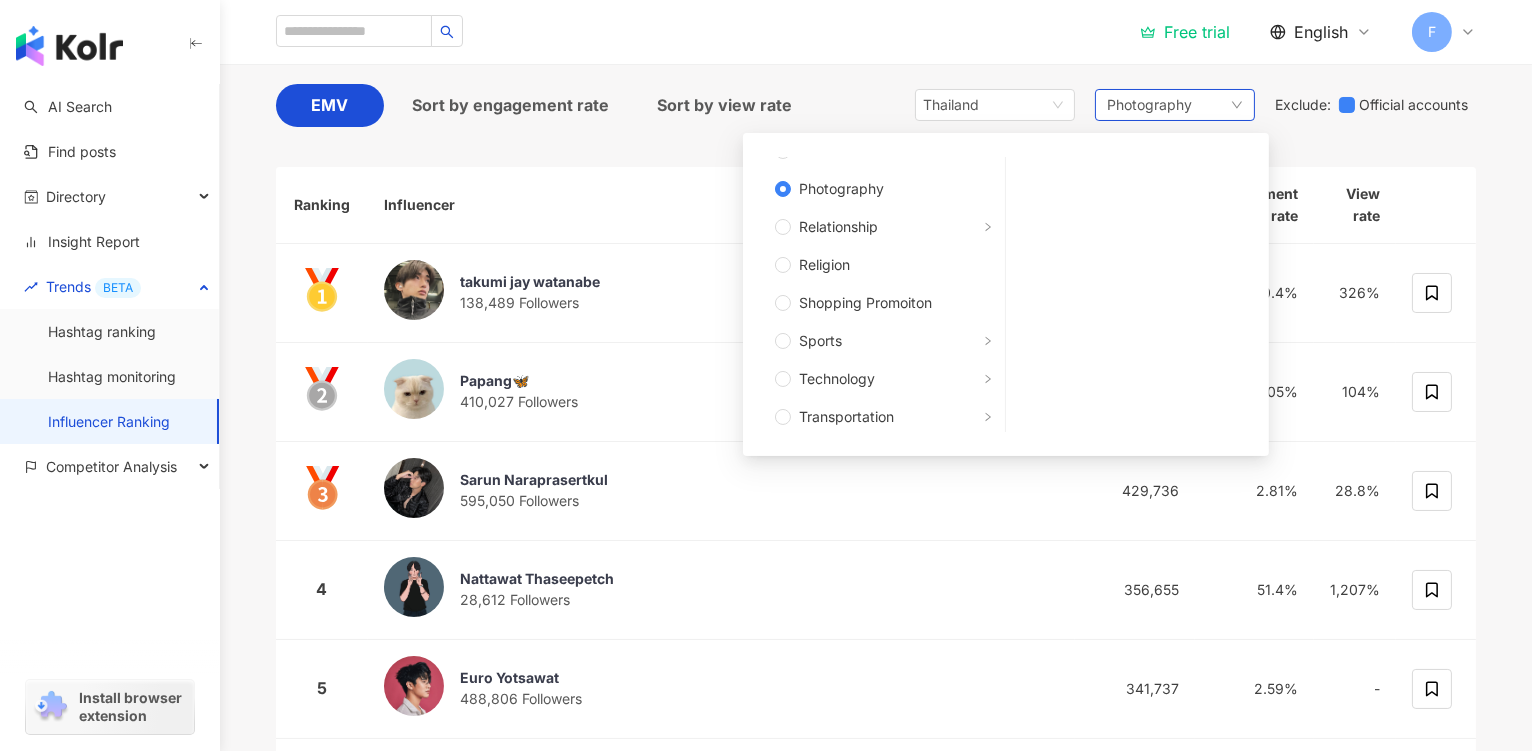 scroll, scrollTop: 598, scrollLeft: 0, axis: vertical 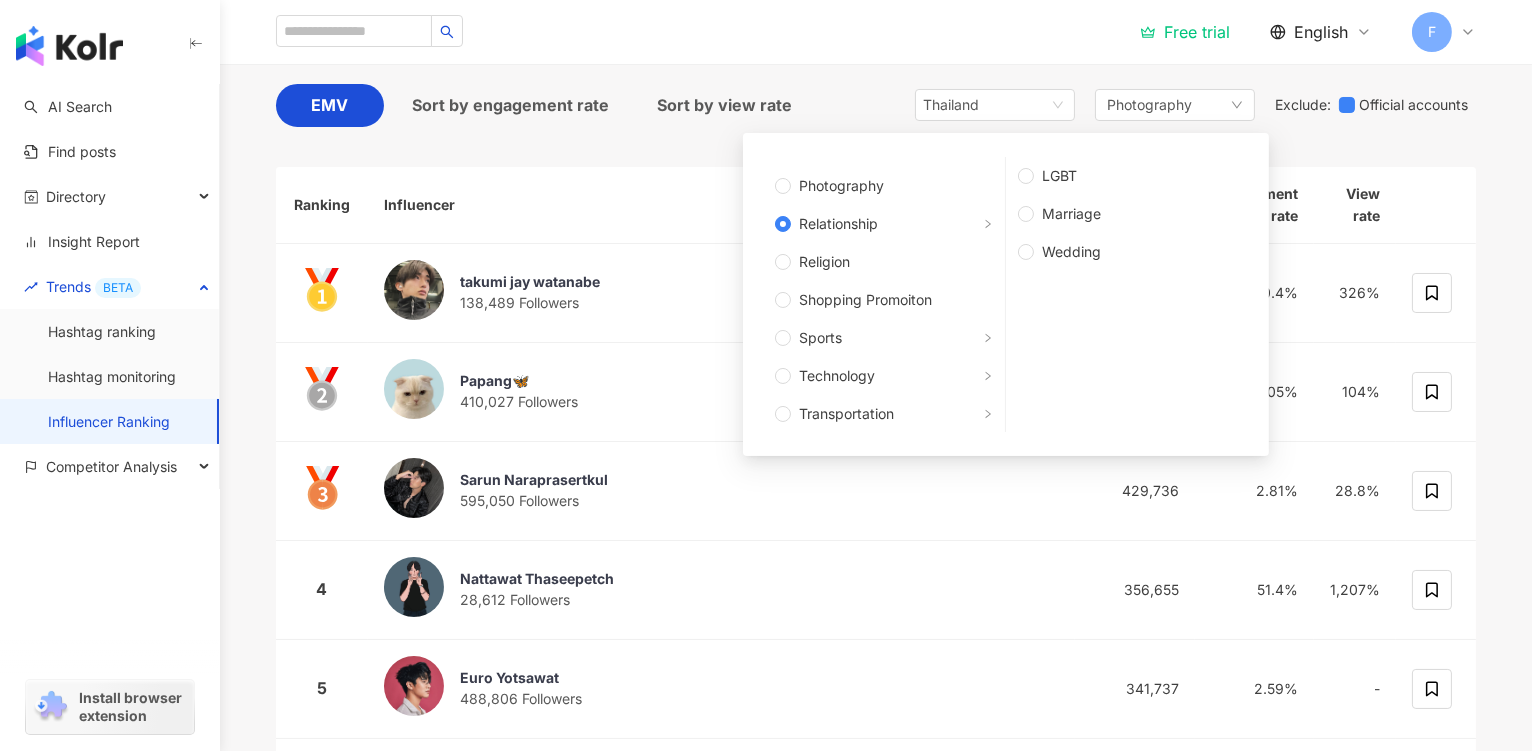 click on "EMV Sort by engagement rate Sort by view rate Thailand Photography Any Art and Entertainment Beauty and Fashion Climate and Environment Daily Topics Education Family Finance Food Fortunetelling Gaming Law and Society Life Style Media Entertainment Medical and Health Pets Photography Relationship Religion Shopping Promoiton Sports Technology Transportation Travel Adult LGBT Marriage Wedding Exclude : Official accounts Ranking Influencer EMV Engagement rate View rate             takumi jay watanabe 138,489   Followers 703,747 20.4% 326% Papang🦋 410,027   Followers 499,594 5.05% 104% Sarun Naraprasertkul 595,050   Followers 429,736 2.81% 28.8% 4 Nattawat Thaseepetch 28,612   Followers 356,655 51.4% 1,207% 5 Euro Yotsawat 488,806   Followers 341,737 2.59% - 6 Floris Hermans 727,643   Followers 312,045 1.56% 21.2% 7 Natalie Panyawan 14,646   Followers 306,886 86.8% 34.3% 8 25,232   Followers 282,154 44.6% 33% 9 Reindeer 108,420   Followers 272,934 9.51% 66.1% 10 Tavepong Pratoomwong 160,471   Followers" at bounding box center (876, 659) 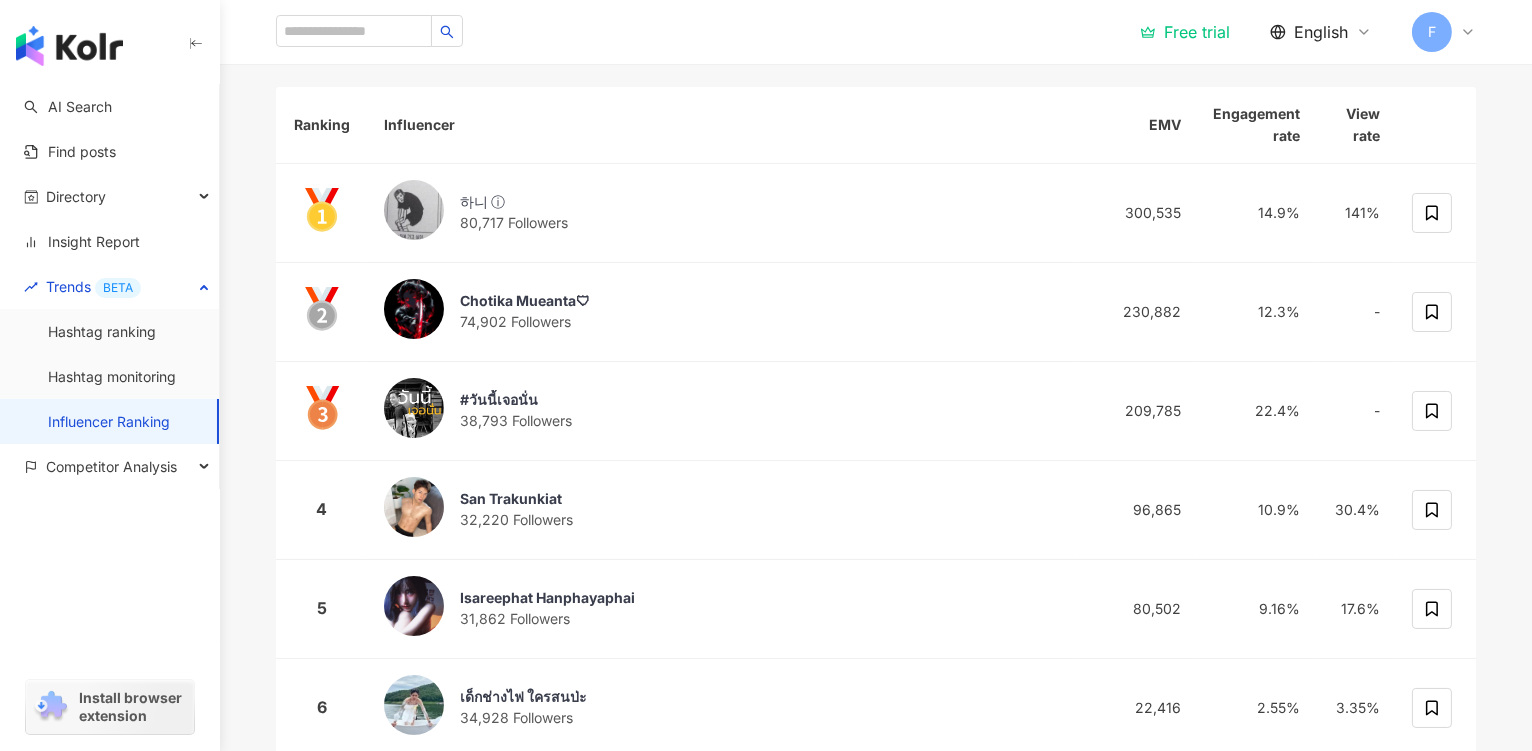scroll, scrollTop: 0, scrollLeft: 0, axis: both 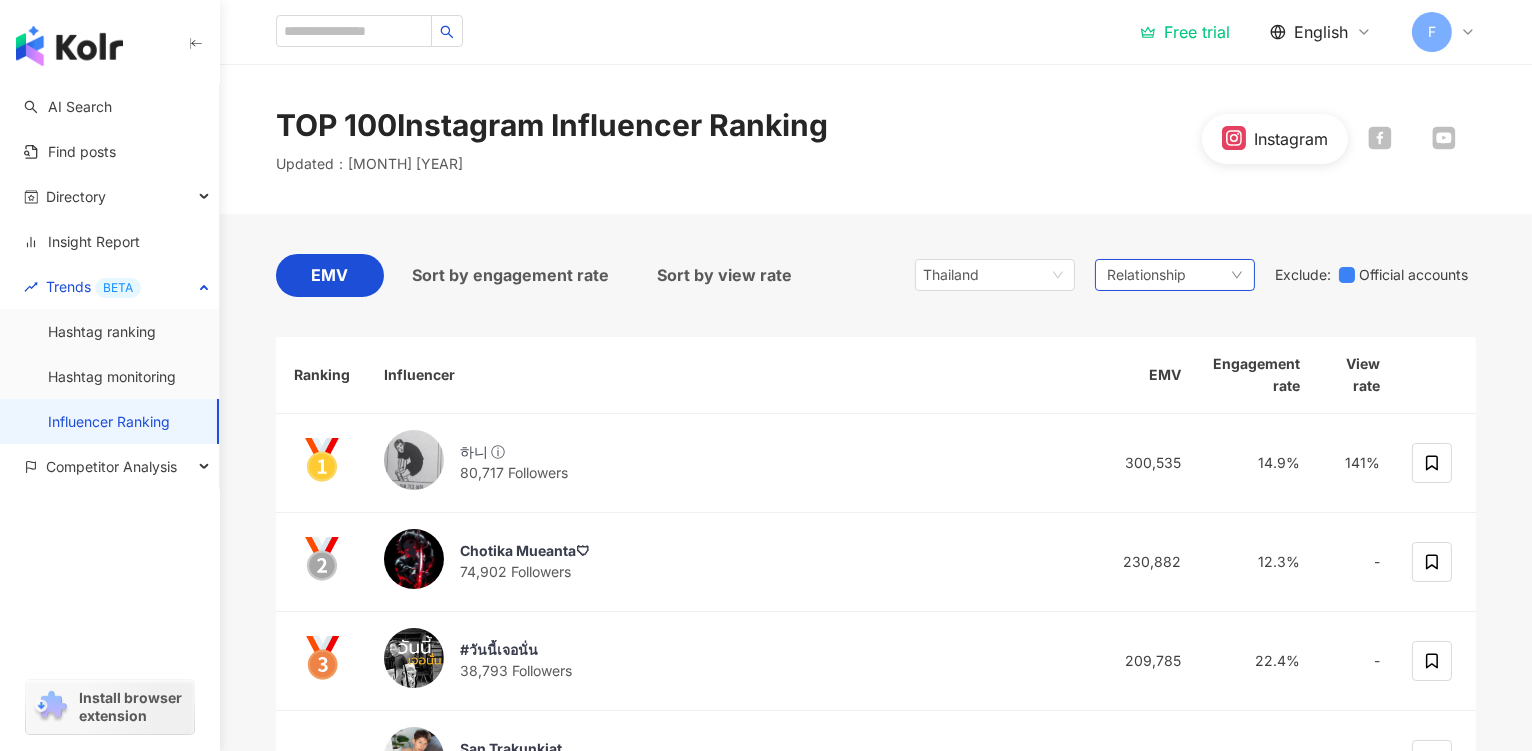 click 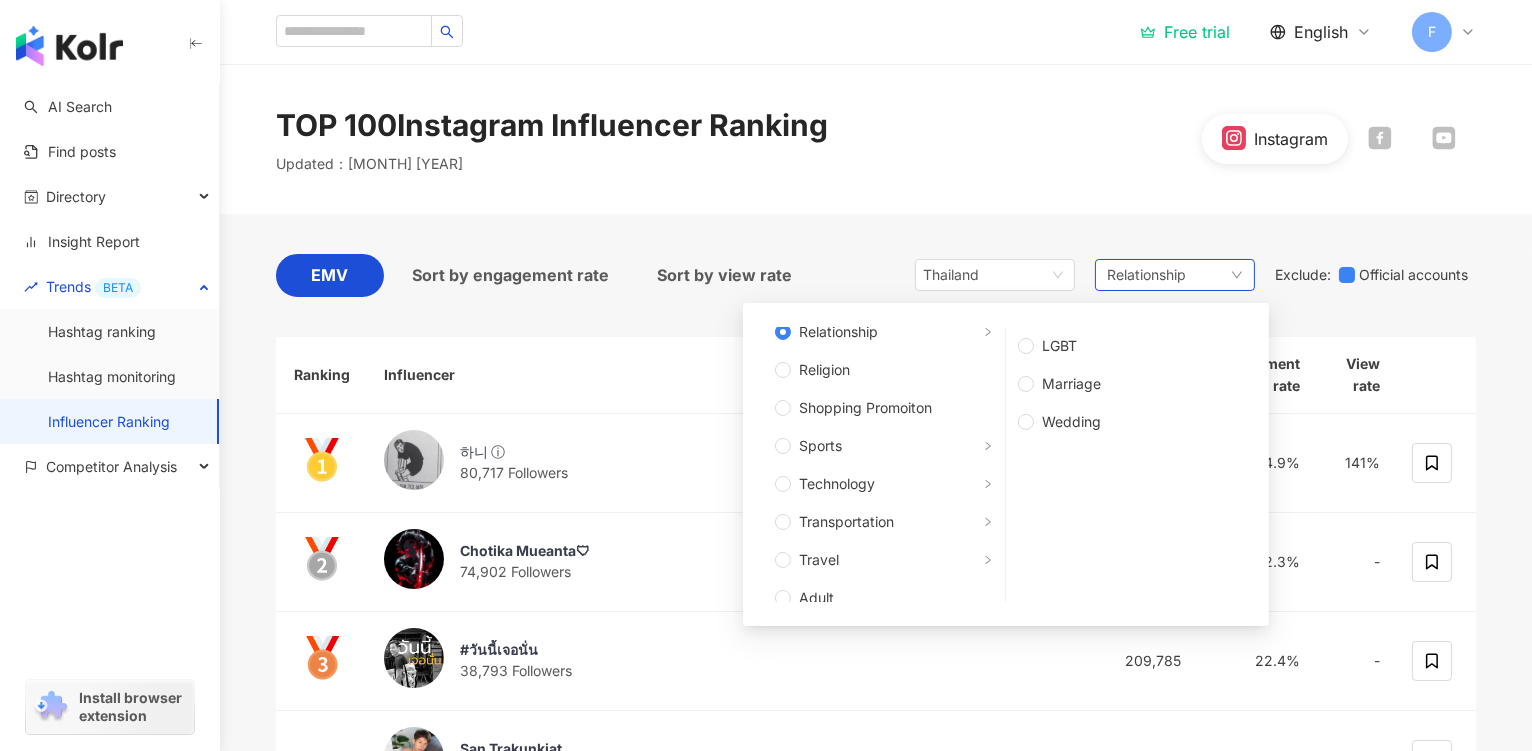 scroll, scrollTop: 674, scrollLeft: 0, axis: vertical 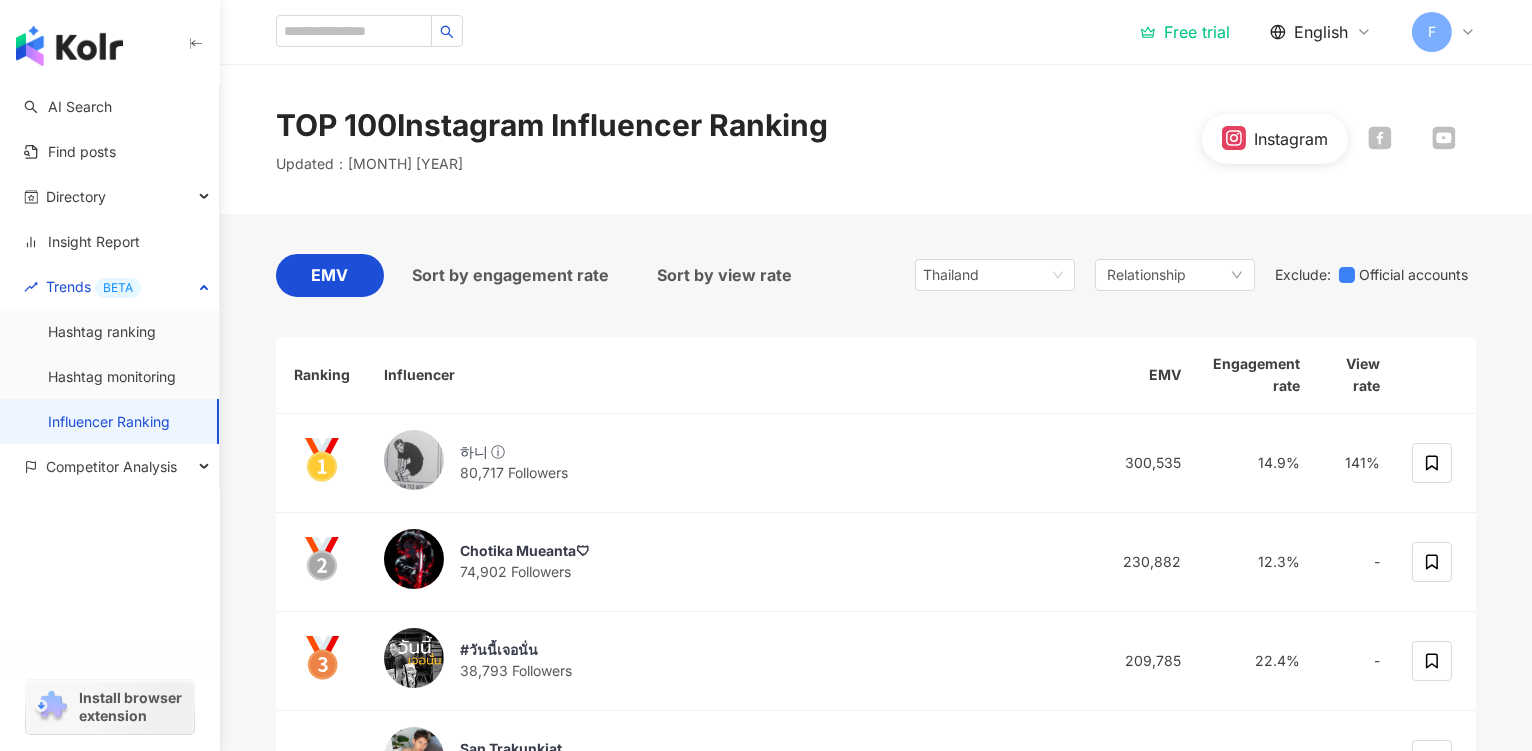 click on "TOP 100  Instagram   Influencer Ranking Updated ： July 2025 Instagram" at bounding box center [876, 139] 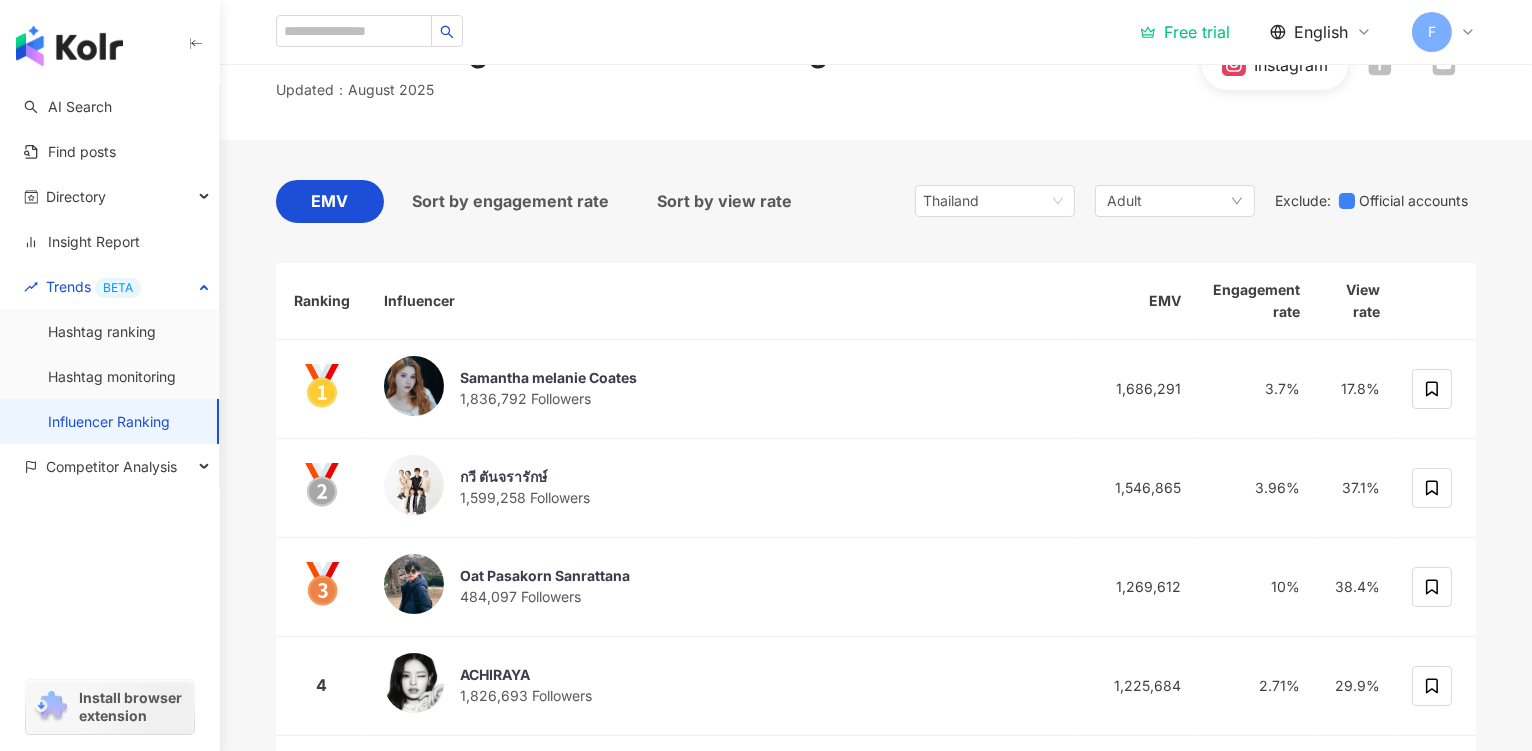 scroll, scrollTop: 0, scrollLeft: 0, axis: both 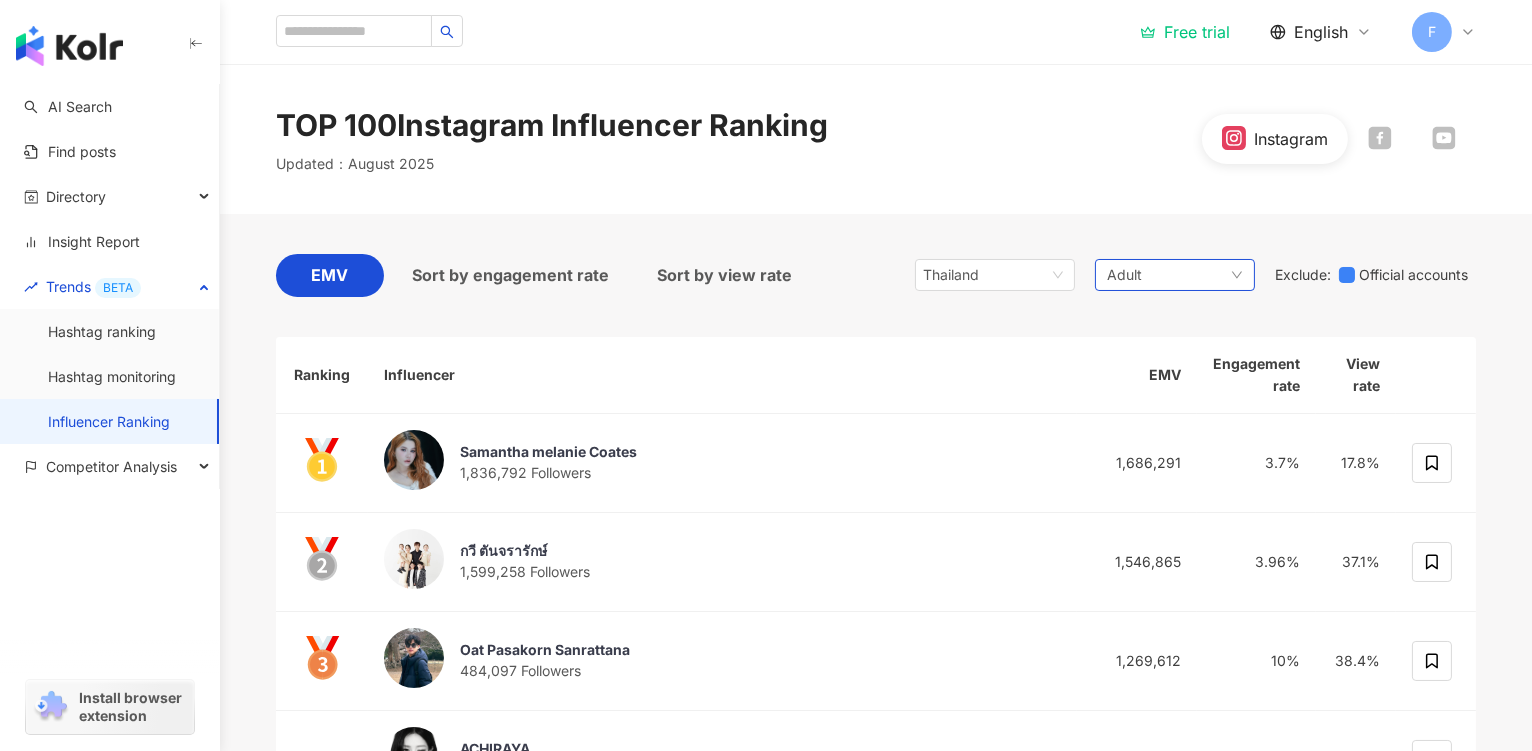 click 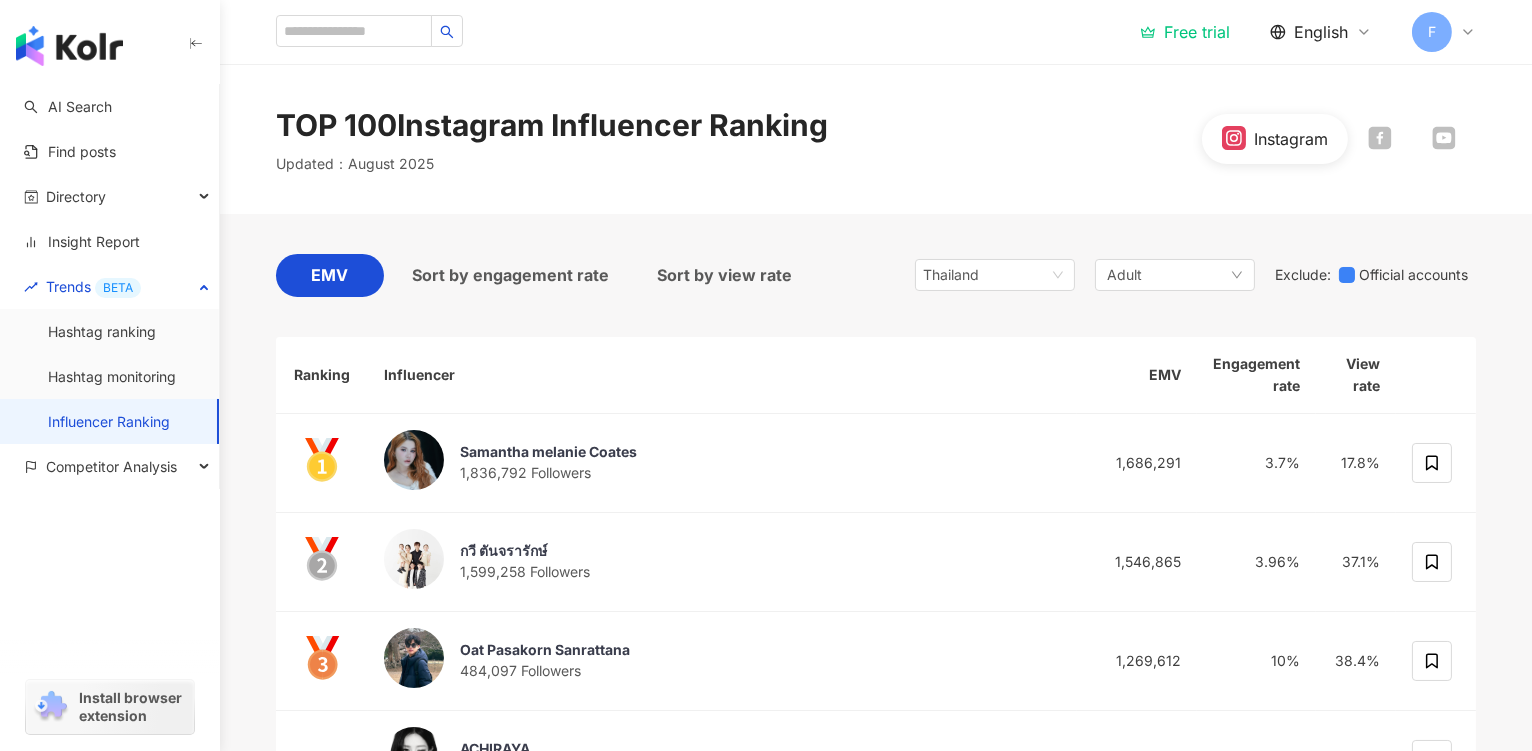 click on "TOP 100  Instagram   Influencer Ranking Updated ： August 2025 Instagram" at bounding box center (876, 139) 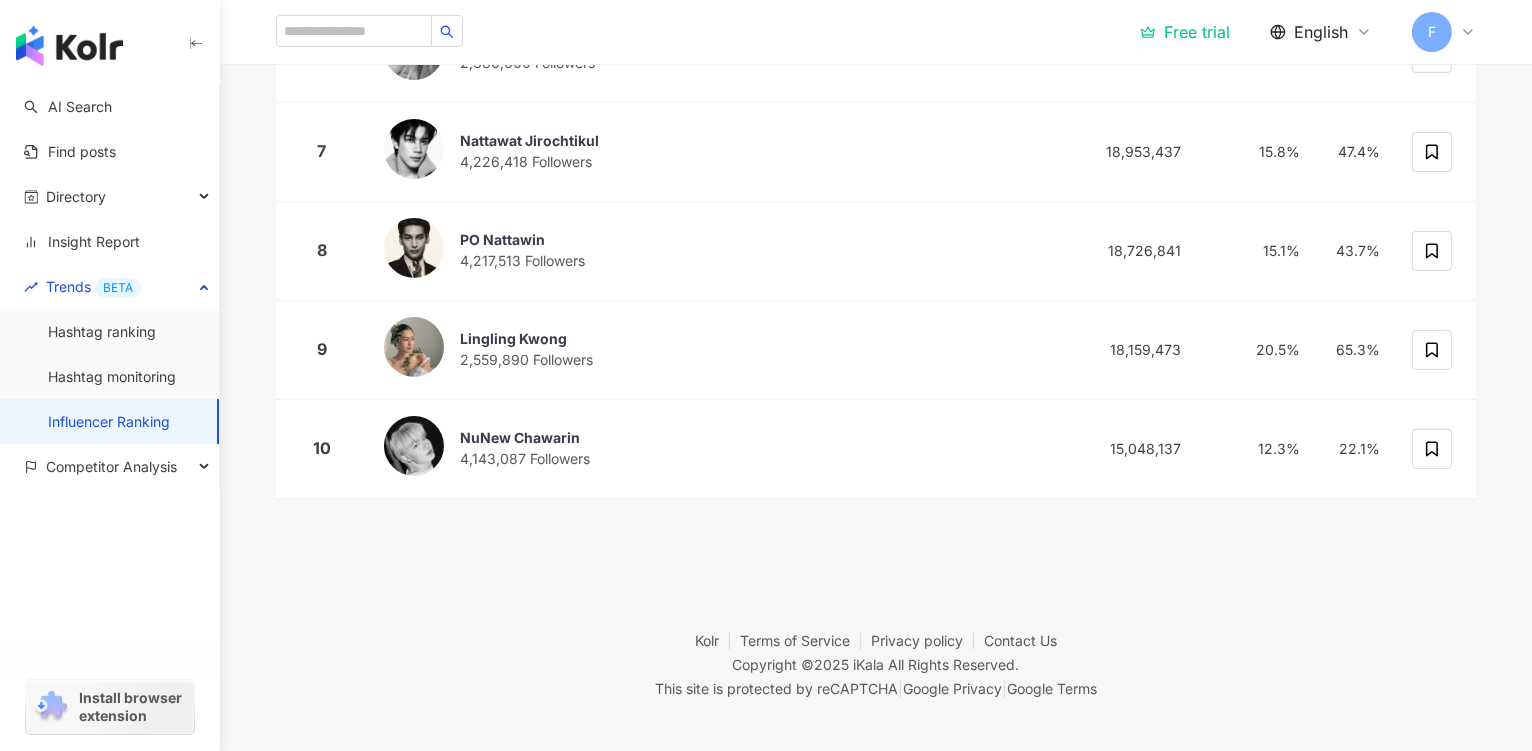 scroll, scrollTop: 910, scrollLeft: 0, axis: vertical 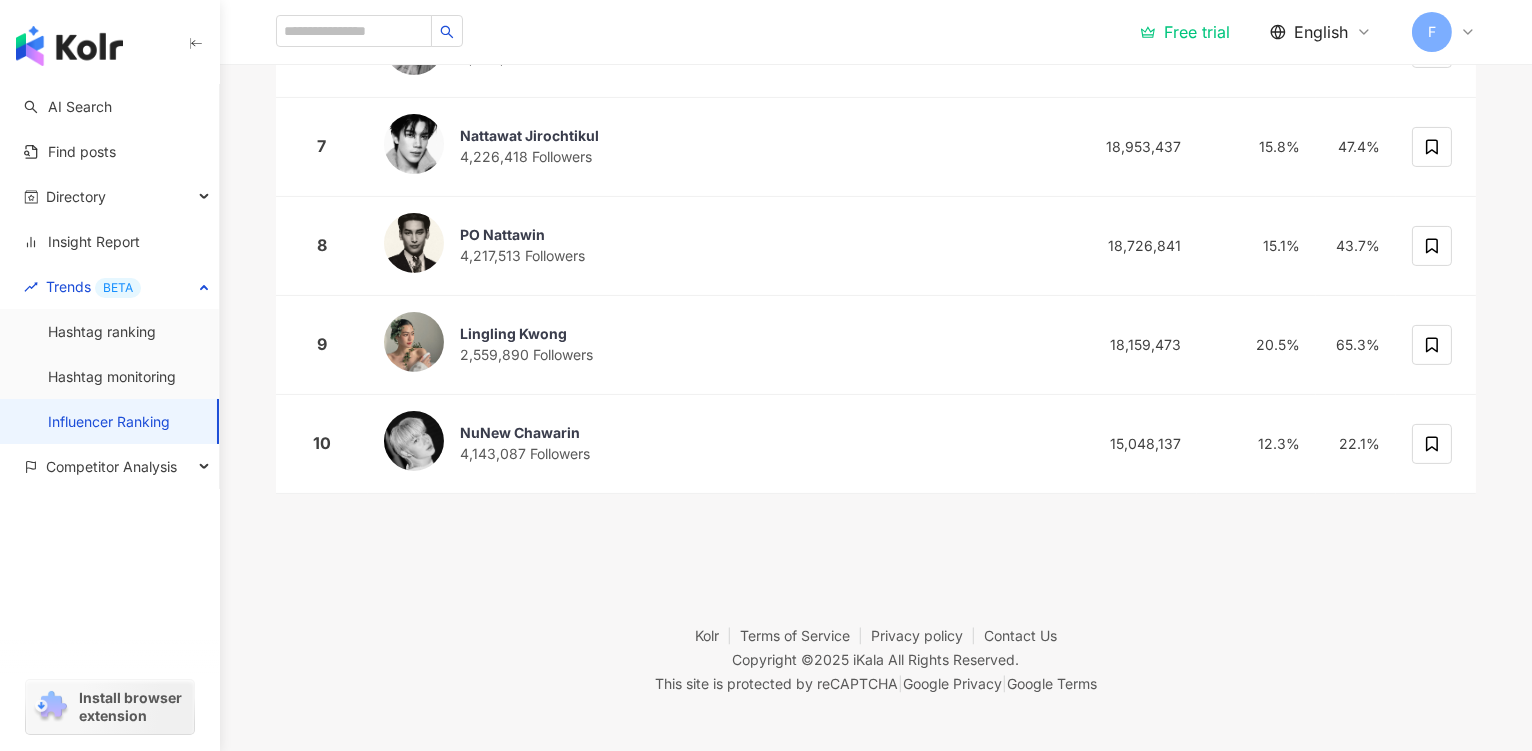click on "Kolr Terms of Service Privacy policy Contact Us Copyright ©  2025   iKala   All Rights Reserved. This site is protected by reCAPTCHA  |  Google Privacy  |  Google Terms" at bounding box center (876, 645) 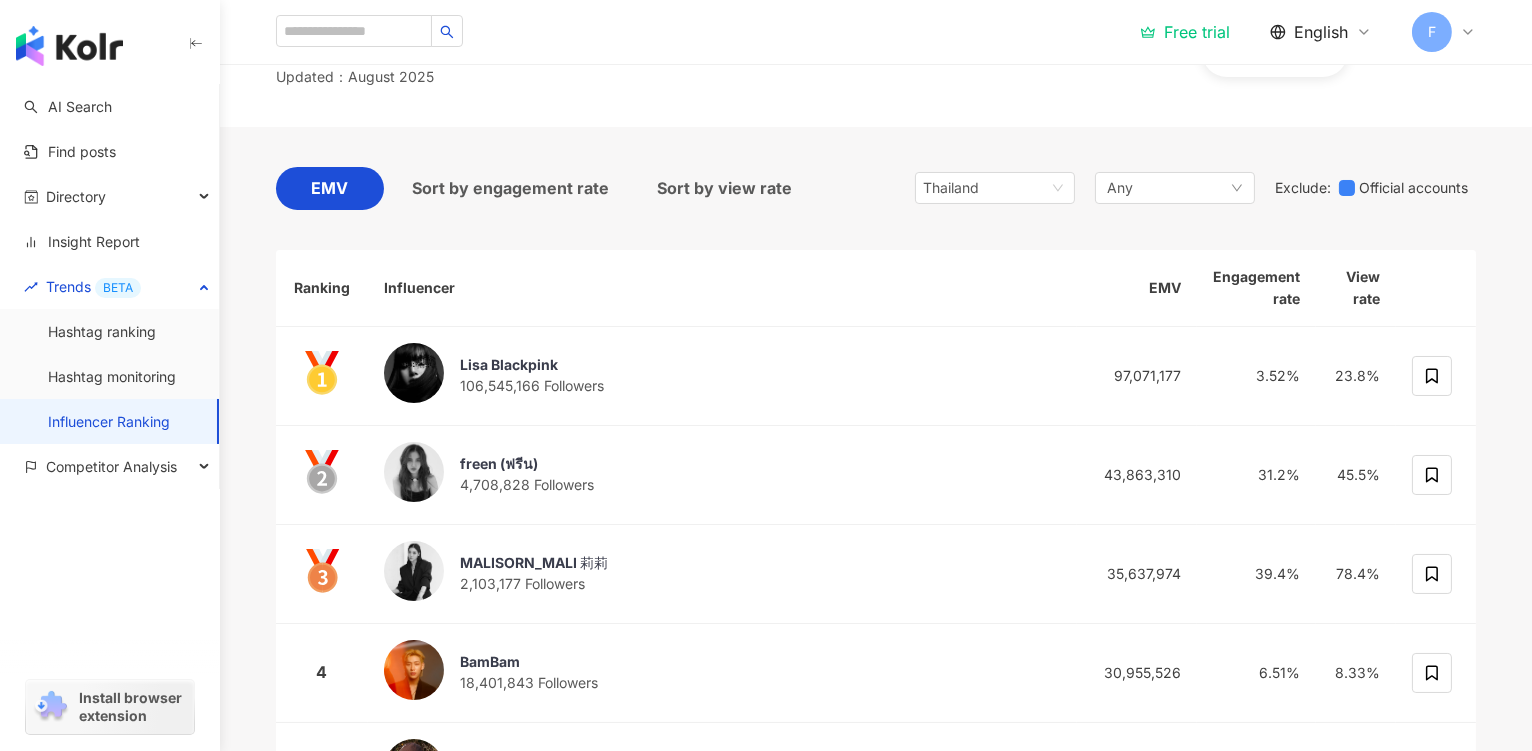 scroll, scrollTop: 83, scrollLeft: 0, axis: vertical 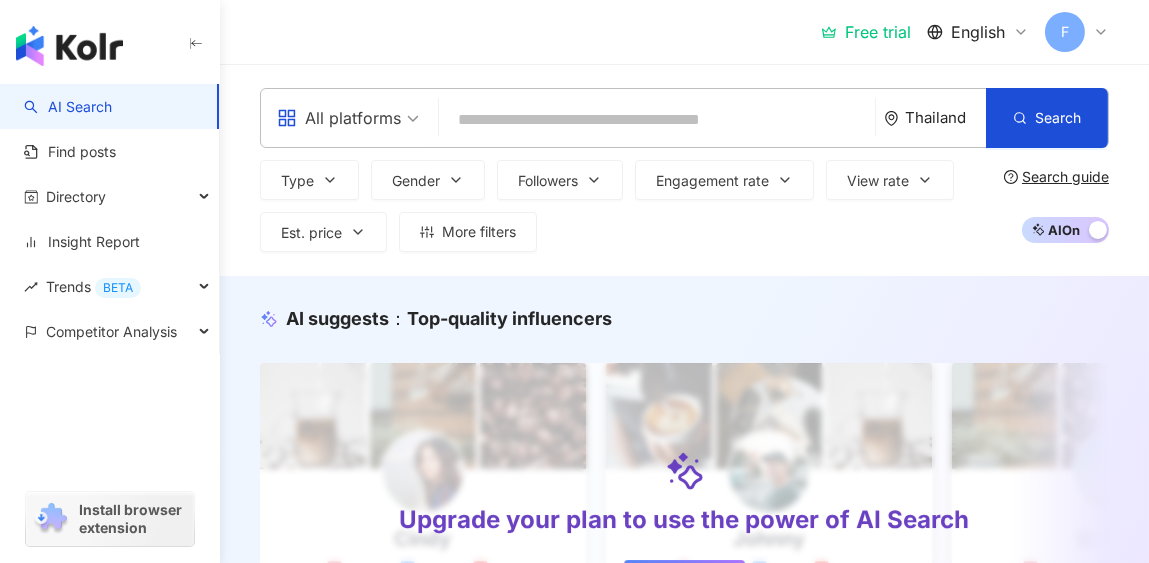 paste on "**********" 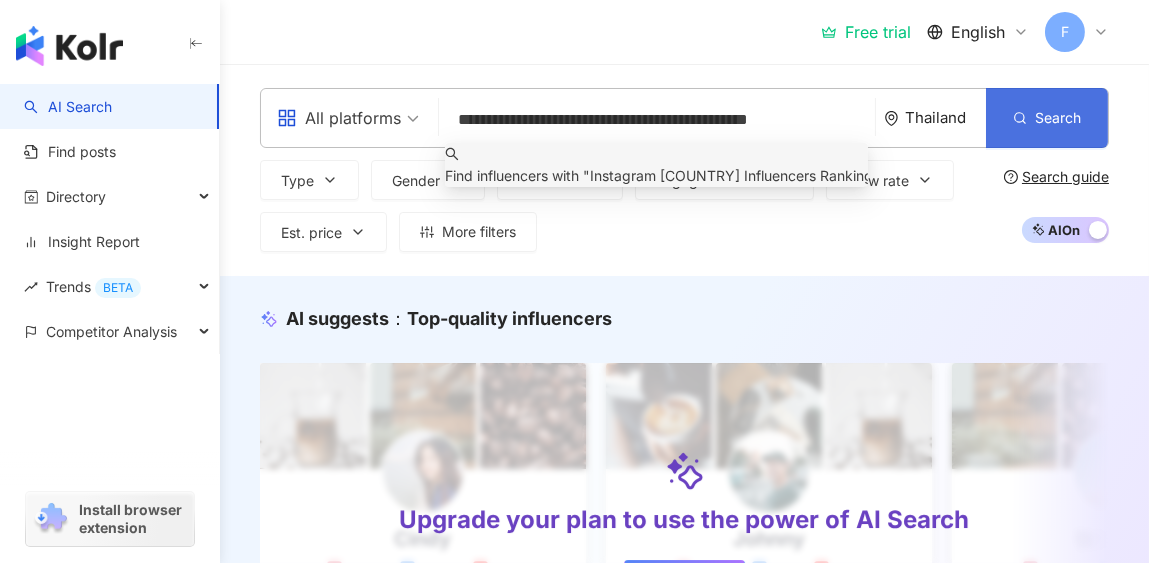 type on "**********" 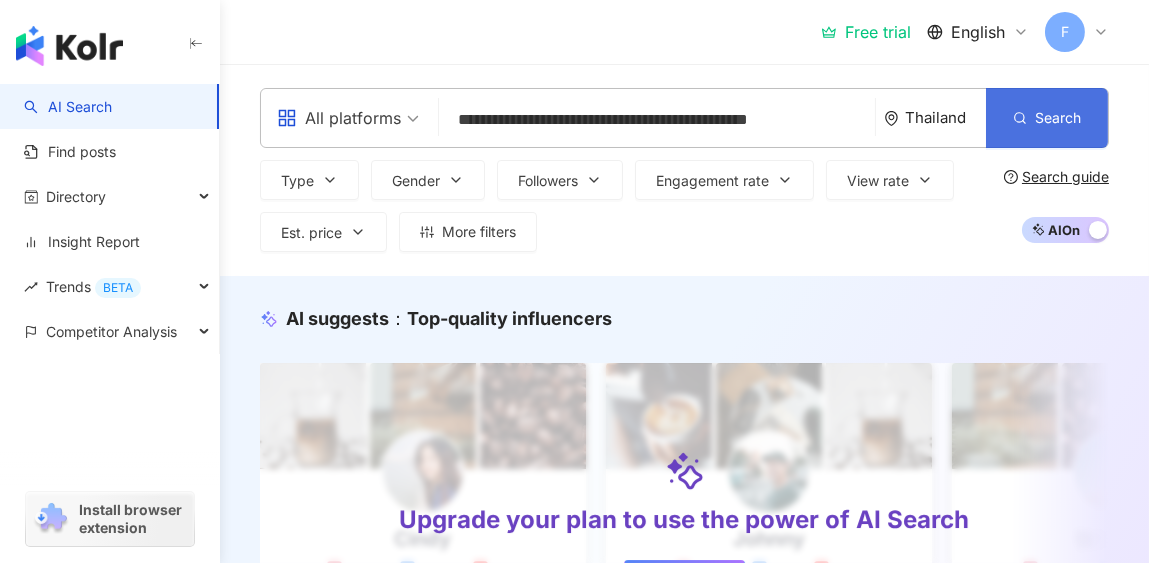 click on "Search" at bounding box center [1058, 118] 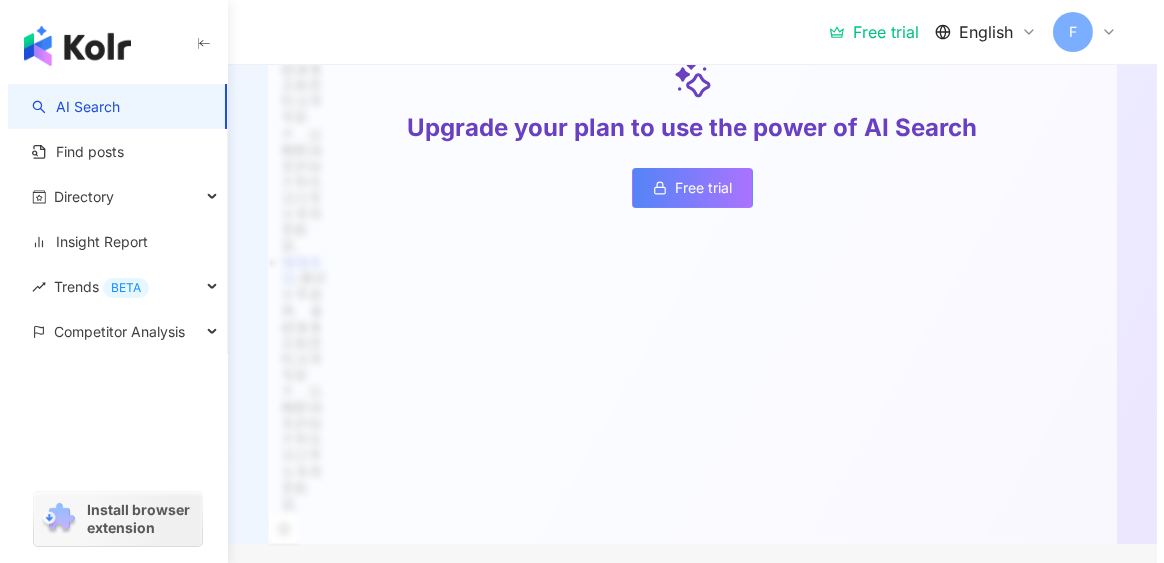 scroll, scrollTop: 0, scrollLeft: 0, axis: both 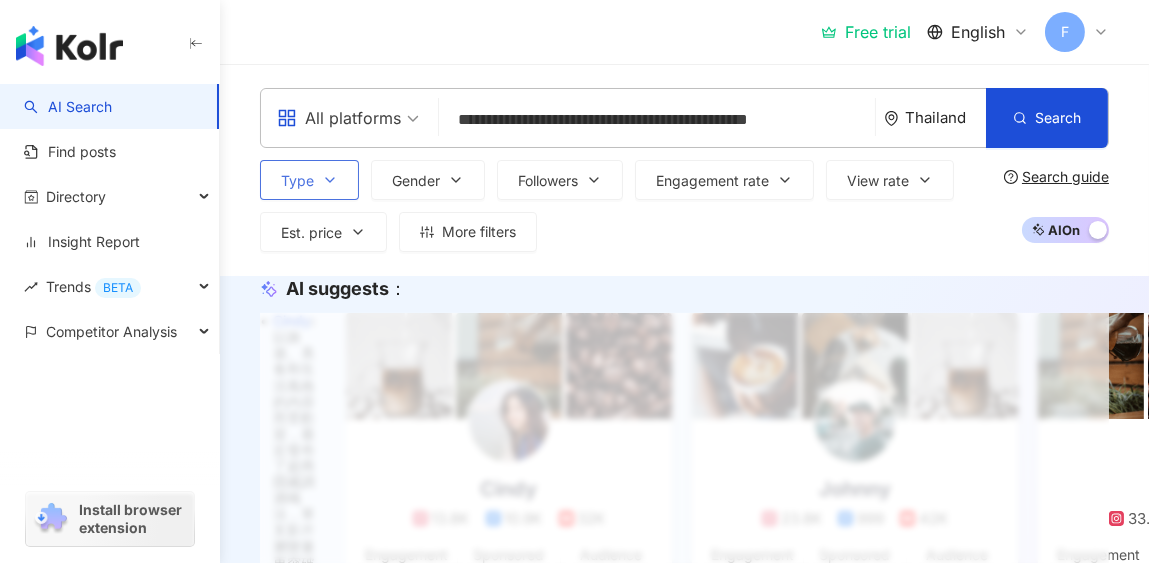 click on "Type" at bounding box center (309, 180) 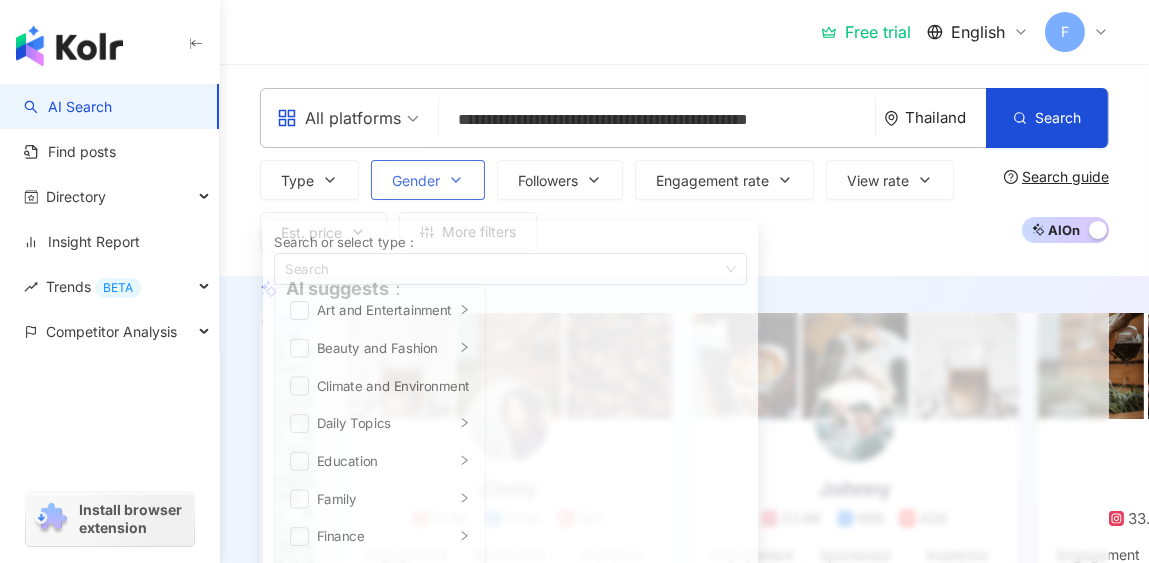 click 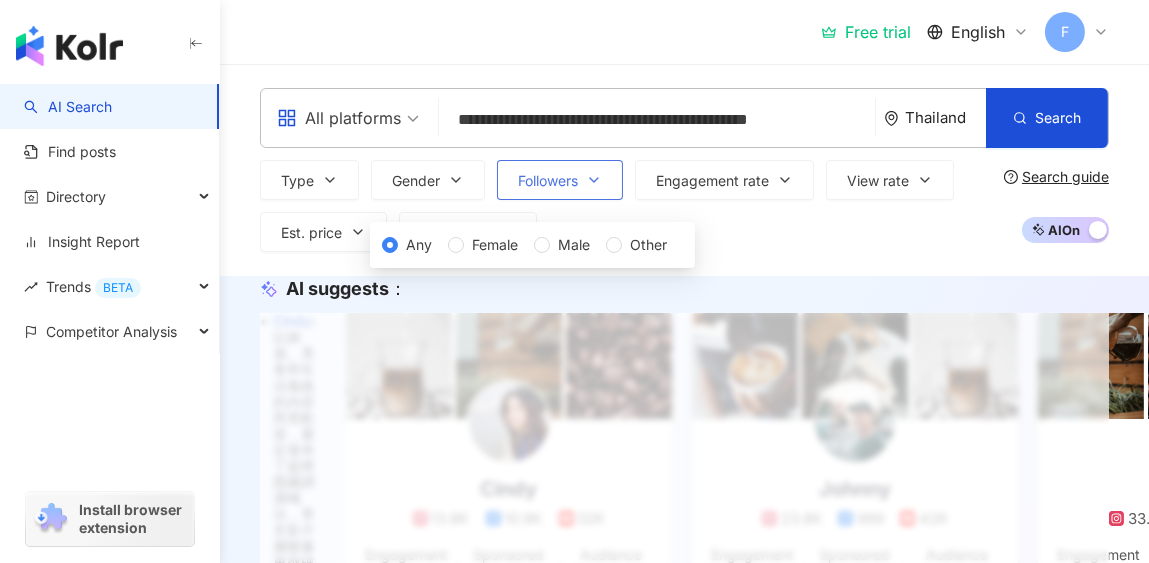 click 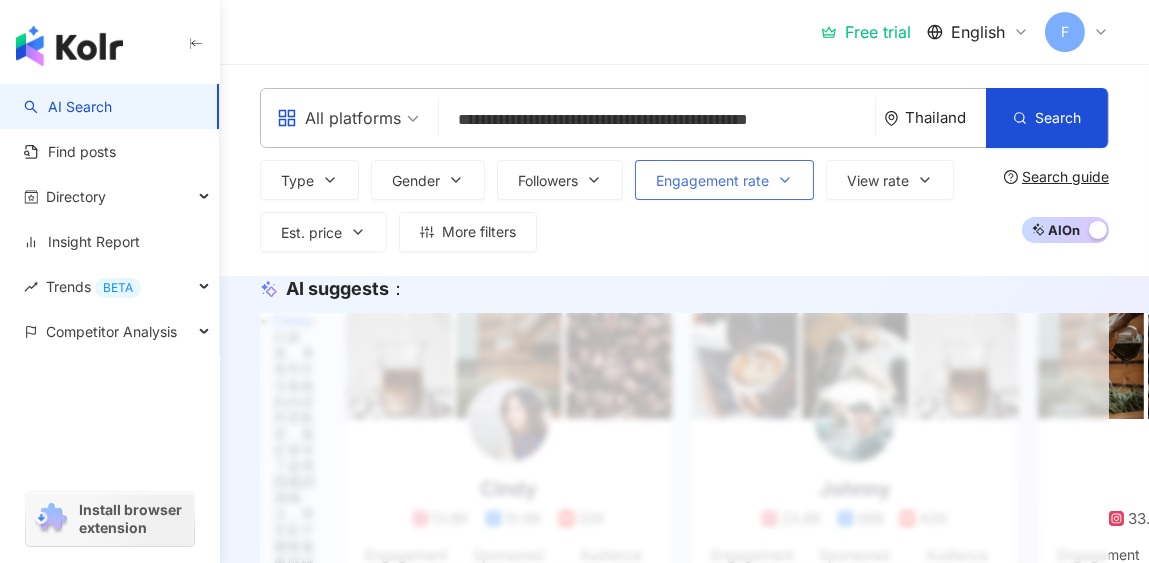 click on "Engagement rate" at bounding box center (712, 181) 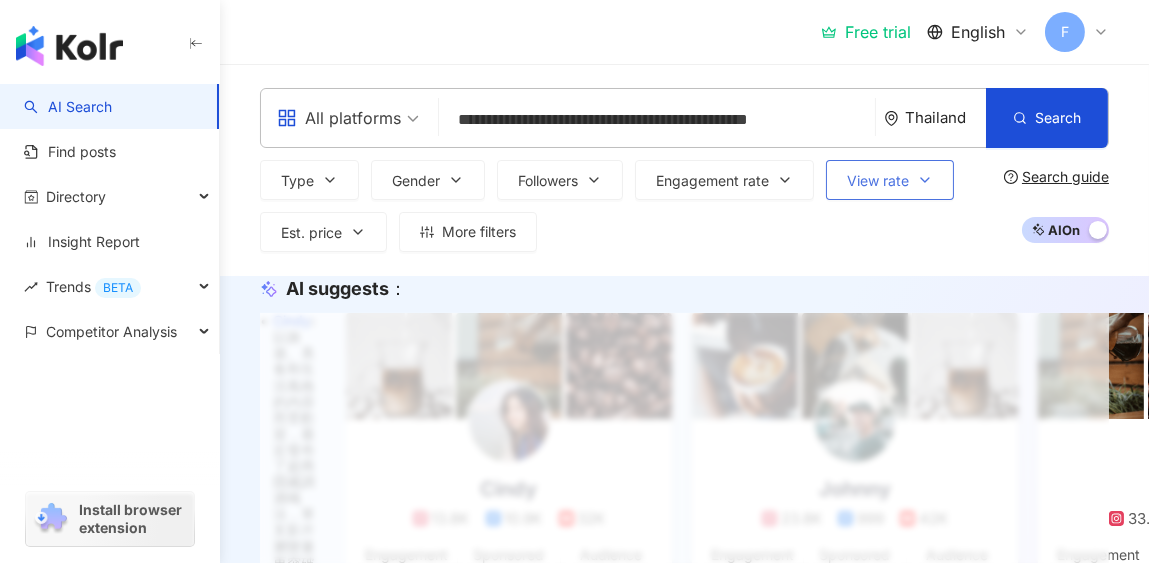 click on "View rate" at bounding box center (878, 181) 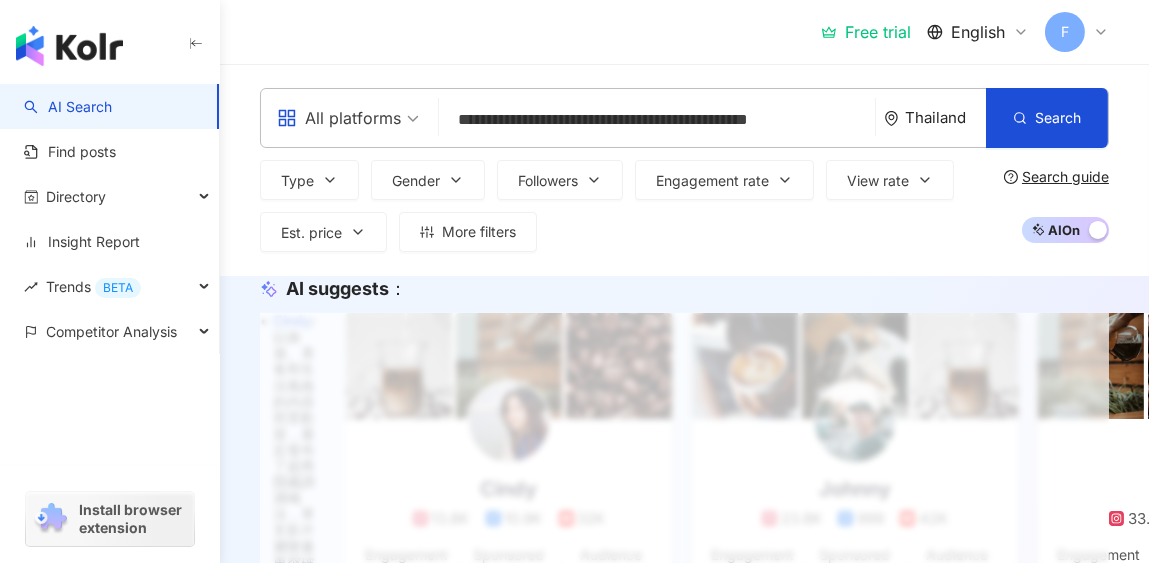 click on "Search guide" at bounding box center [1065, 177] 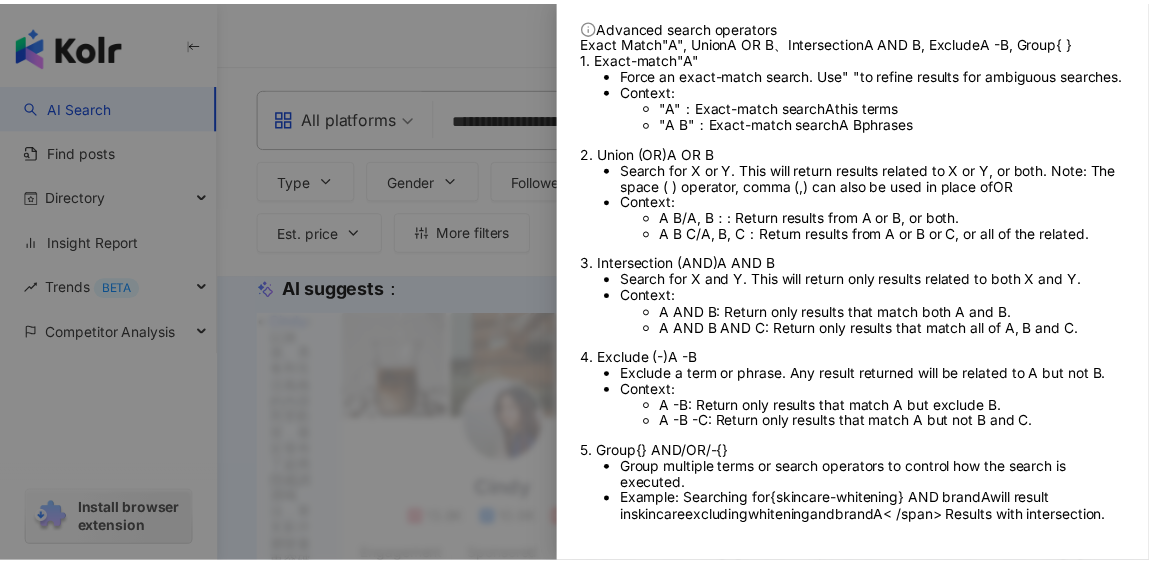 scroll, scrollTop: 323, scrollLeft: 0, axis: vertical 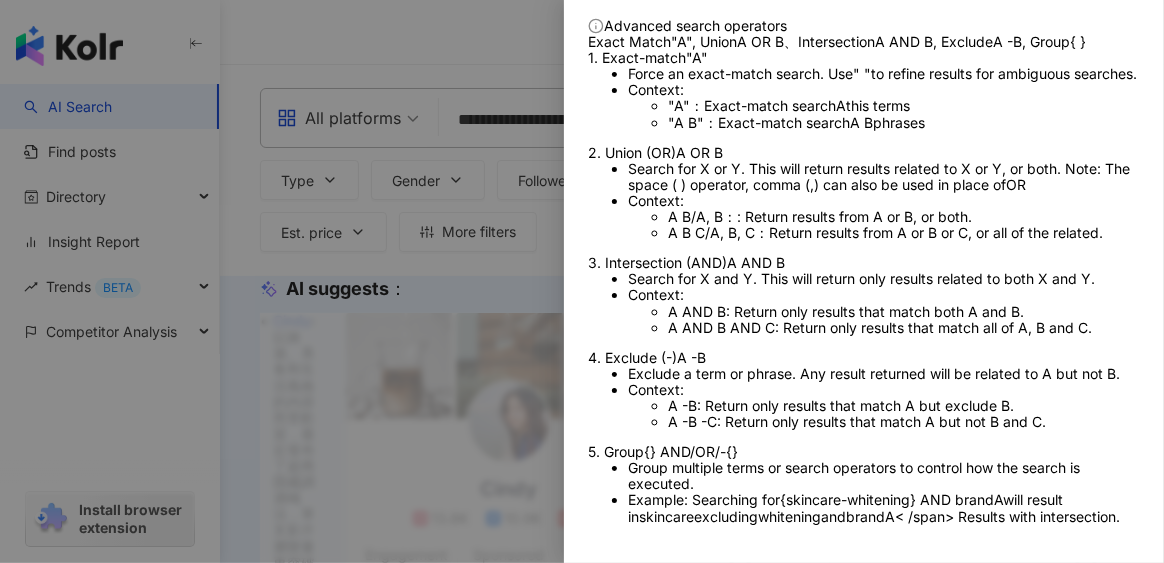 click at bounding box center [582, 281] 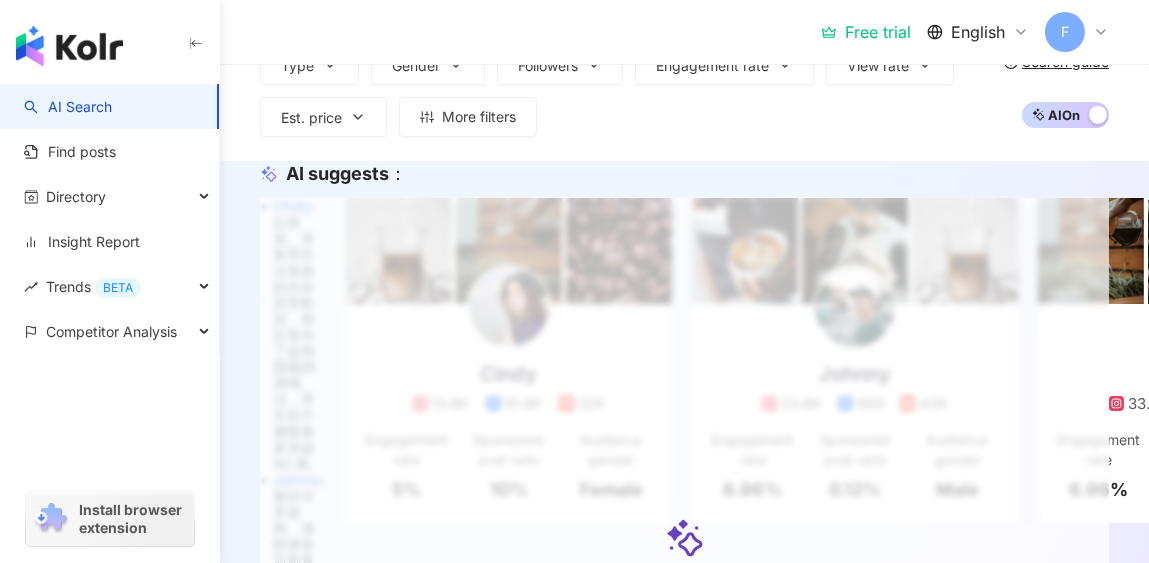 scroll, scrollTop: 0, scrollLeft: 0, axis: both 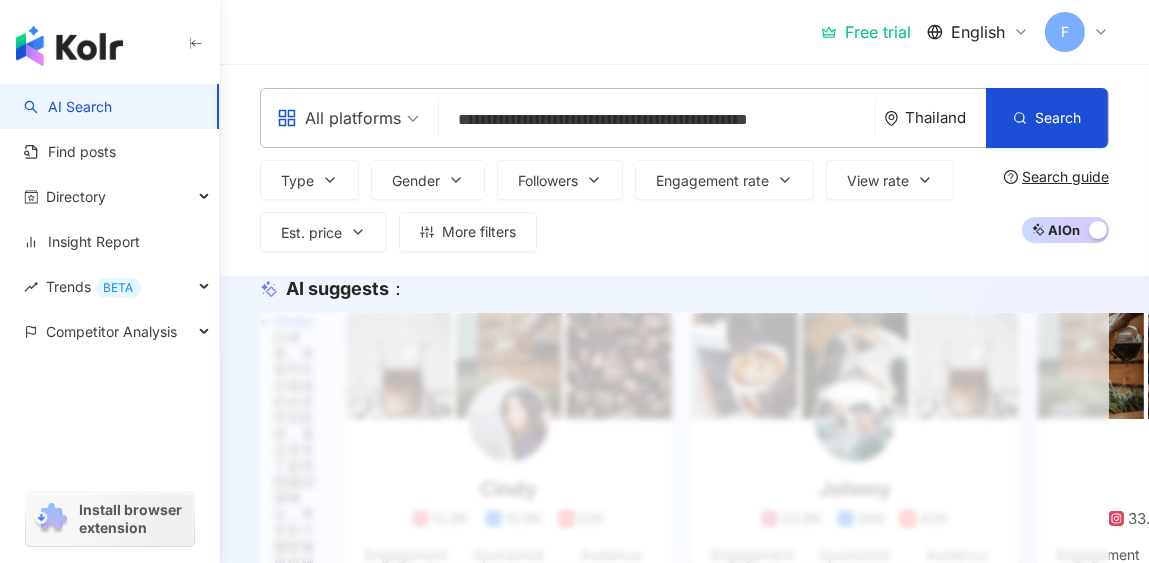 click 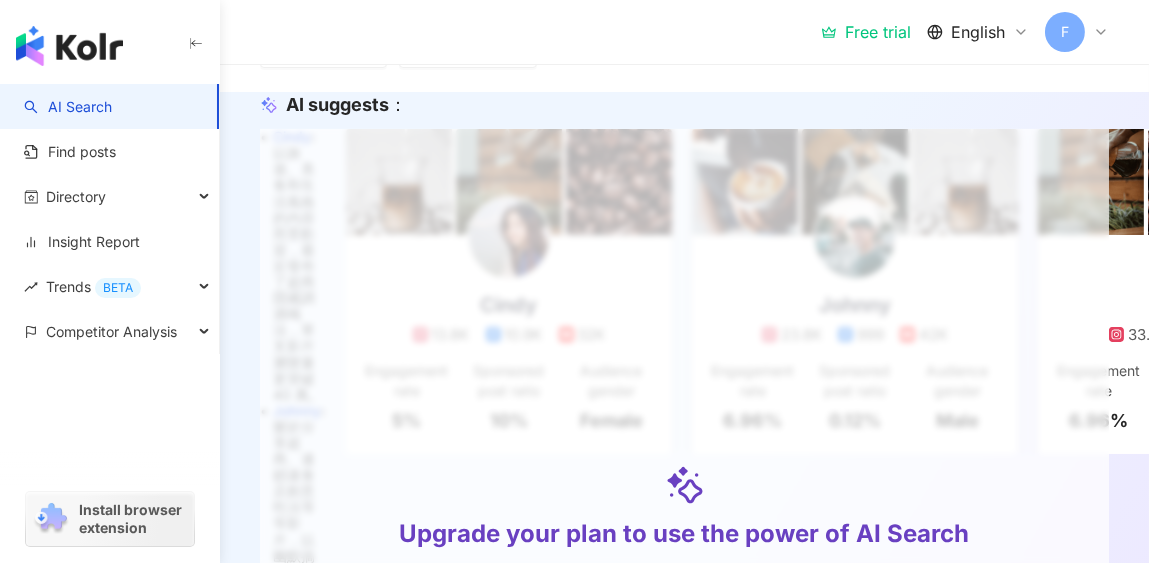 scroll, scrollTop: 105, scrollLeft: 0, axis: vertical 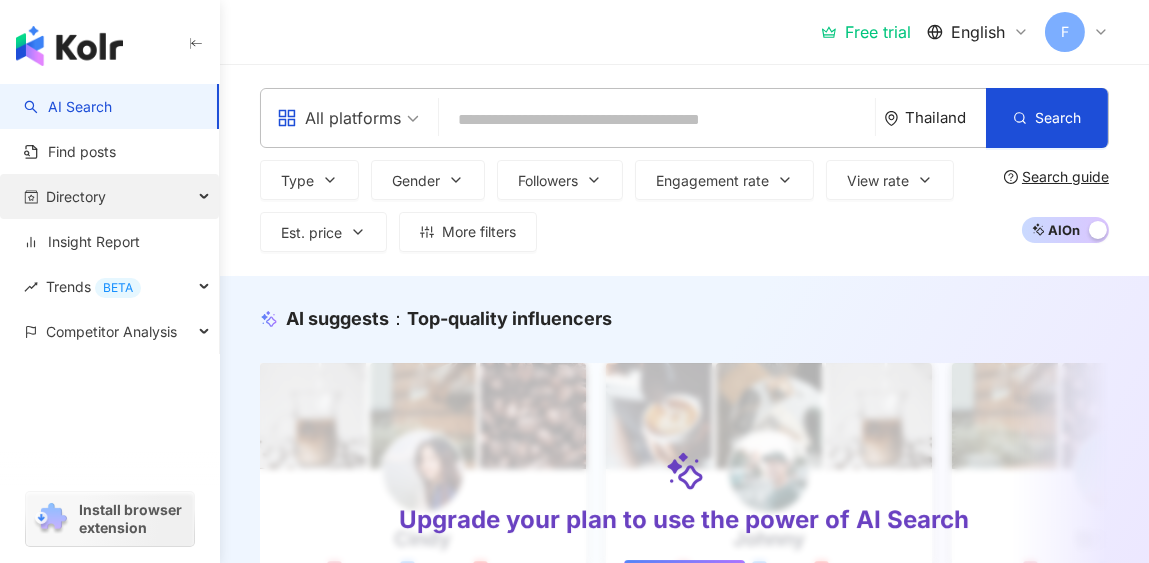 click on "Directory" at bounding box center (109, 196) 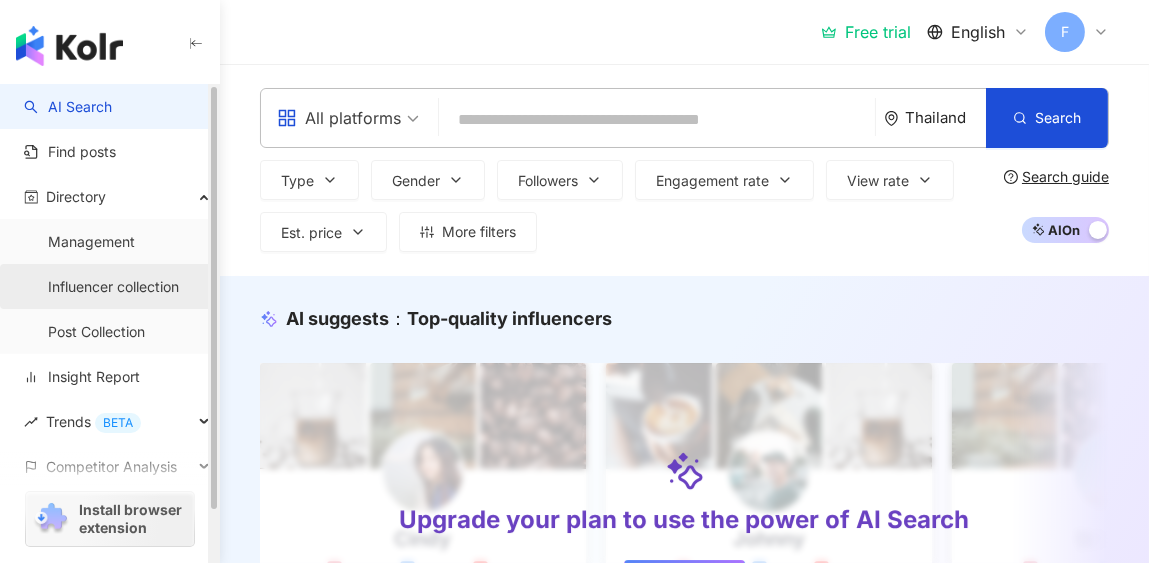 click on "Influencer collection" at bounding box center (113, 287) 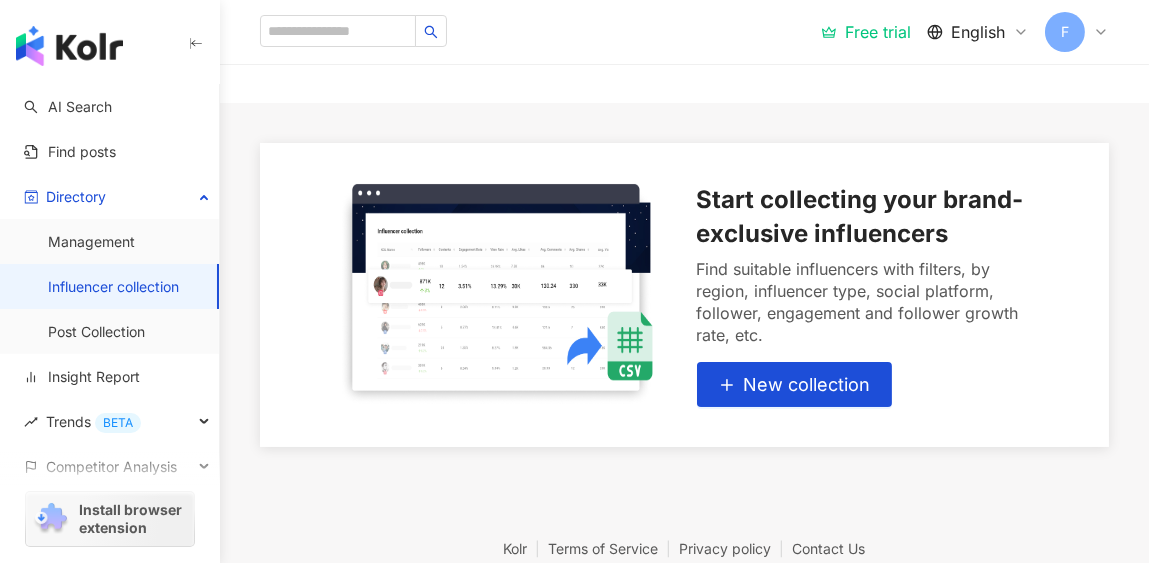 scroll, scrollTop: 0, scrollLeft: 0, axis: both 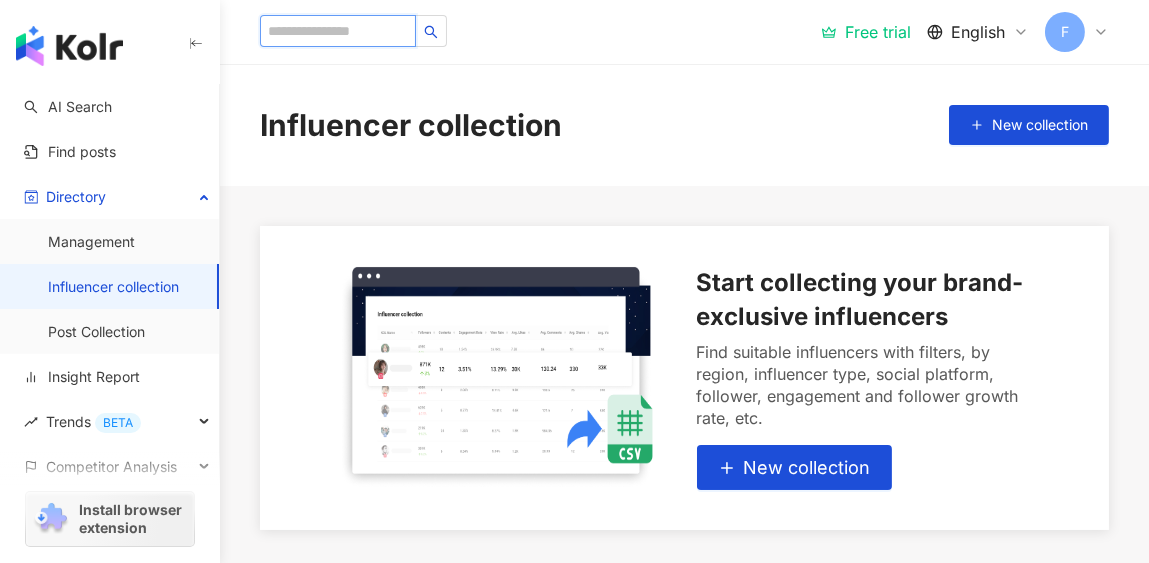 click at bounding box center [338, 31] 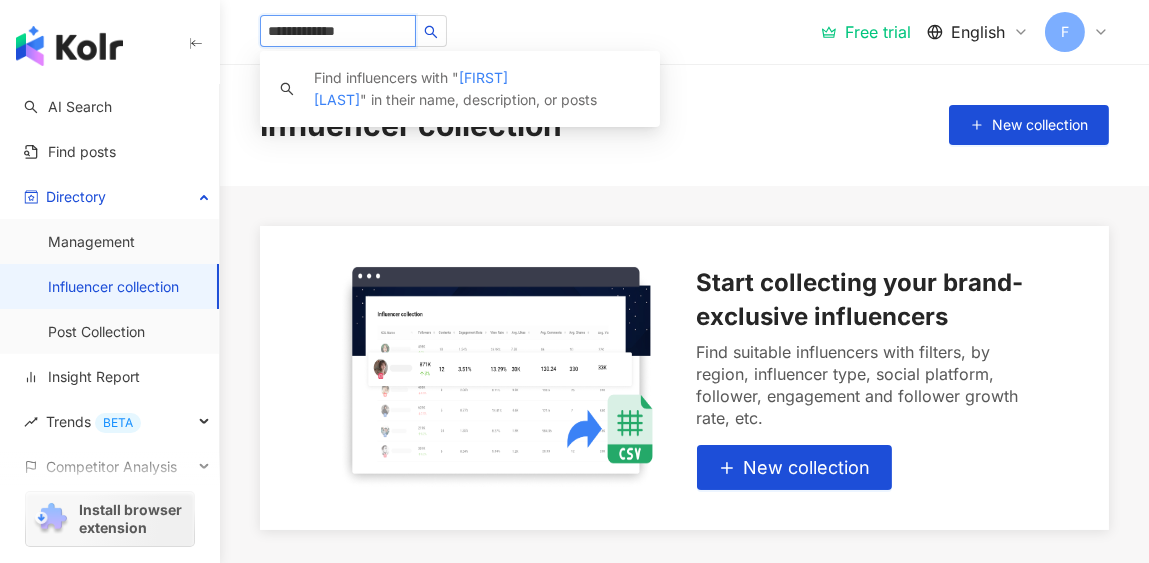 type on "**********" 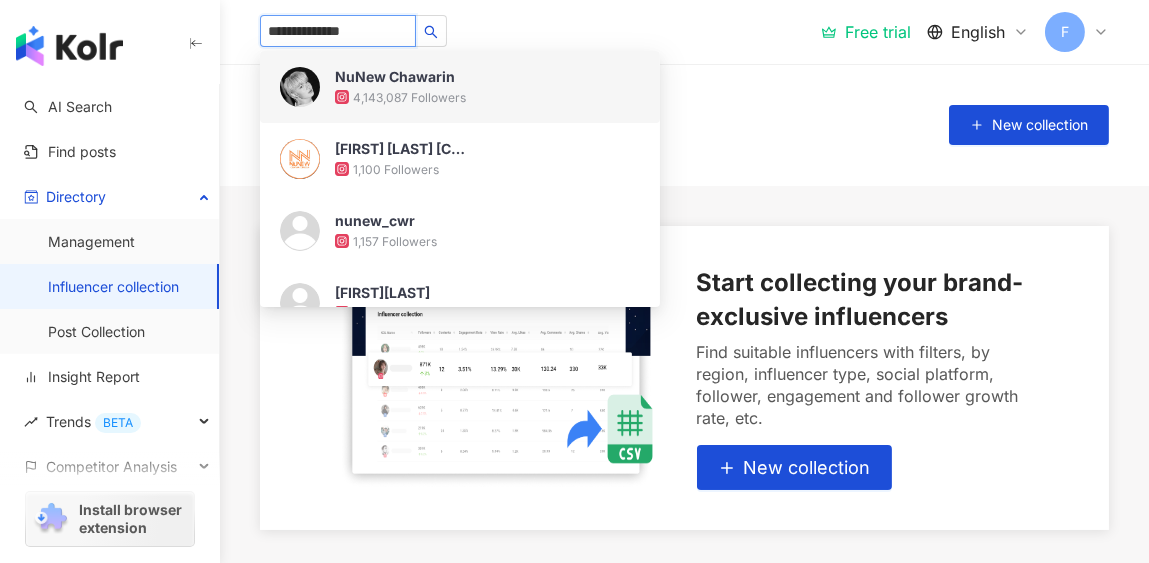 click on "NuNew Chawarin 4,143,087   Followers" at bounding box center [487, 87] 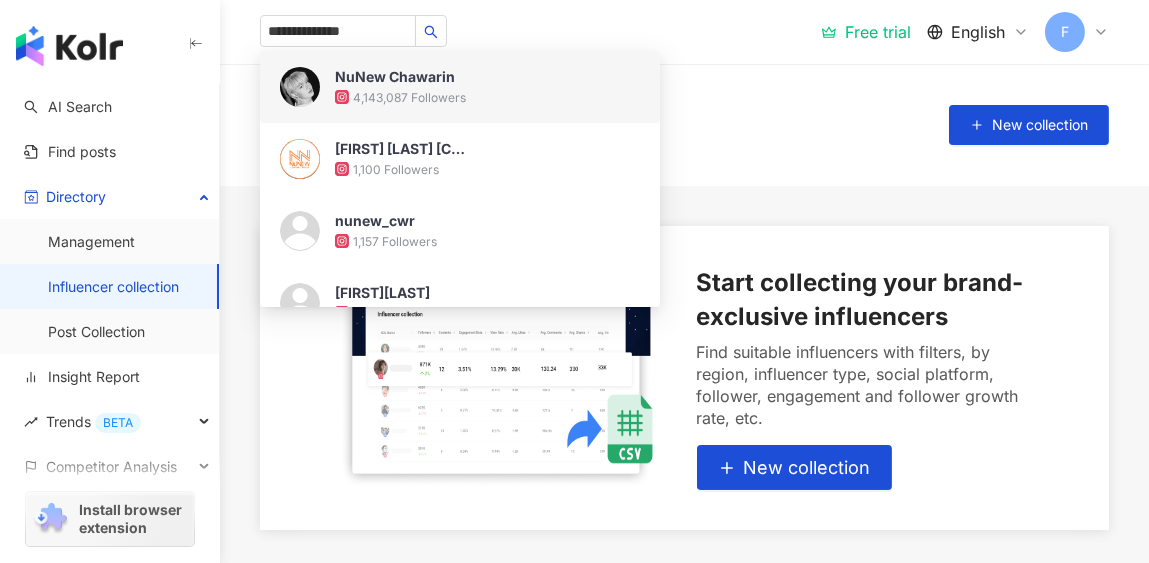 type 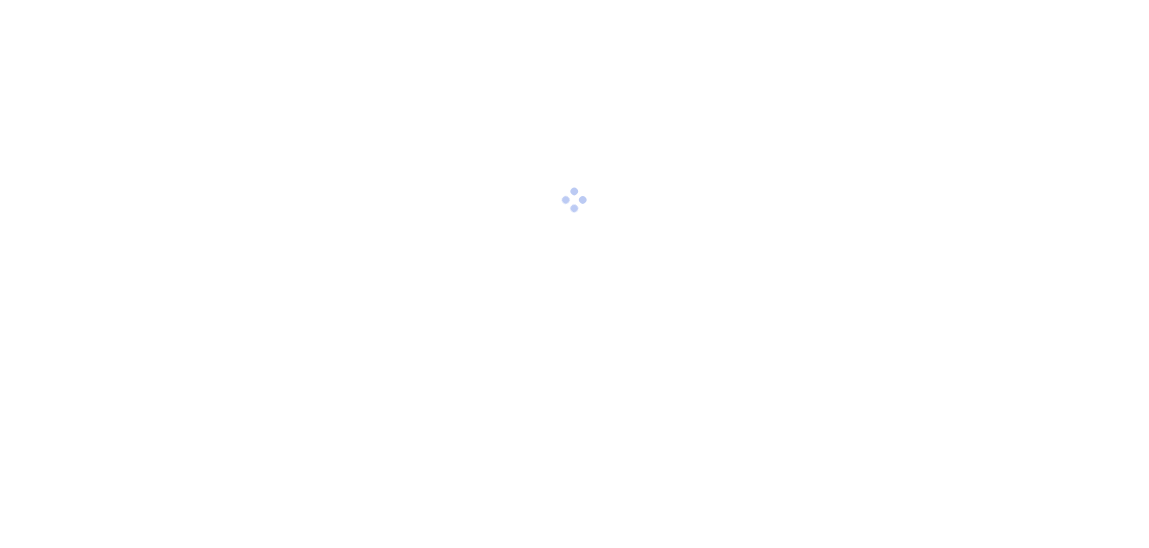 scroll, scrollTop: 0, scrollLeft: 0, axis: both 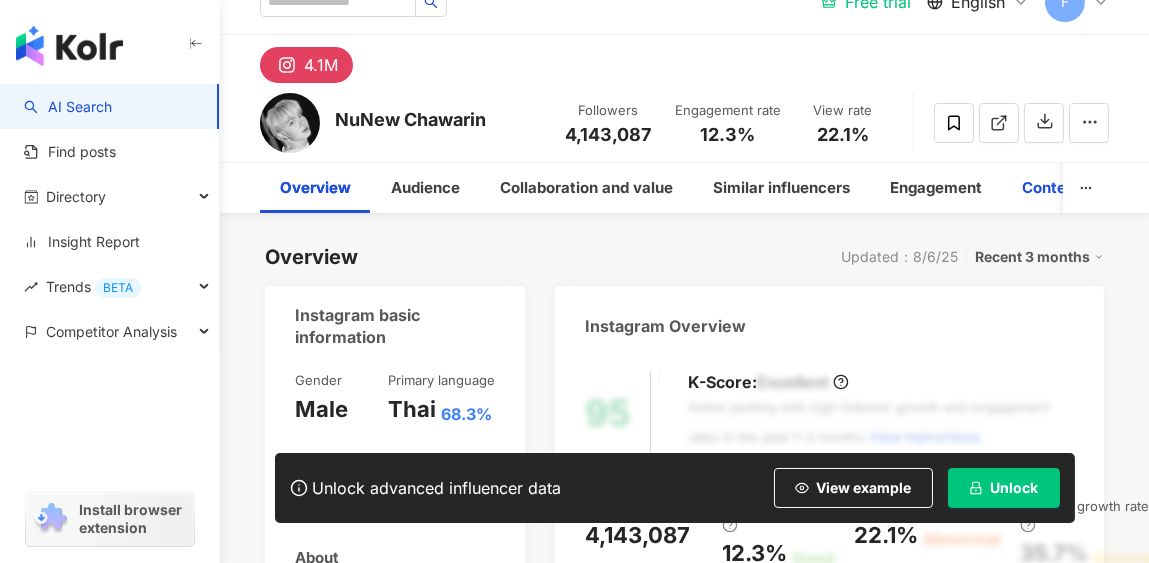 click on "Content analysis" at bounding box center [1083, 188] 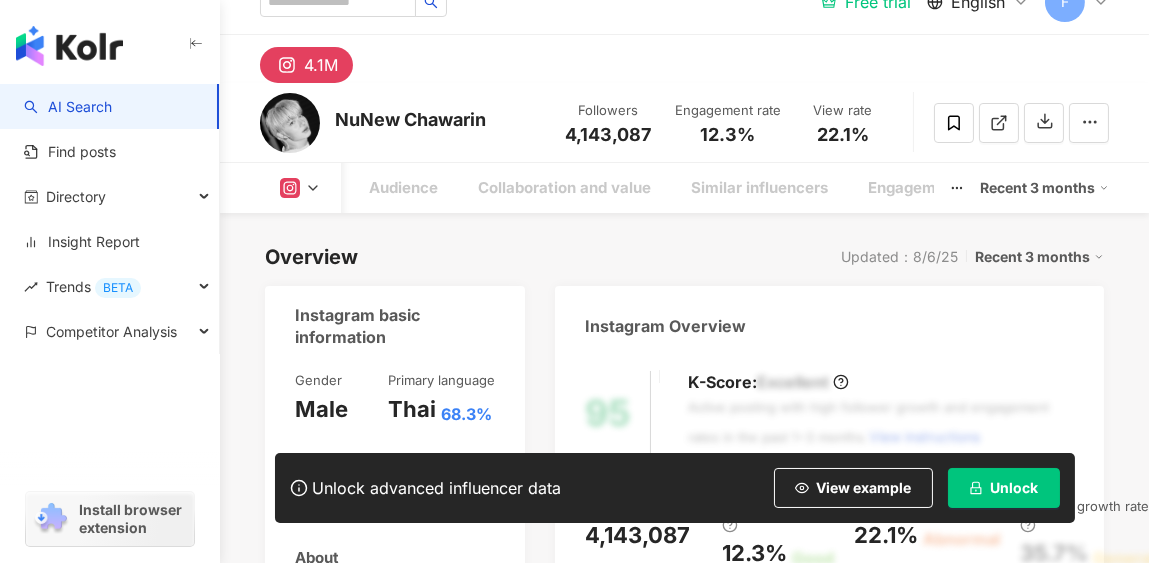 scroll, scrollTop: 6027, scrollLeft: 0, axis: vertical 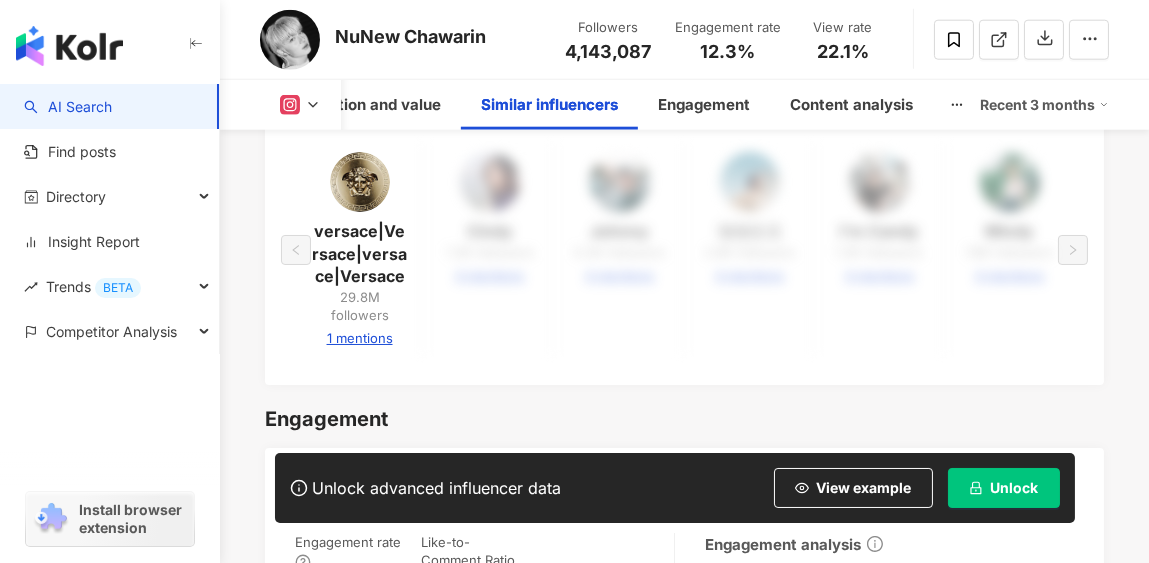 drag, startPoint x: 1134, startPoint y: 295, endPoint x: 1133, endPoint y: 245, distance: 50.01 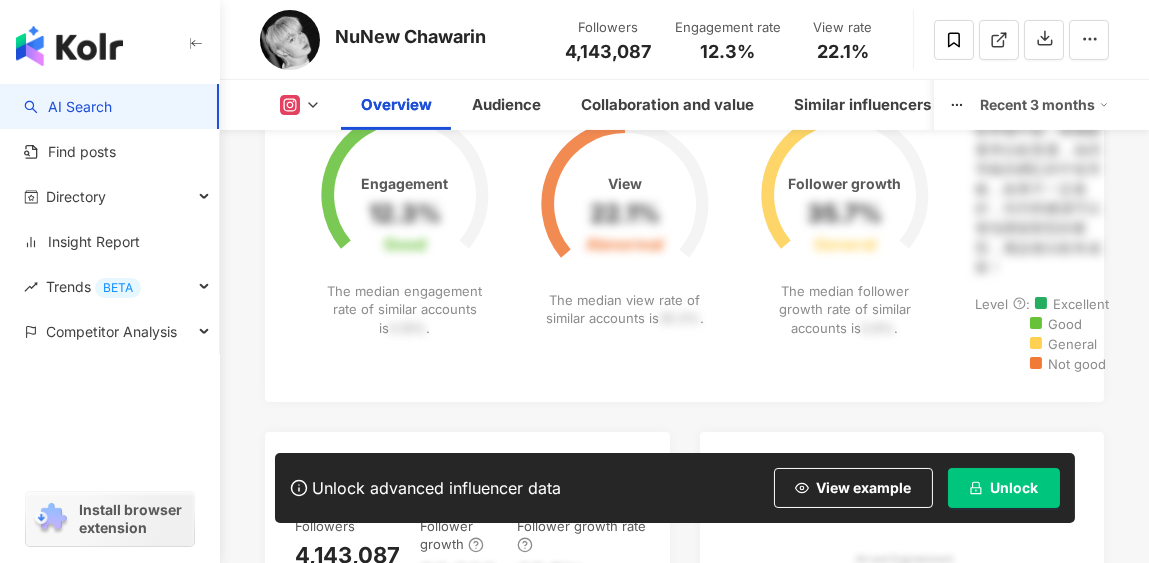 scroll, scrollTop: 854, scrollLeft: 0, axis: vertical 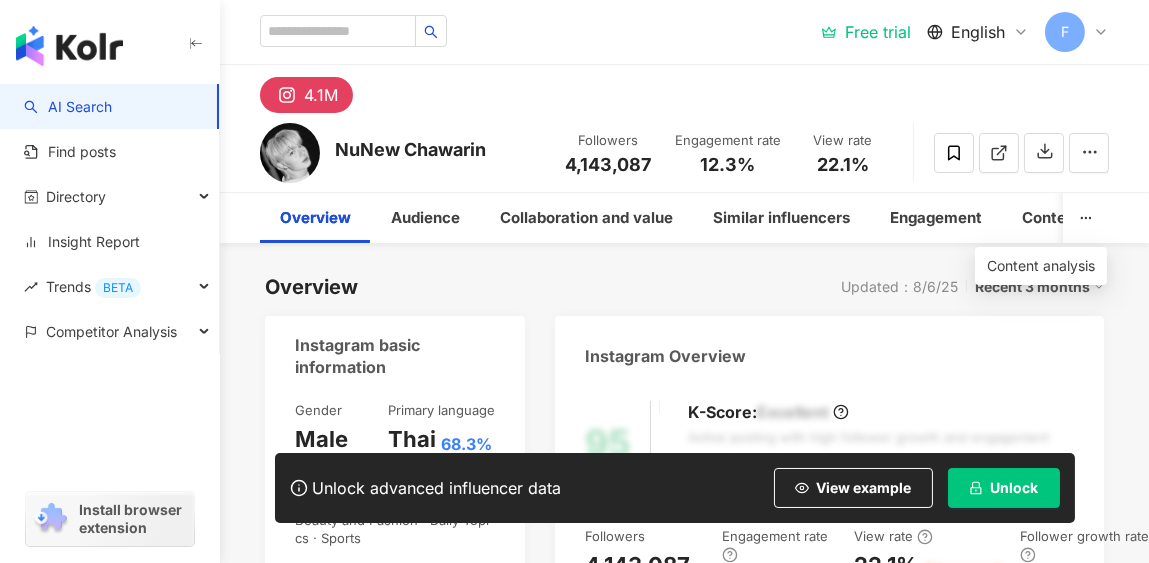click 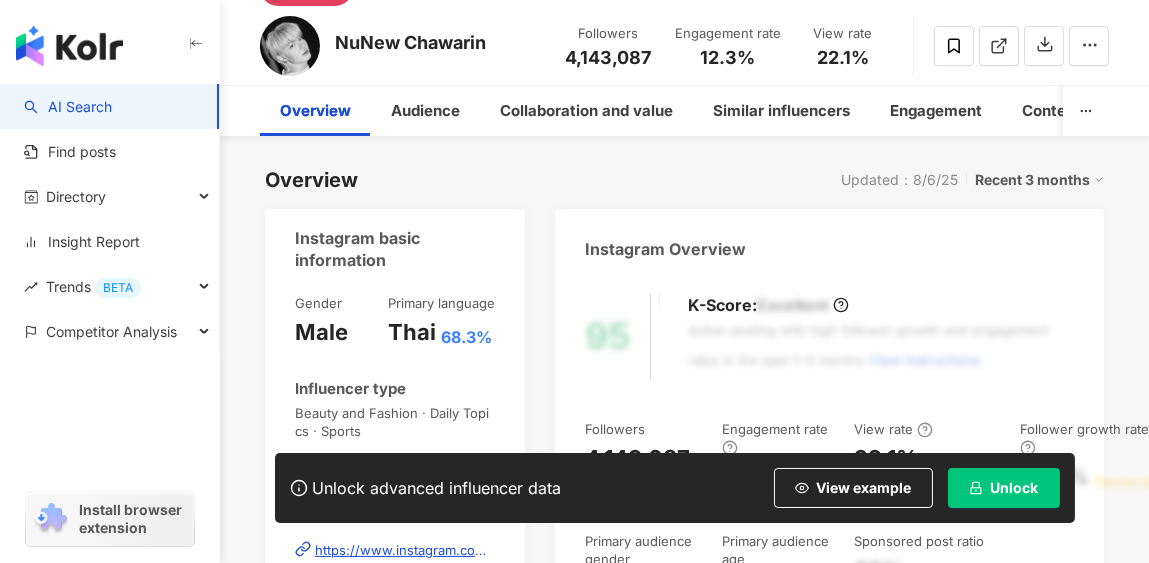 scroll, scrollTop: 0, scrollLeft: 0, axis: both 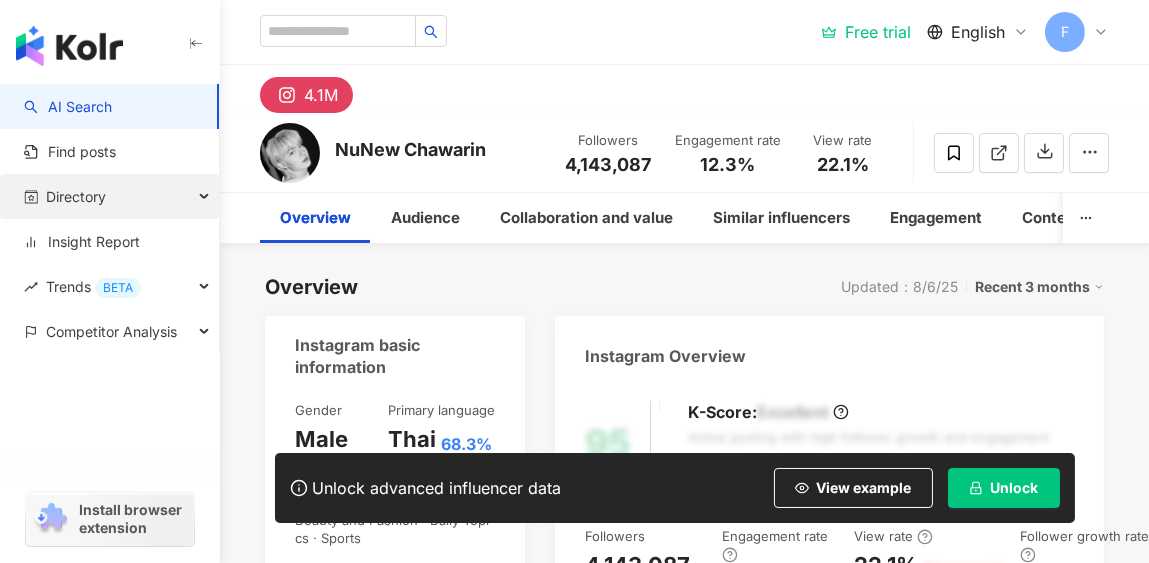 click on "Directory" at bounding box center (109, 196) 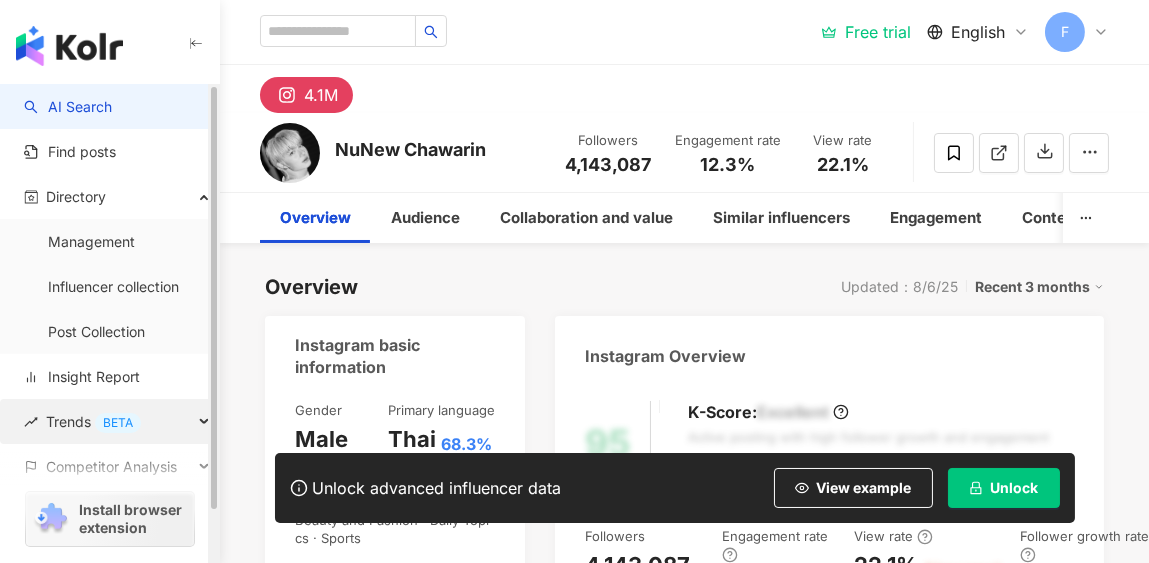 click at bounding box center [206, 422] 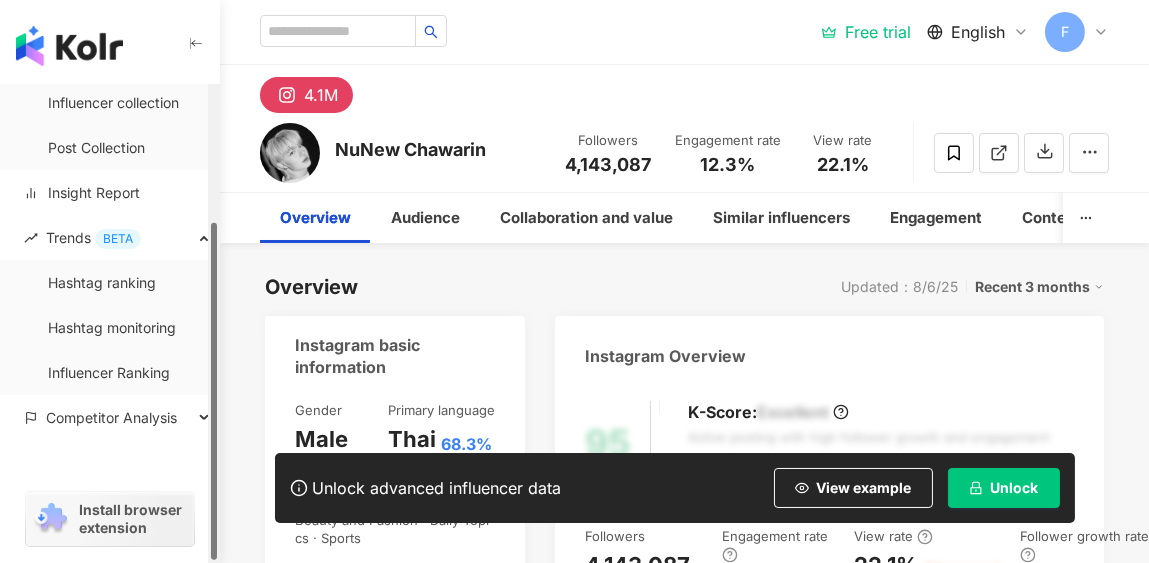 scroll, scrollTop: 193, scrollLeft: 0, axis: vertical 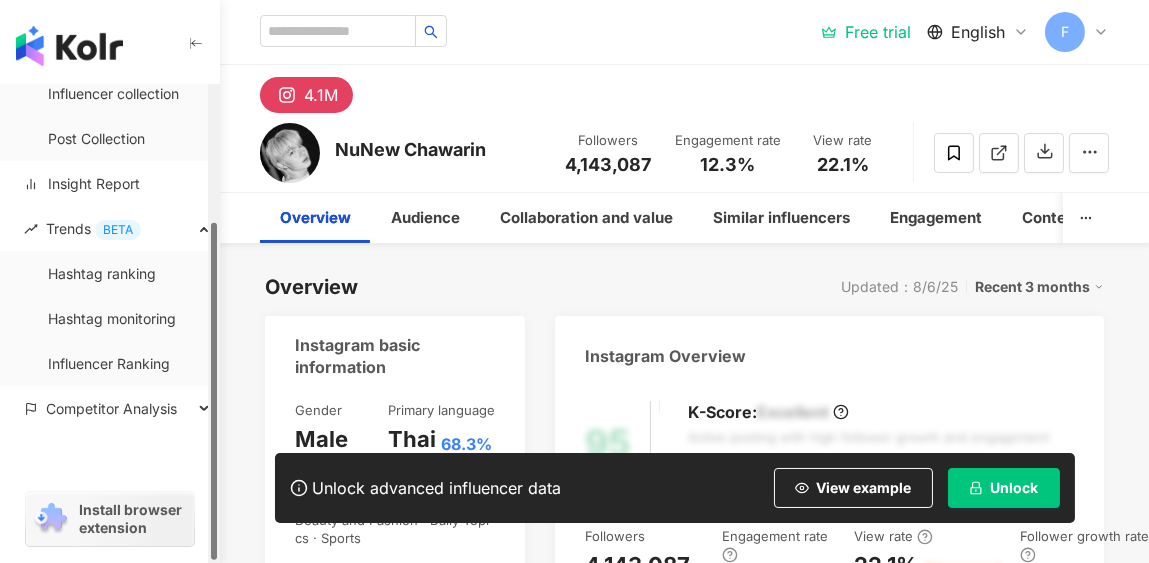 drag, startPoint x: 212, startPoint y: 214, endPoint x: 215, endPoint y: 400, distance: 186.02419 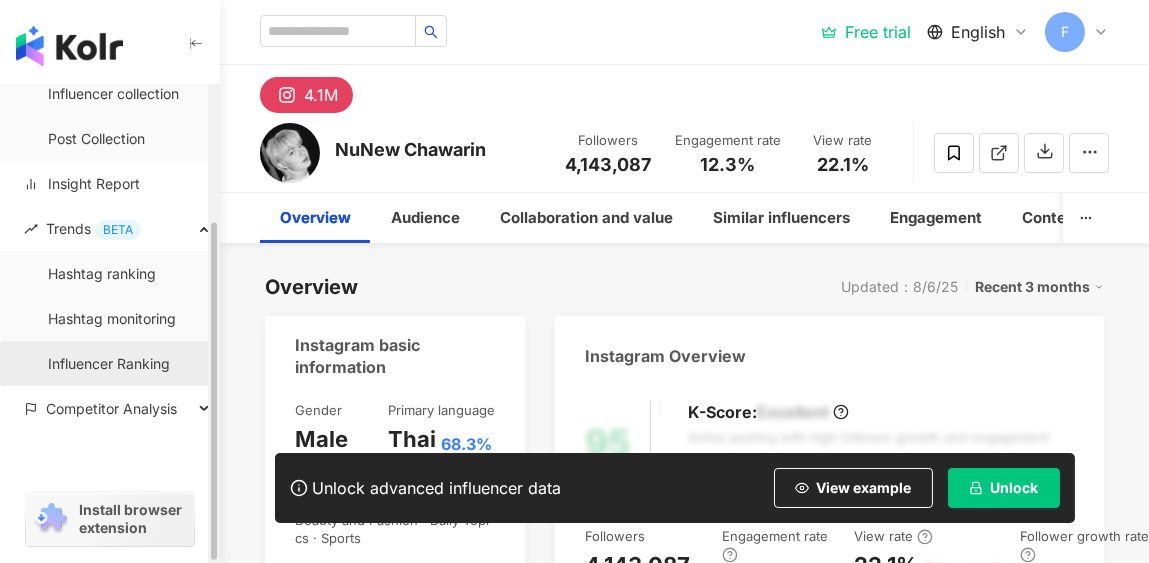 click on "Influencer Ranking" at bounding box center (109, 364) 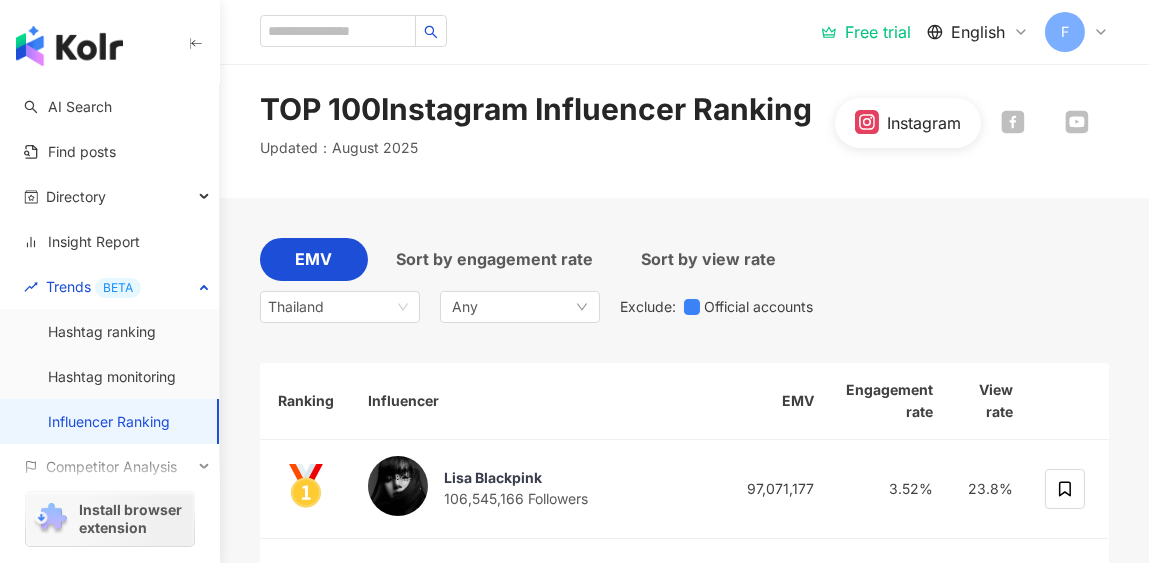 scroll, scrollTop: 10, scrollLeft: 0, axis: vertical 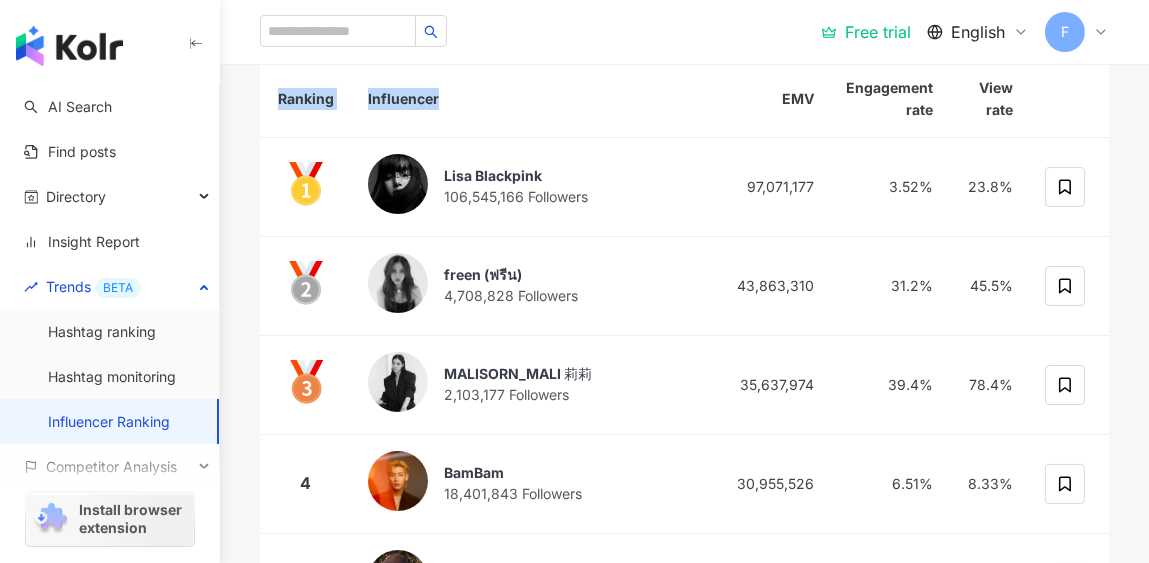 drag, startPoint x: 256, startPoint y: 77, endPoint x: 687, endPoint y: 121, distance: 433.2401 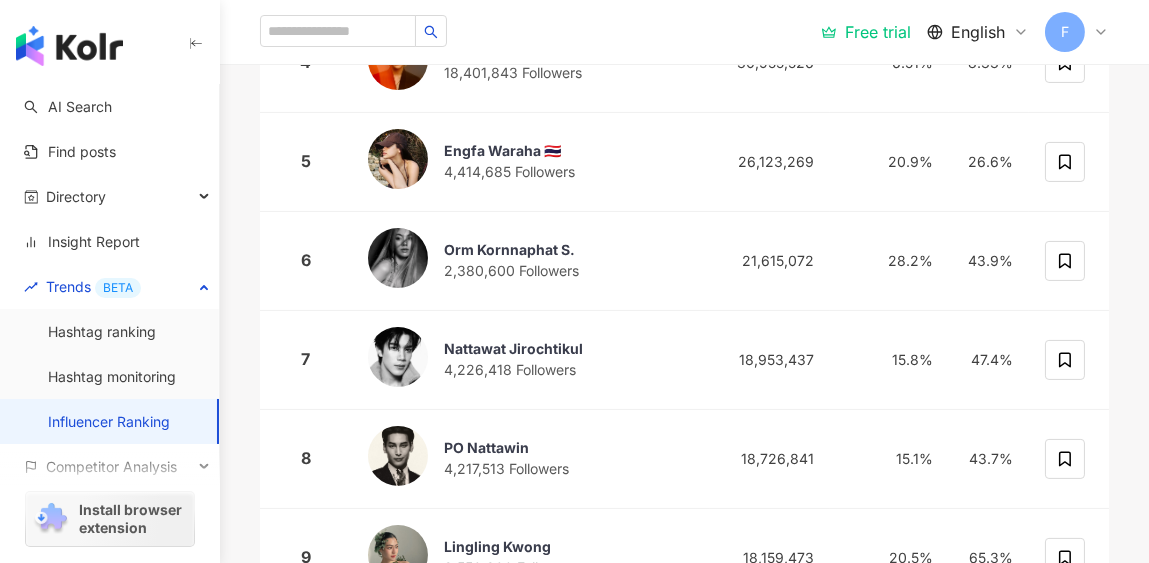 scroll, scrollTop: 810, scrollLeft: 0, axis: vertical 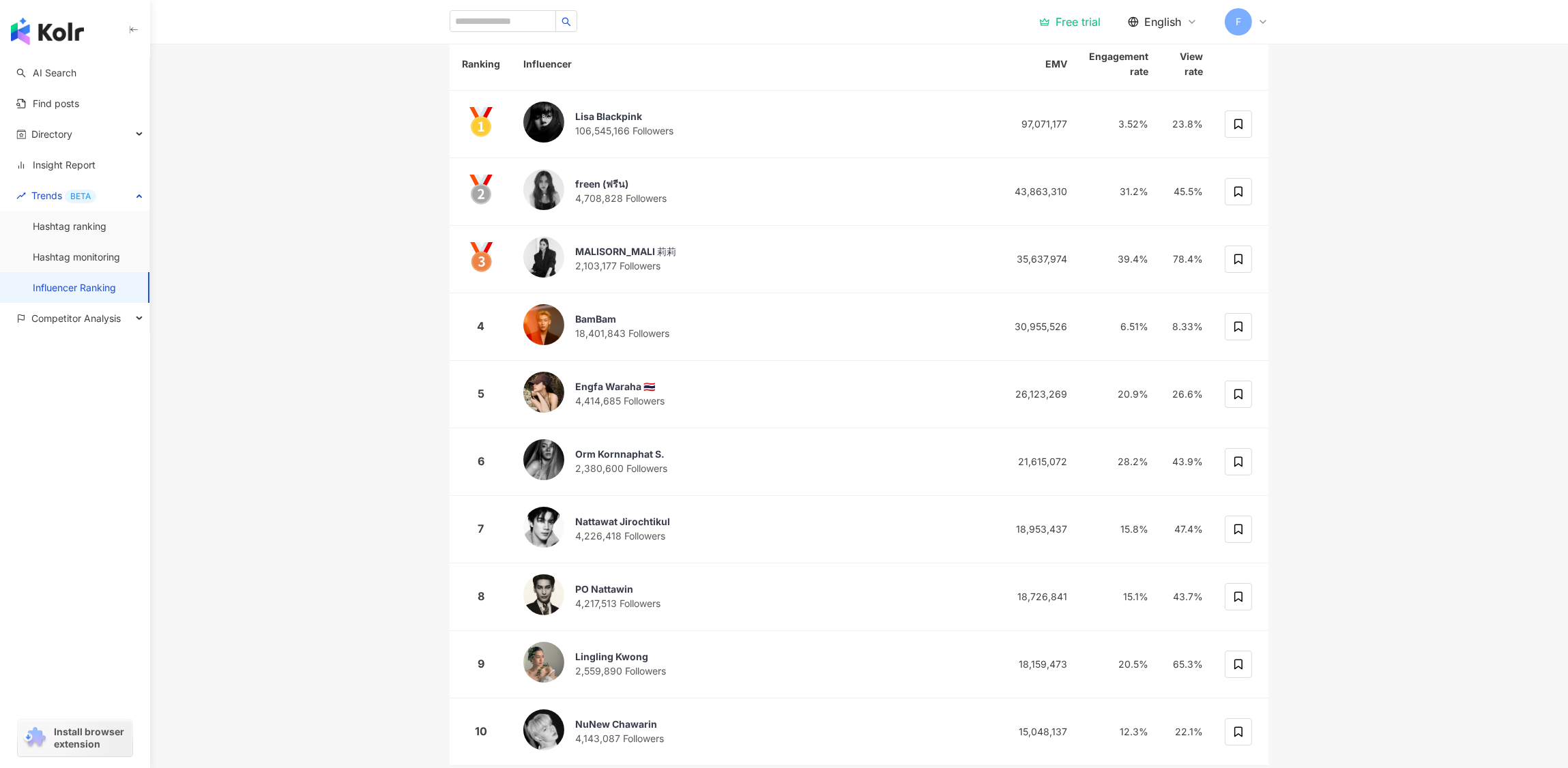 click on "TOP 100  Instagram   Influencer Ranking Updated ： August 2025 Instagram EMV Sort by engagement rate Sort by view rate Thailand Any Exclude : Official accounts Ranking Influencer EMV Engagement rate View rate             Lisa Blackpink 106,545,166   Followers 97,071,177 3.52% 23.8% freen (ฟรีน) 4,708,828   Followers 43,863,310 31.2% 45.5% MALISORN_MALI 莉莉 2,103,177   Followers 35,637,974 39.4% 78.4% 4 BamBam 18,401,843   Followers 30,955,526 6.51% 8.33% 5 Engfa Waraha 🇹🇭 4,414,685   Followers 26,123,269 20.9% 26.6% 6 Orm Kornnaphat S. 2,380,600   Followers 21,615,072 28.2% 43.9% 7 Nattawat Jirochtikul 4,226,418   Followers 18,953,437 15.8% 47.4% 8 PO Nattawin 4,217,513   Followers 18,726,841 15.1% 43.7% 9 Lingling Kwong 2,559,890   Followers 18,159,473 20.5% 65.3% 10 NuNew Chawarin 4,143,087   Followers 15,048,137 12.3% 22.1%" at bounding box center [859, 323] 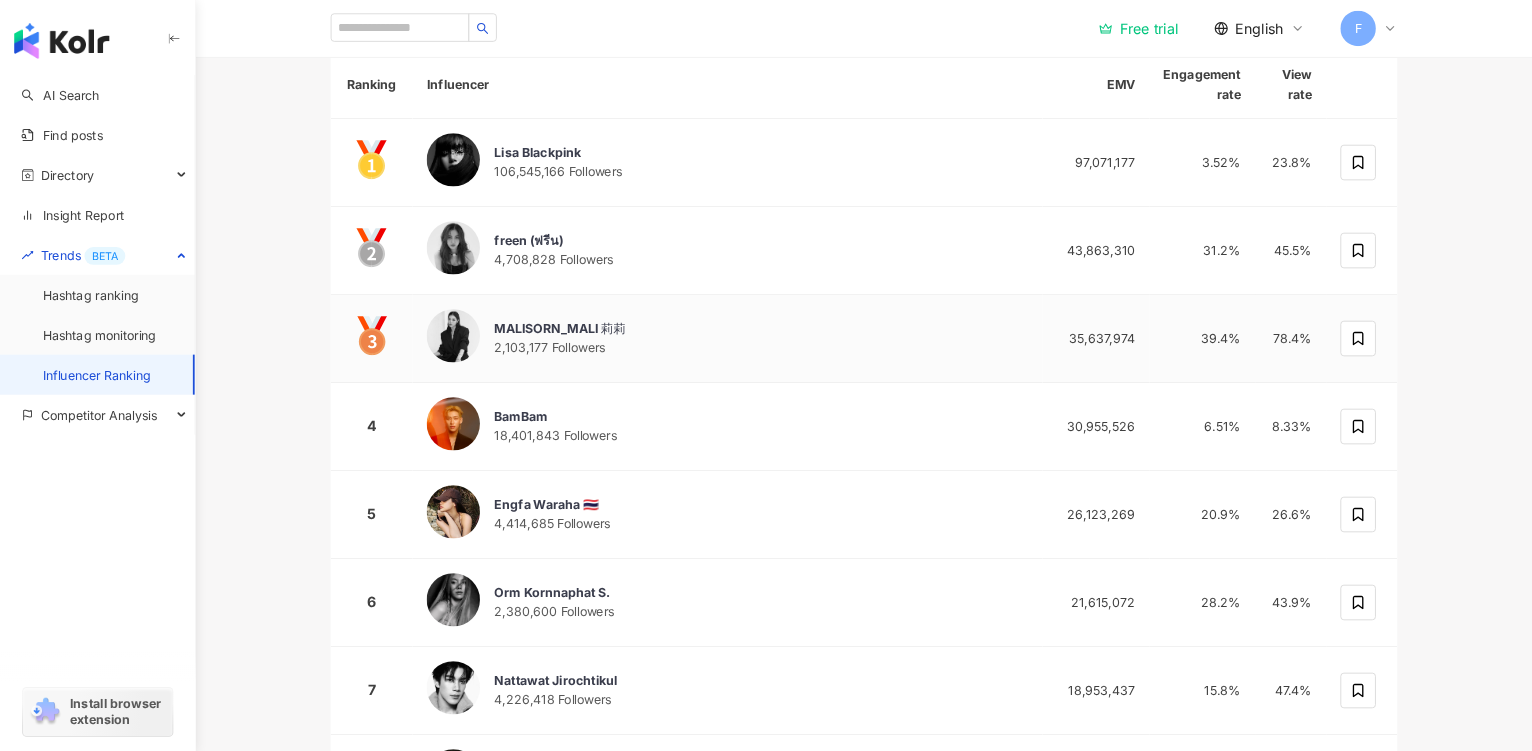 scroll, scrollTop: 281, scrollLeft: 0, axis: vertical 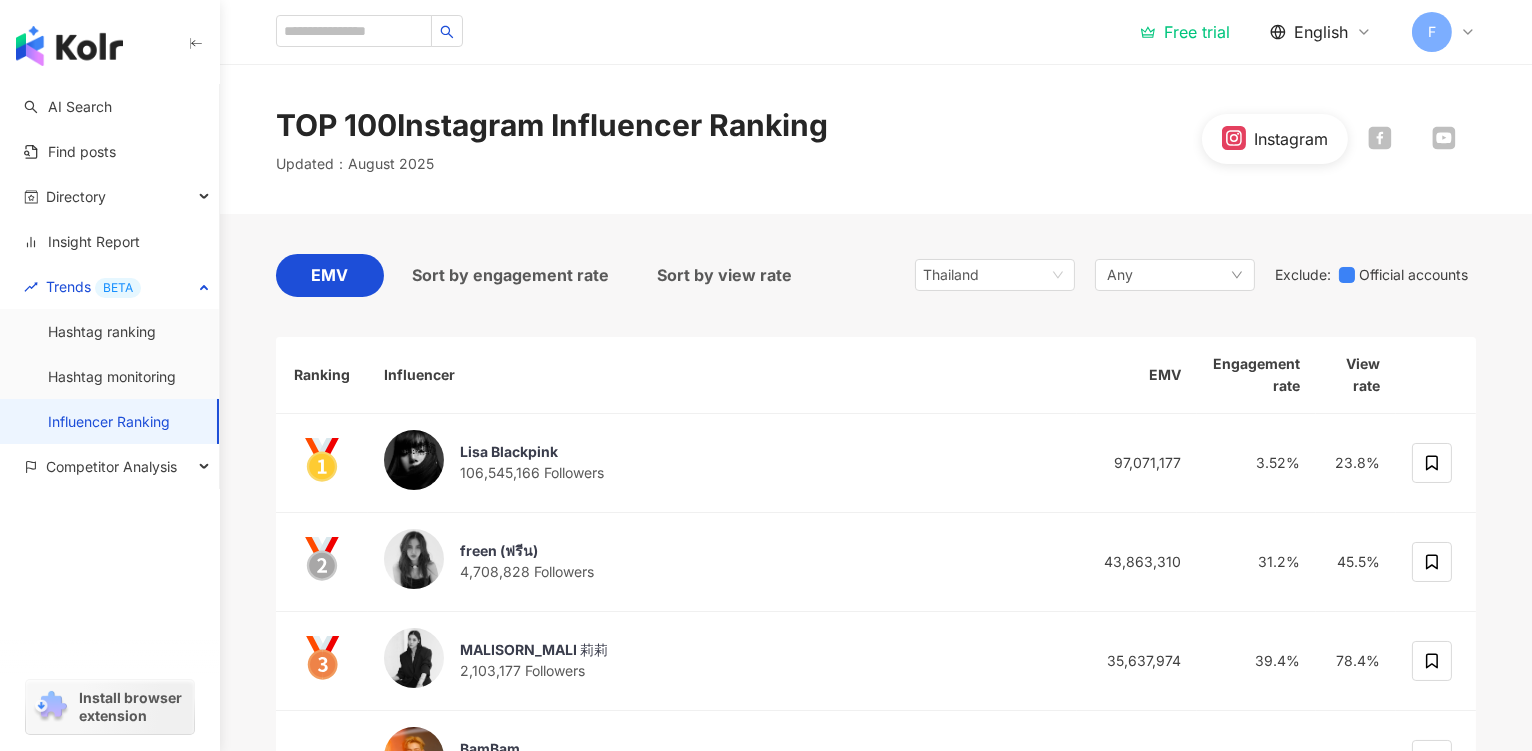 click on "Updated ： August 2025" at bounding box center [355, 164] 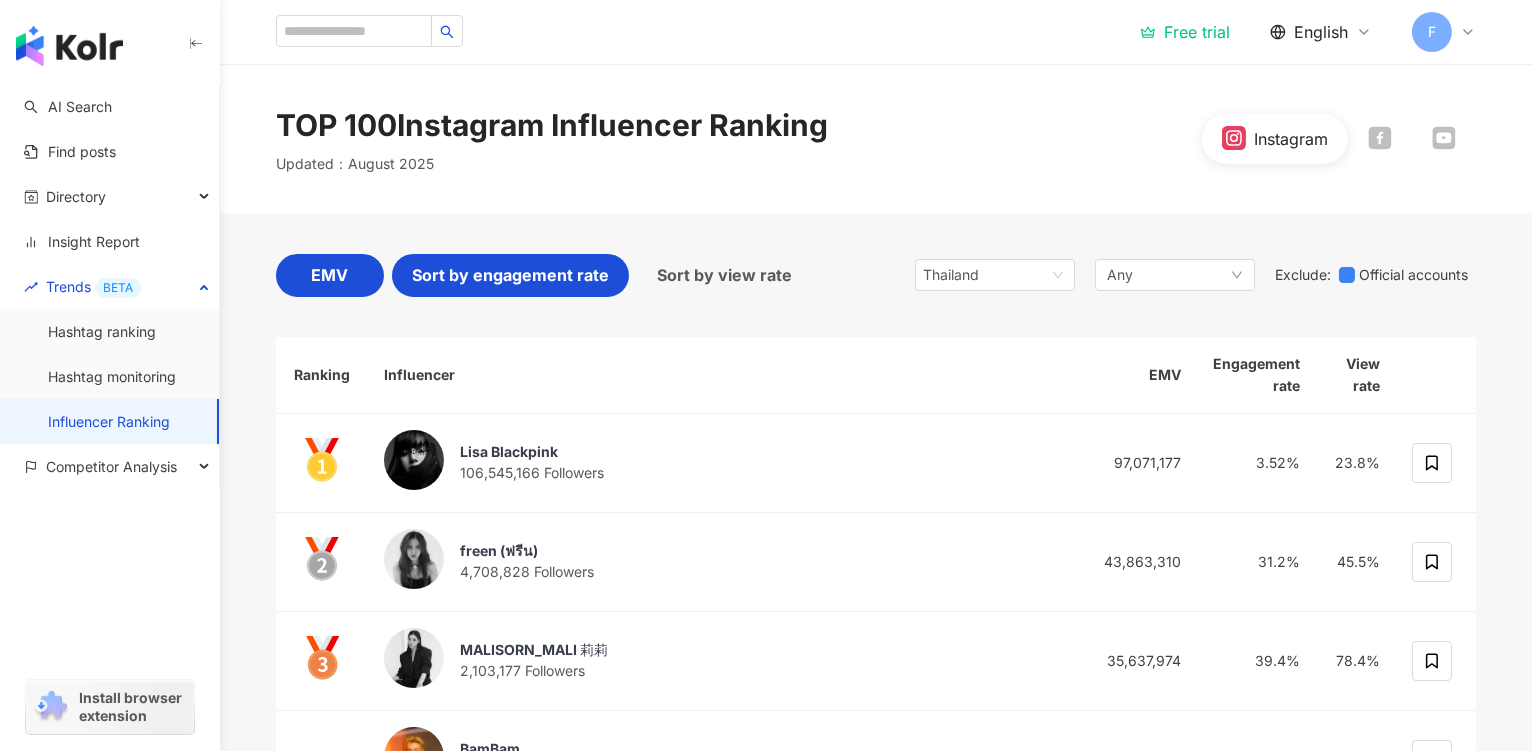 click on "Sort by engagement rate" at bounding box center [510, 275] 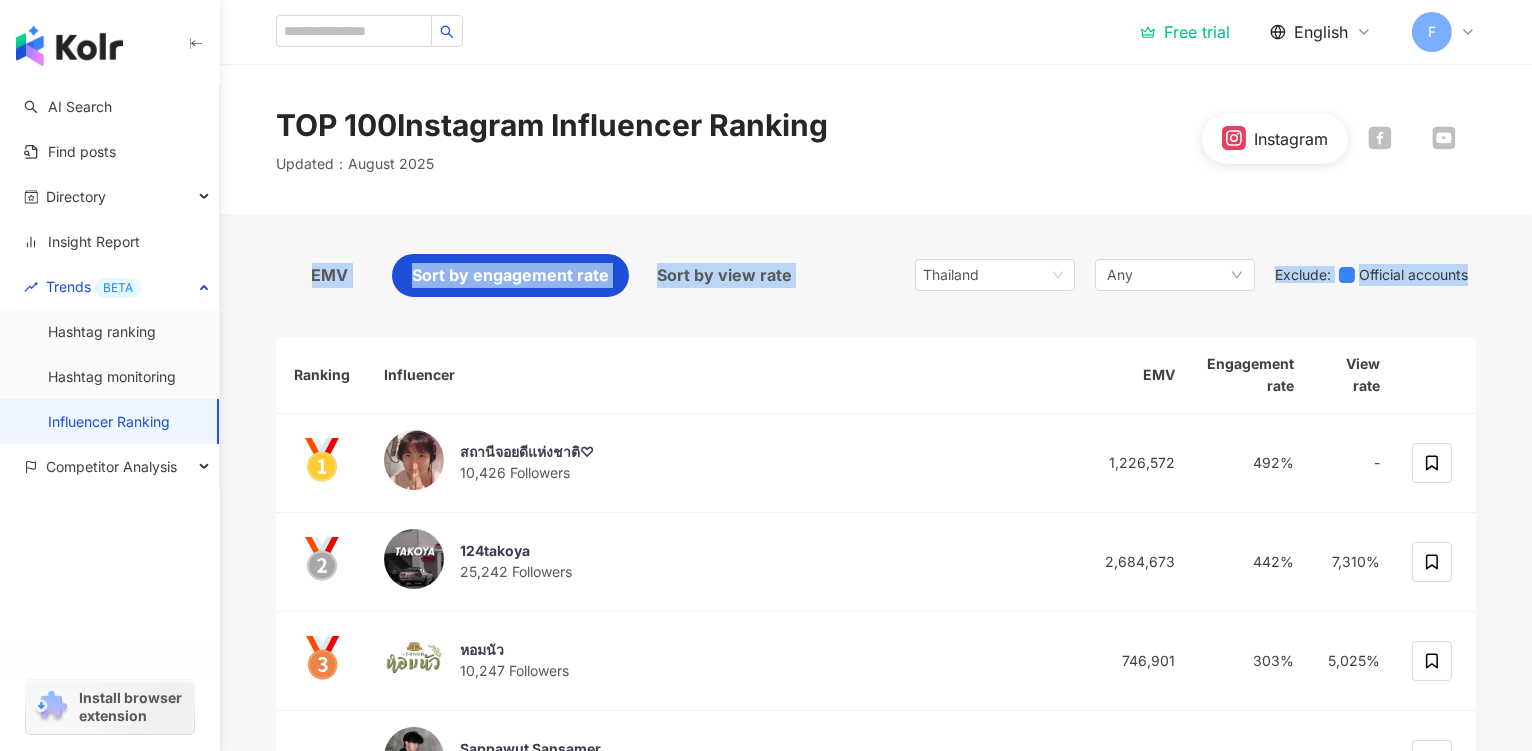 drag, startPoint x: 1524, startPoint y: 182, endPoint x: 1521, endPoint y: 239, distance: 57.07889 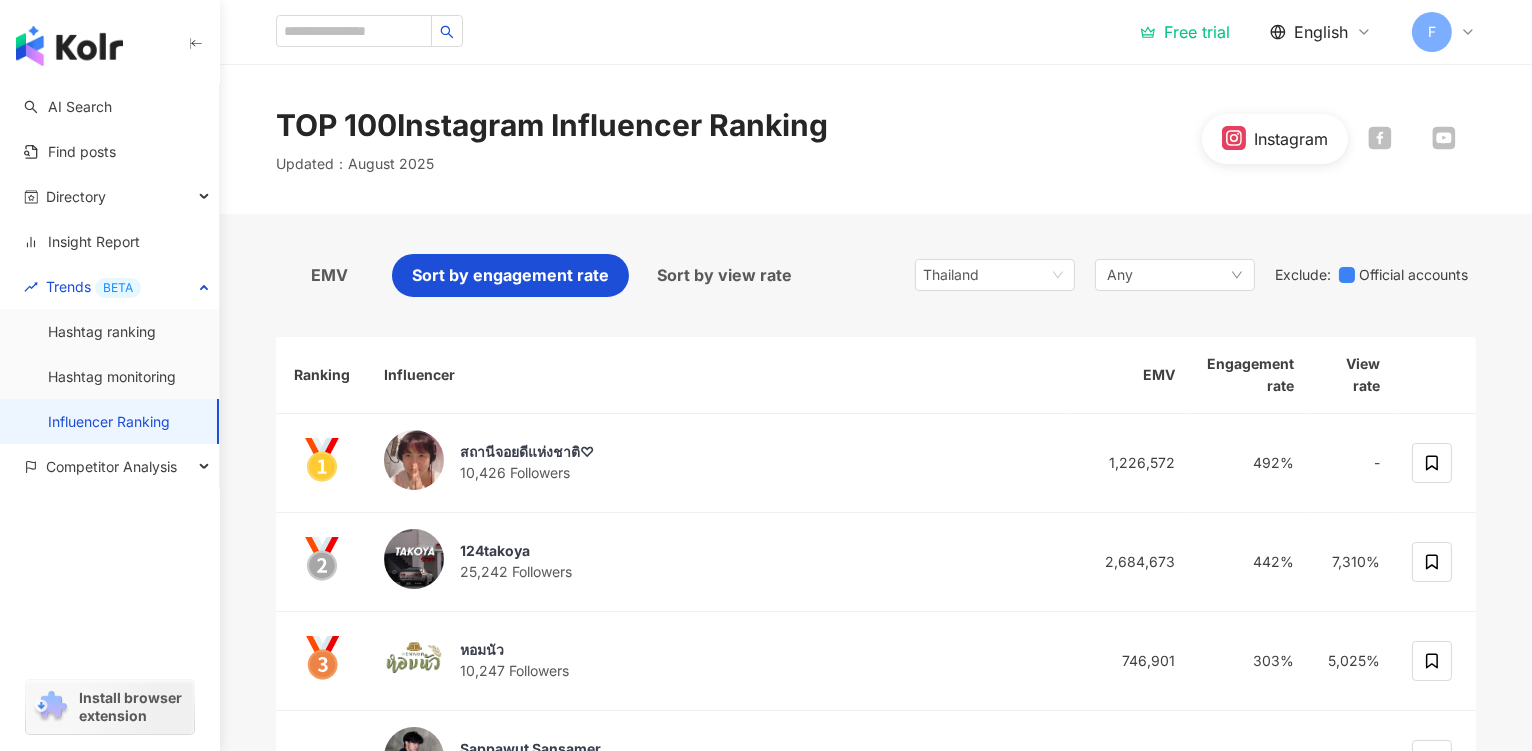 click on "TOP 100  Instagram   Influencer Ranking Updated ： August 2025 Instagram" at bounding box center [876, 139] 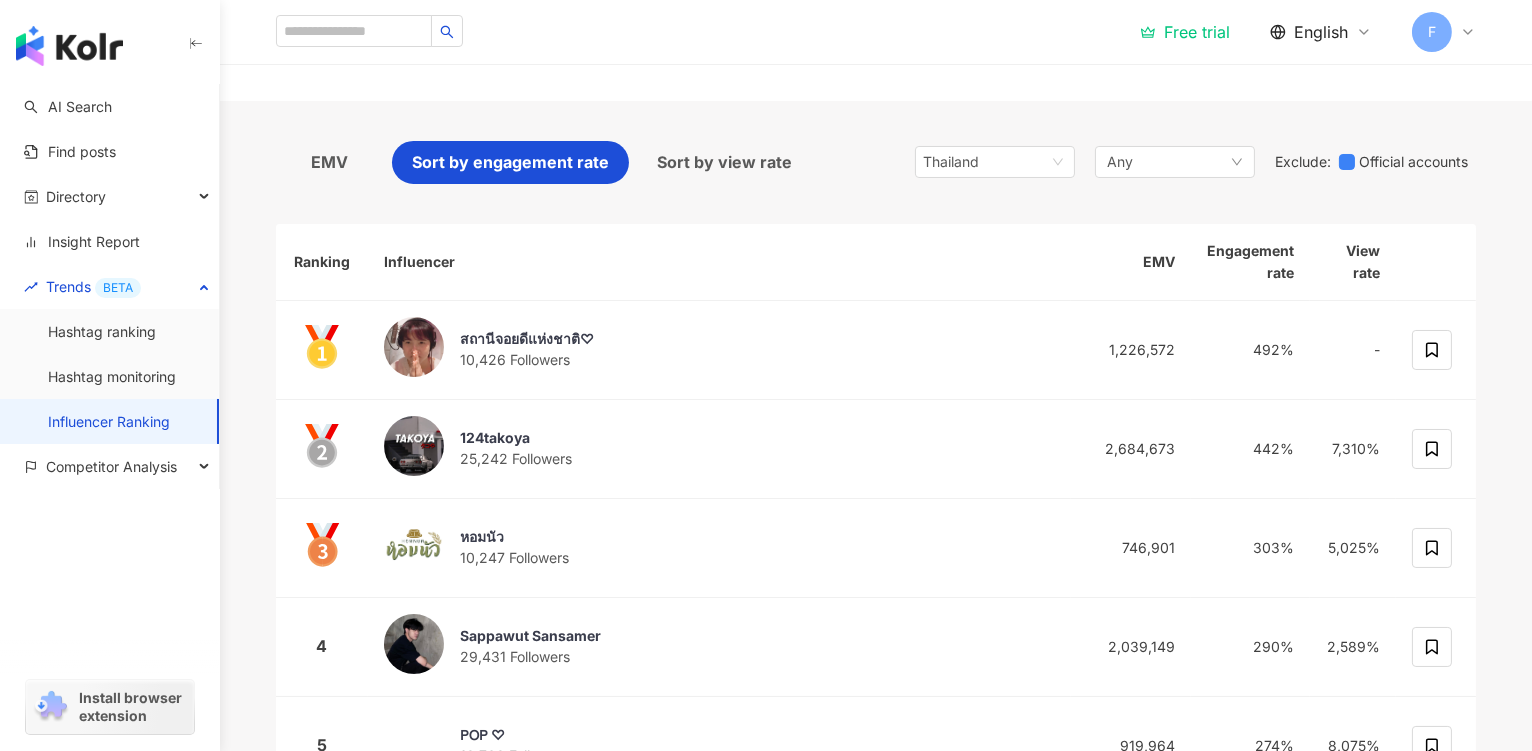 scroll, scrollTop: 0, scrollLeft: 0, axis: both 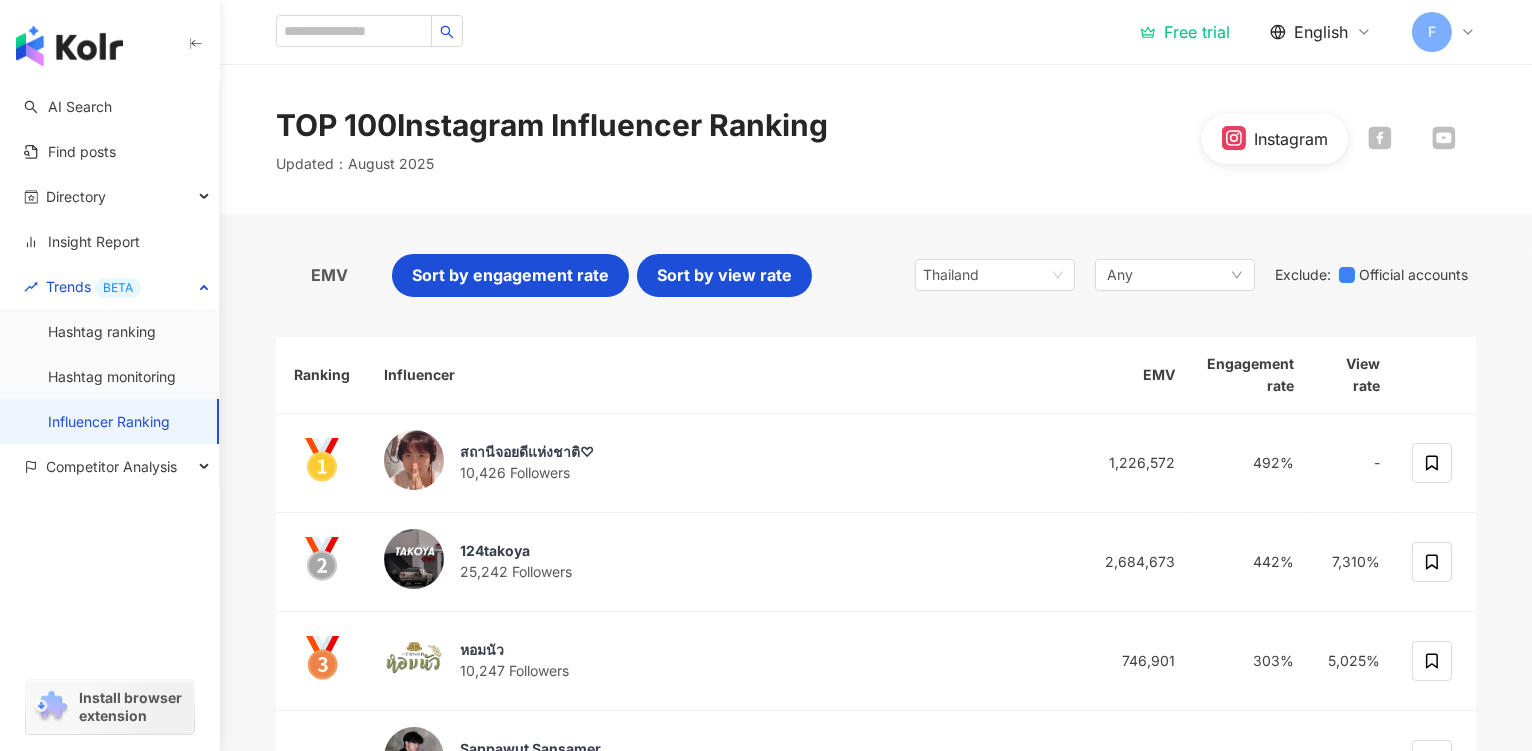 click on "Sort by view rate" at bounding box center [724, 275] 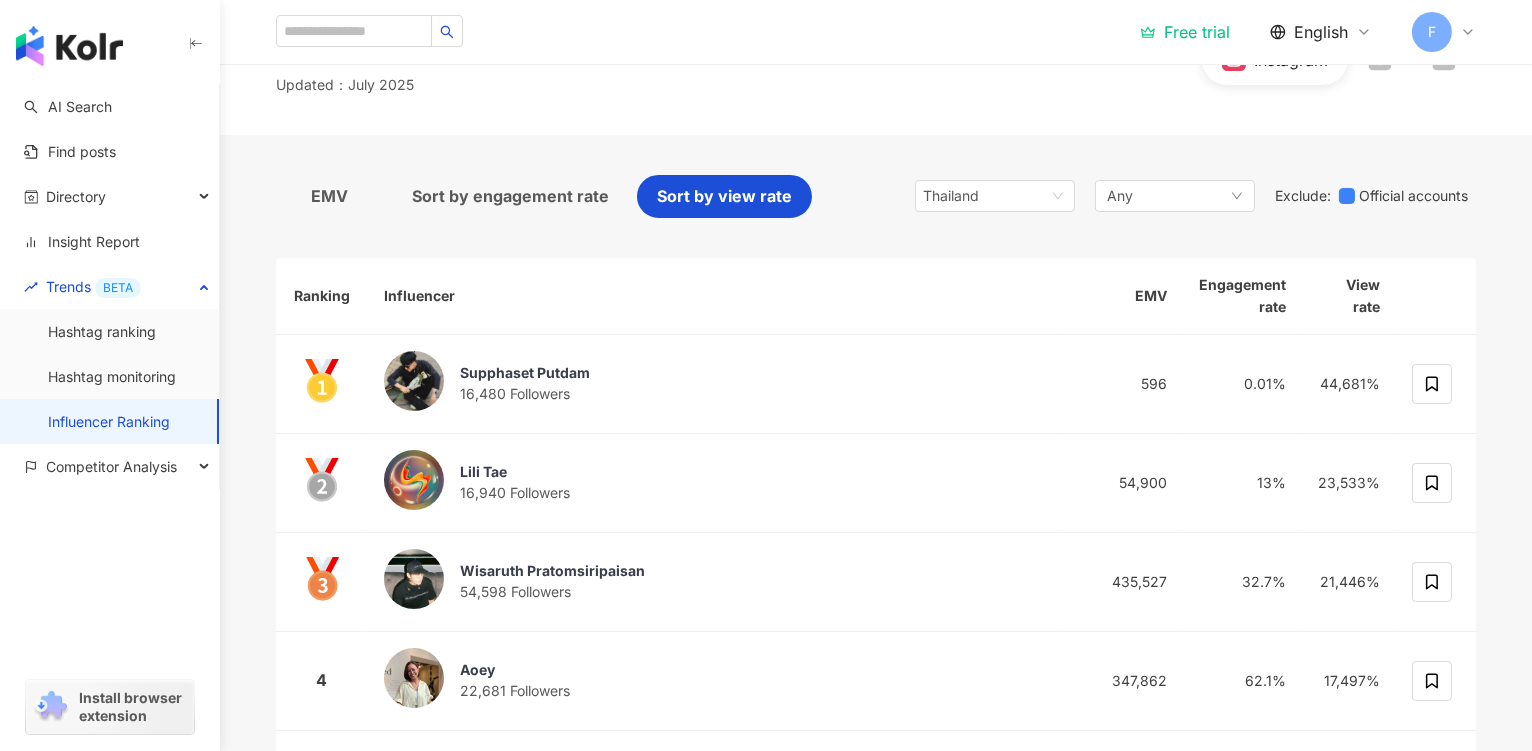 scroll, scrollTop: 67, scrollLeft: 0, axis: vertical 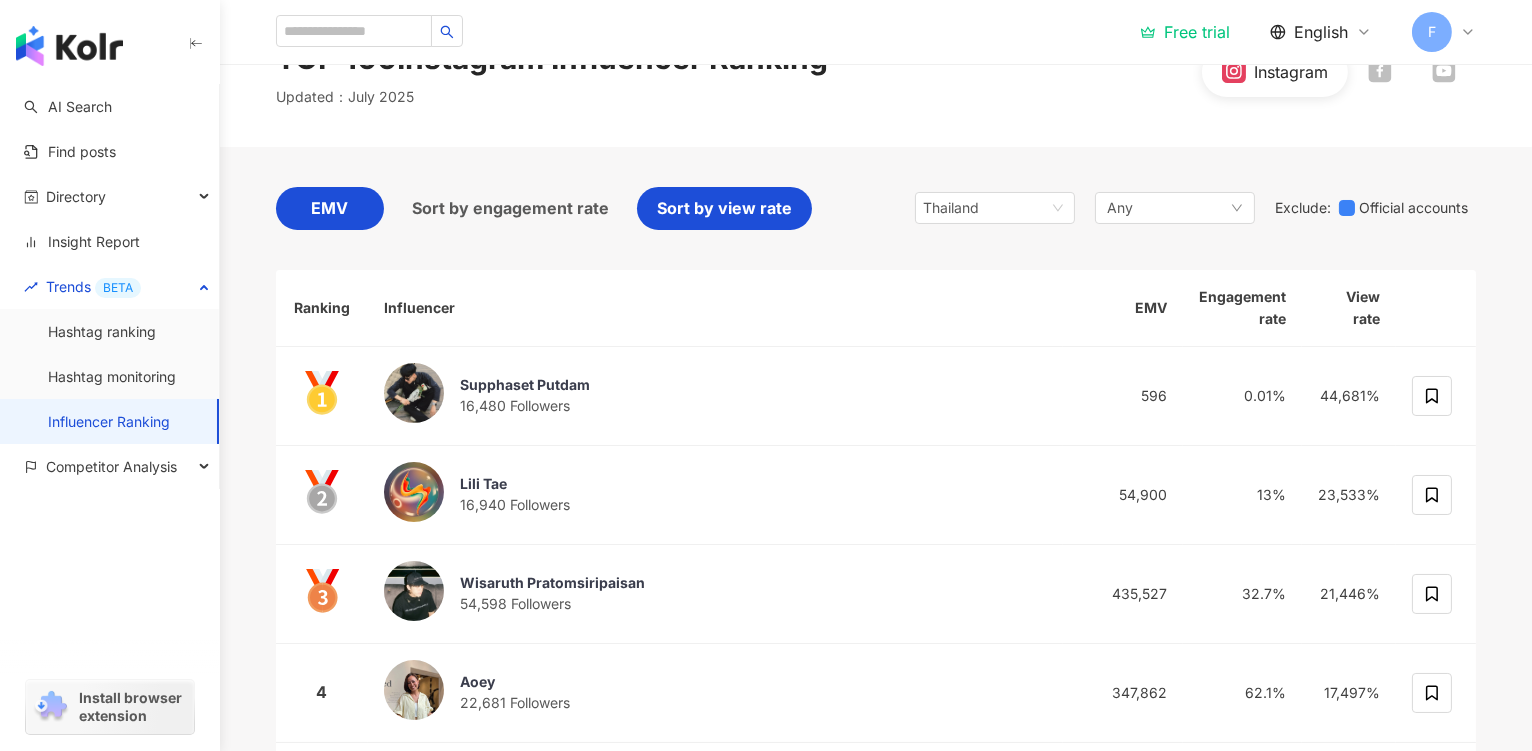 click on "EMV" at bounding box center [330, 208] 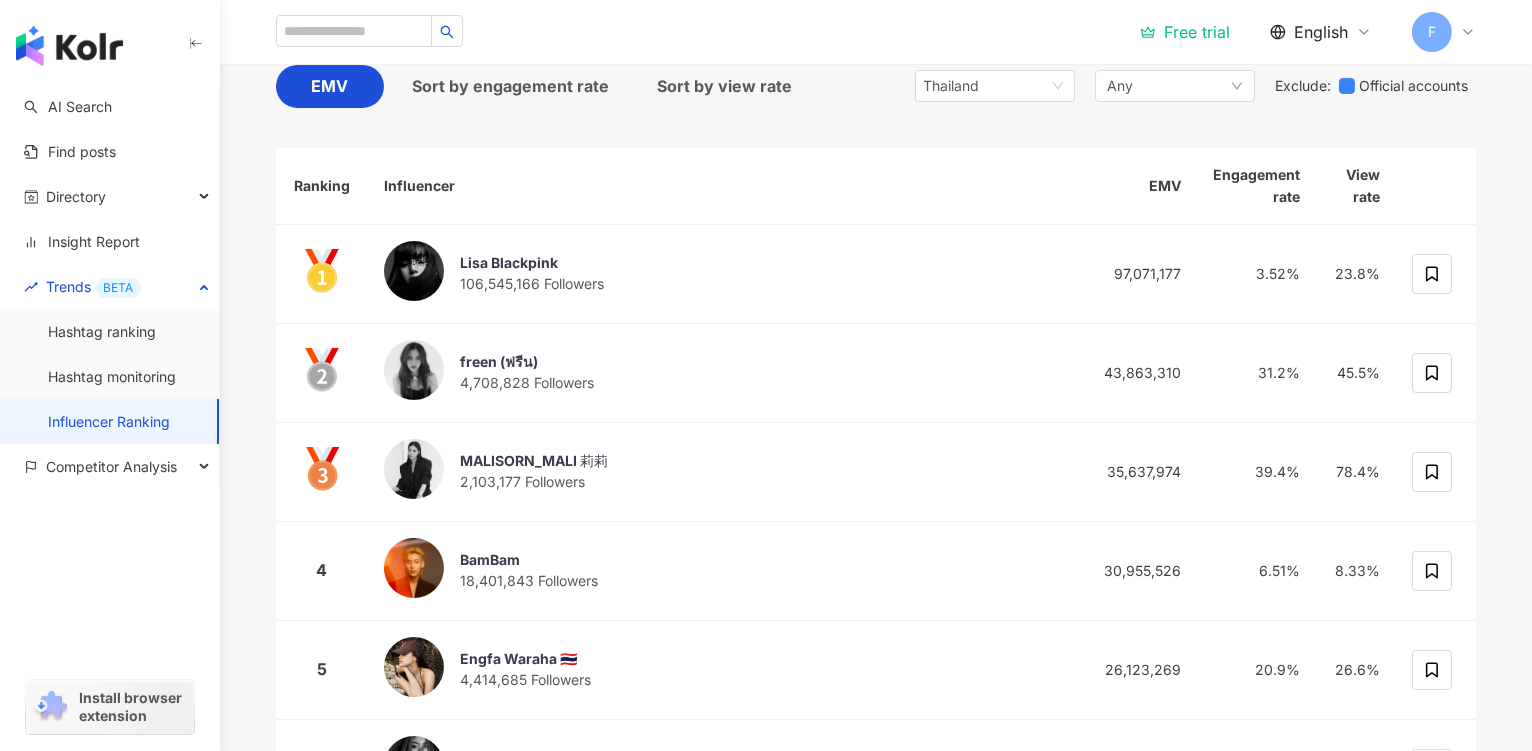 scroll, scrollTop: 191, scrollLeft: 0, axis: vertical 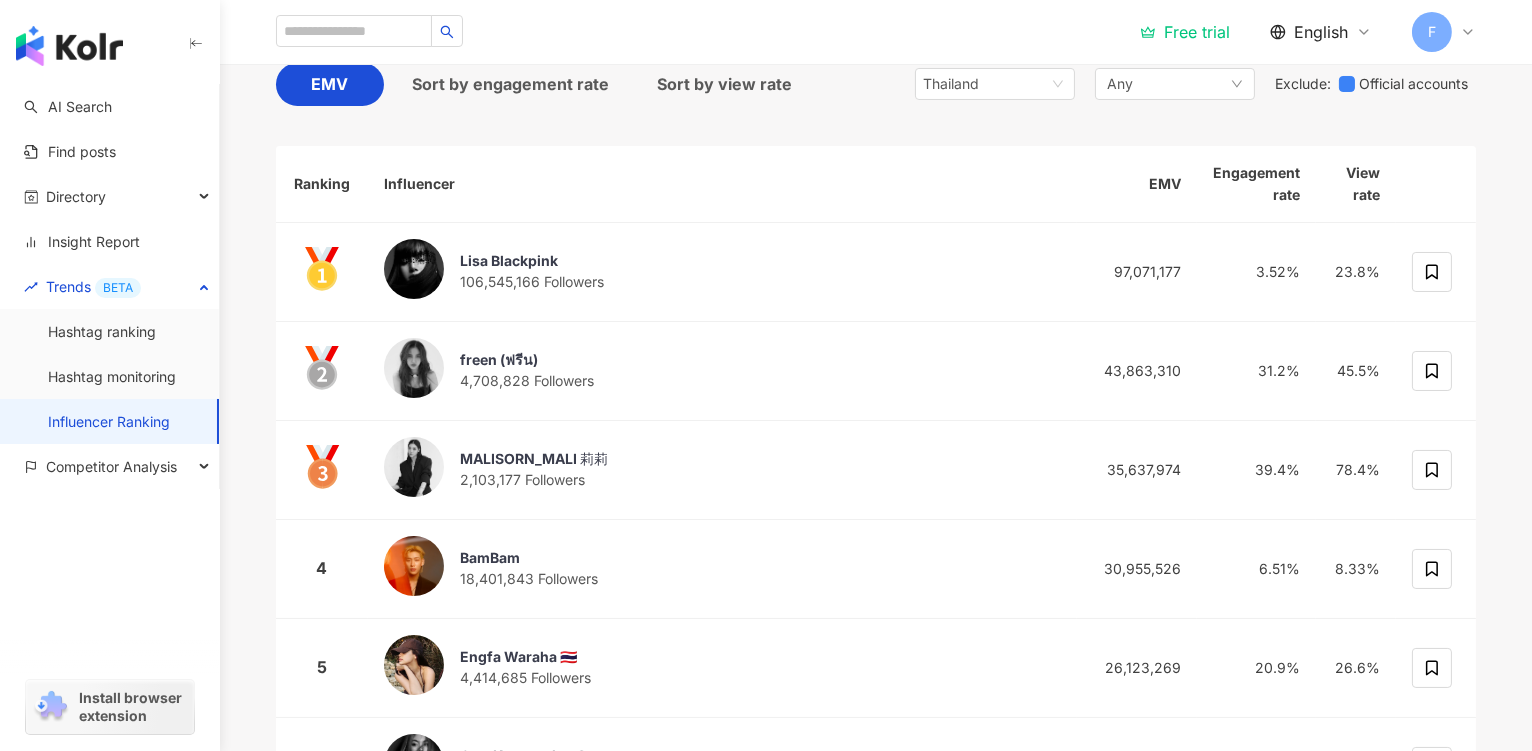 drag, startPoint x: 1530, startPoint y: 205, endPoint x: 1532, endPoint y: 300, distance: 95.02105 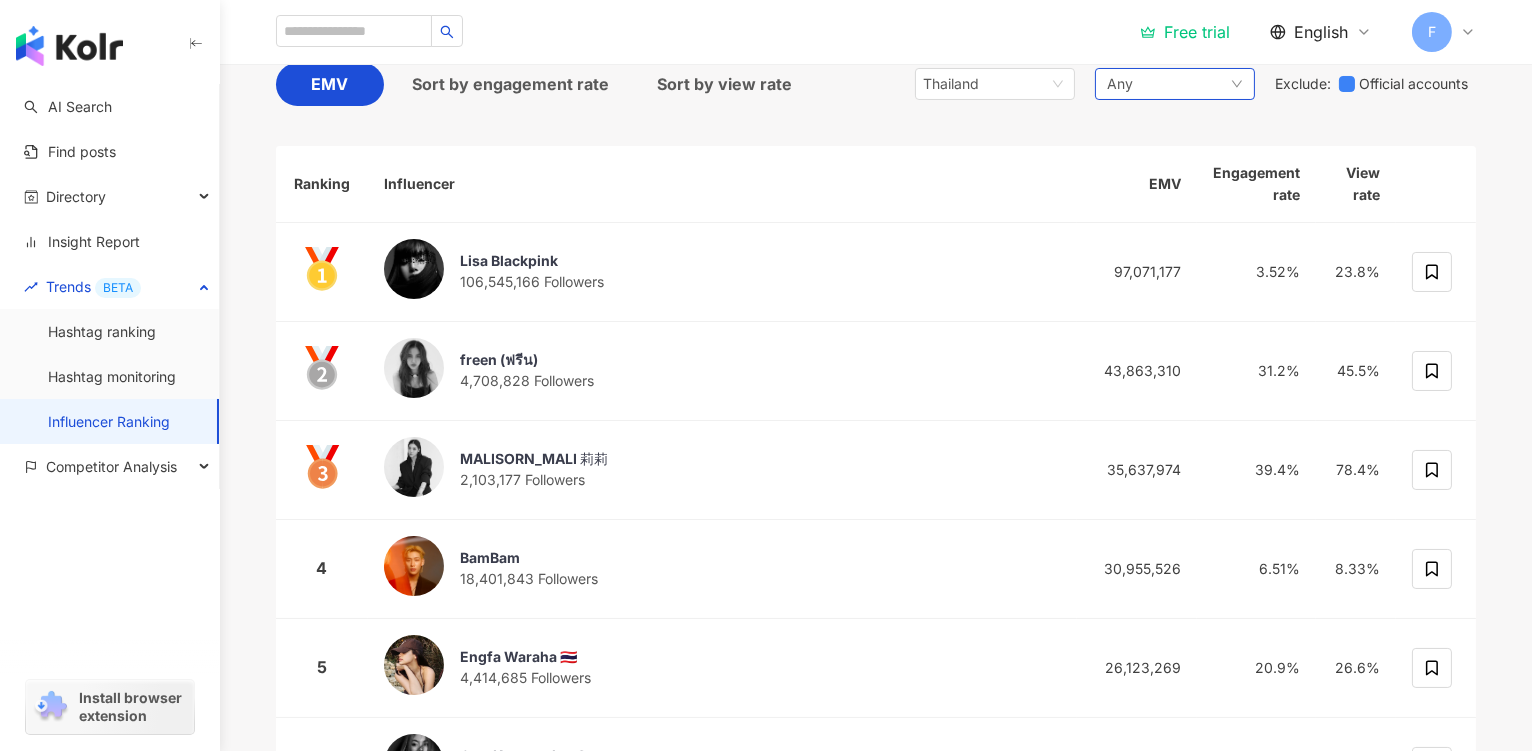 click on "Any" at bounding box center [1175, 84] 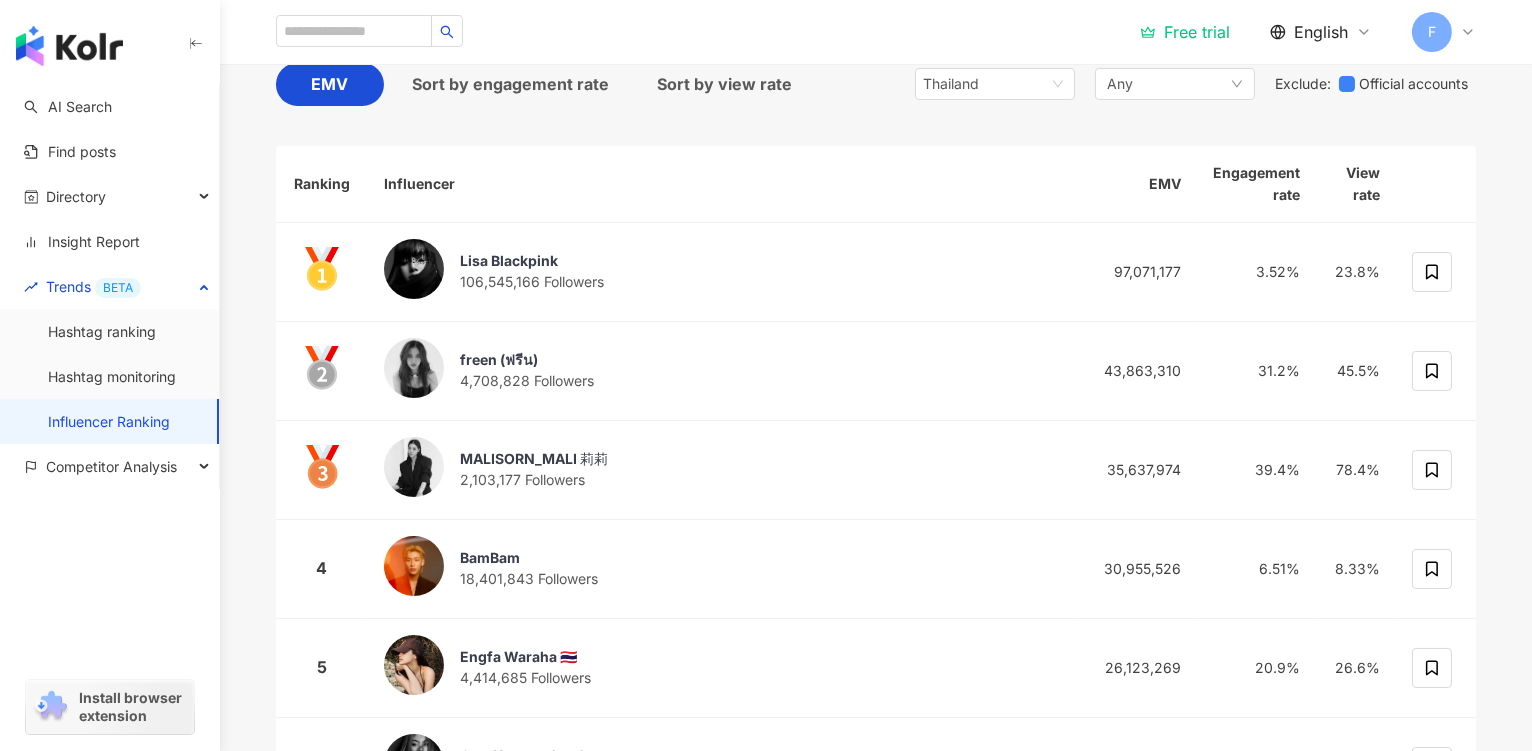 click on "EMV Sort by engagement rate Sort by view rate Thailand Any Any Art and Entertainment Beauty and Fashion Climate and Environment Daily Topics Education Family Finance Food Fortunetelling Gaming Law and Society Life Style Media Entertainment Medical and Health Pets Photography Relationship Religion Shopping Promoiton Sports Technology Transportation Travel Adult Skincare Haircare Luxury Brands Makeup Cosmetic Procedures Fashion Perfume Exclude : Official accounts Ranking Influencer EMV Engagement rate View rate             Lisa Blackpink 106,545,166   Followers 97,071,177 3.52% 23.8% freen (ฟรีน) 4,708,828   Followers 43,863,310 31.2% 45.5% MALISORN_MALI 莉莉 2,103,177   Followers 35,637,974 39.4% 78.4% 4 BamBam 18,401,843   Followers 30,955,526 6.51% 8.33% 5 Engfa Waraha 🇹🇭 4,414,685   Followers 26,123,269 20.9% 26.6% 6 Orm Kornnaphat S. 2,380,600   Followers 21,615,072 28.2% 43.9% 7 Nattawat Jirochtikul 4,226,418   Followers 18,953,437 15.8% 47.4% 8 PO Nattawin 4,217,513   Followers 9" at bounding box center (876, 638) 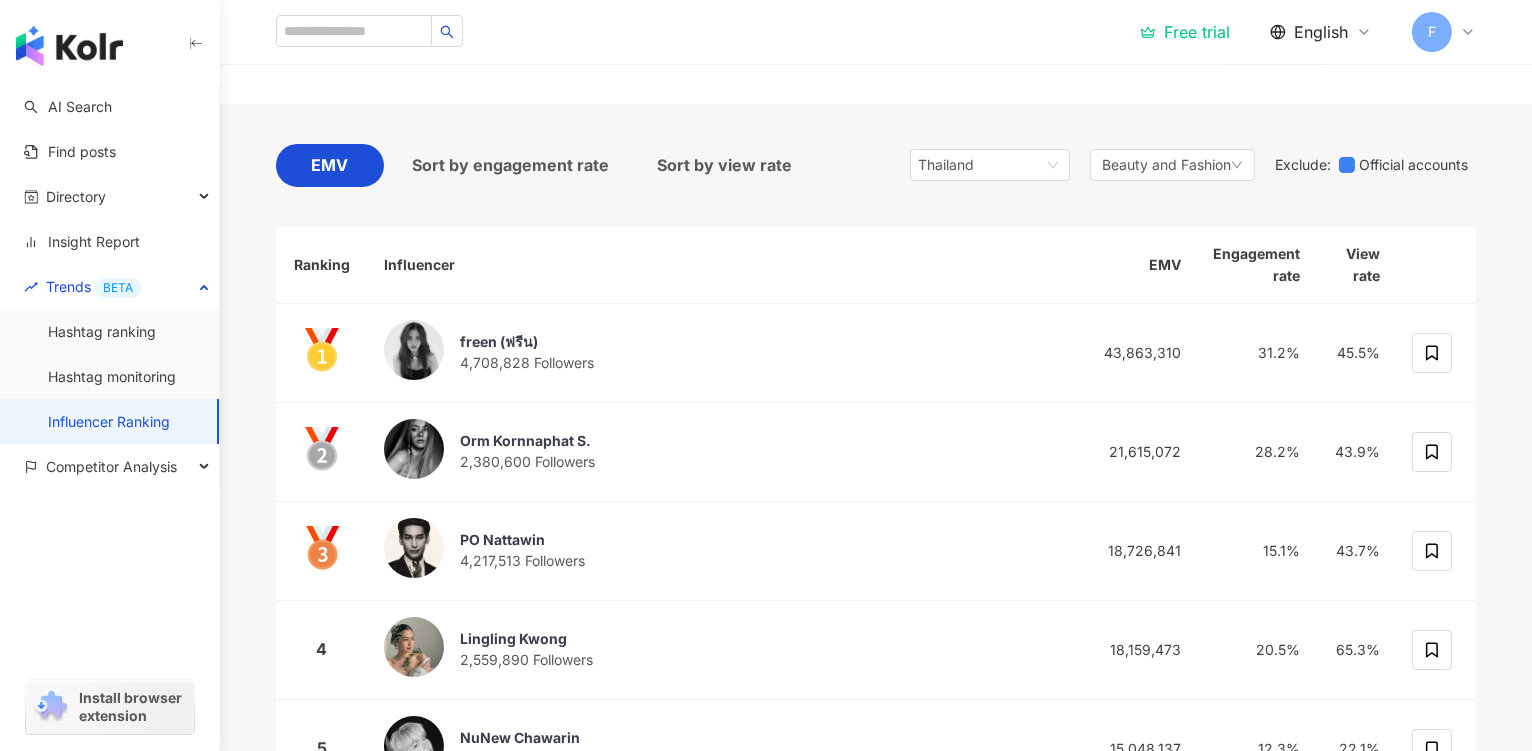 scroll, scrollTop: 106, scrollLeft: 0, axis: vertical 